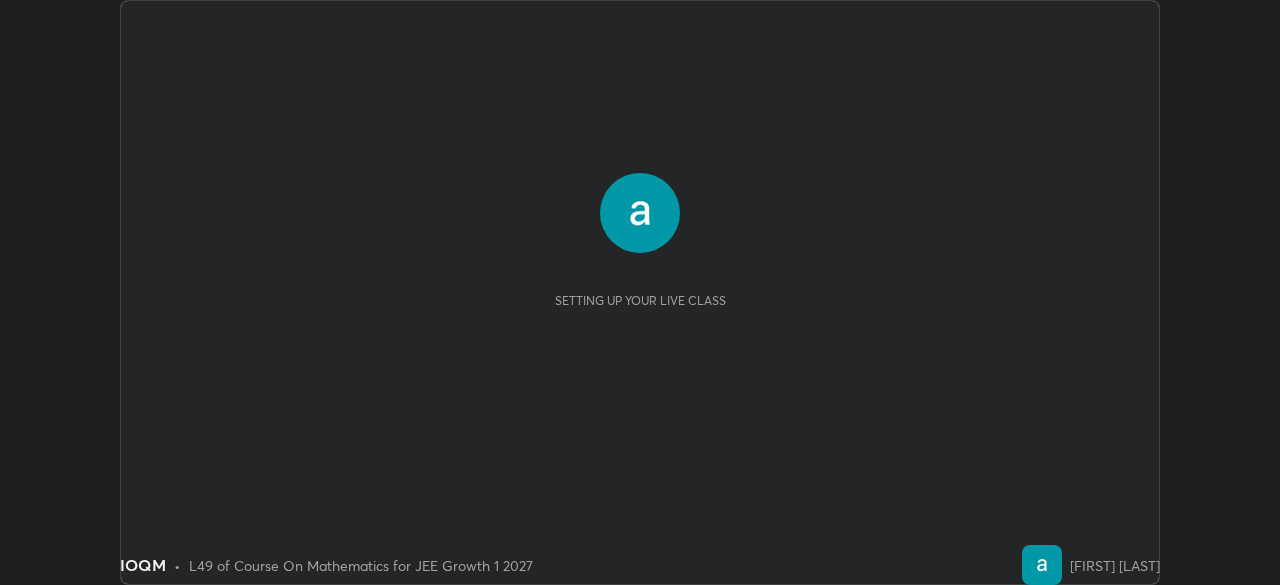 scroll, scrollTop: 0, scrollLeft: 0, axis: both 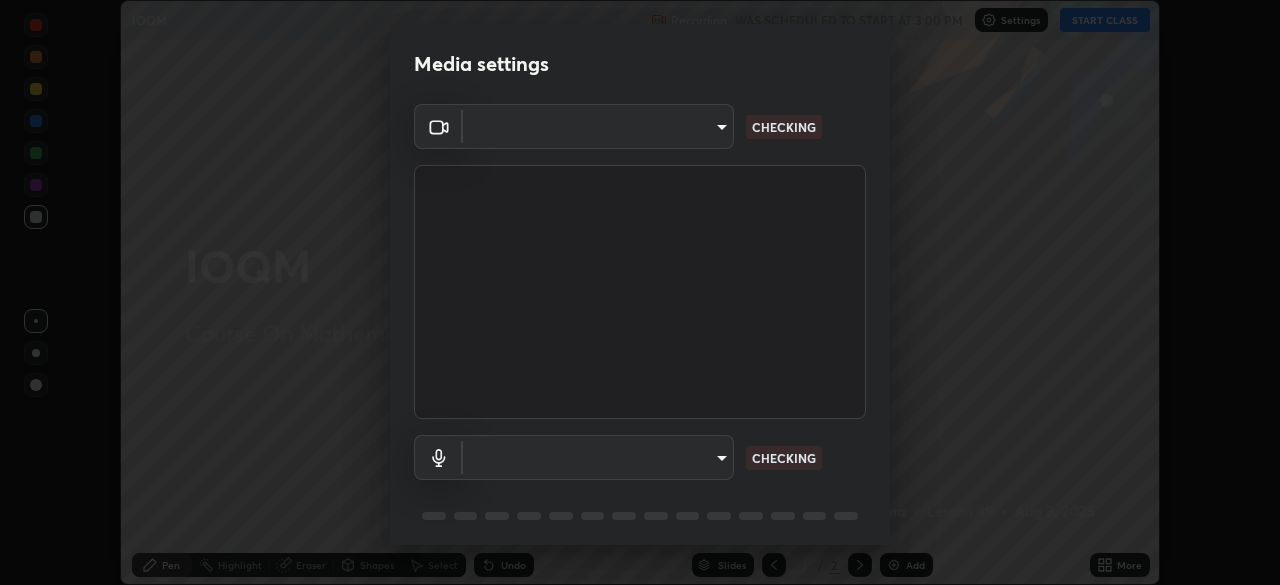 click at bounding box center [640, 292] 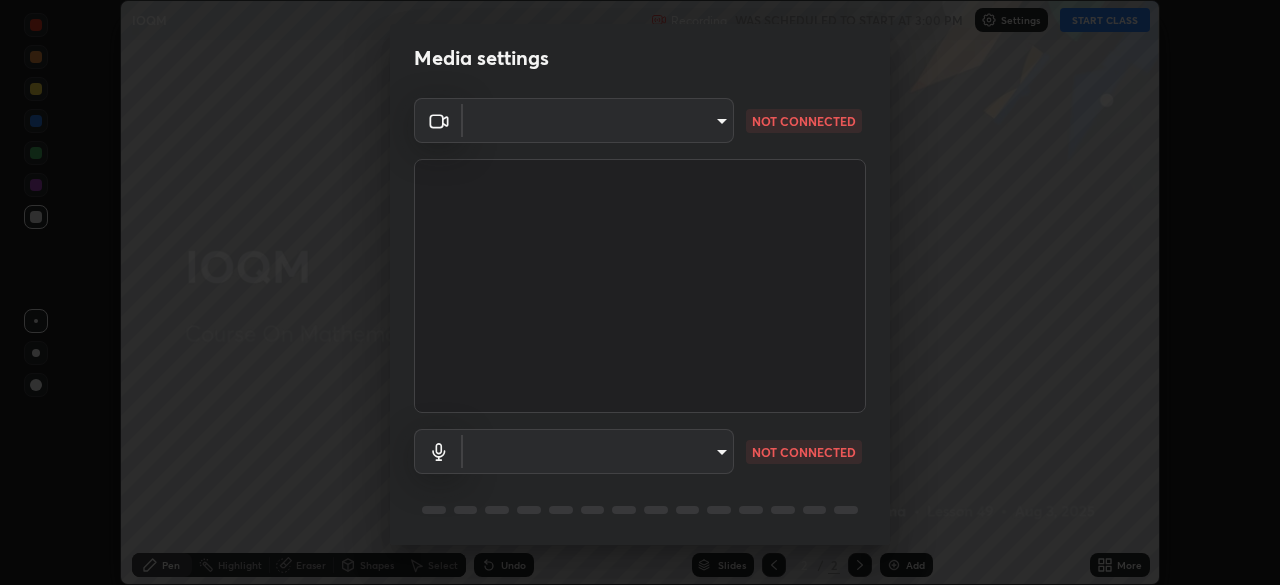 click on "Erase all IOQM Recording WAS SCHEDULED TO START AT 3:00 PM Settings START CLASS Setting up your live class IOQM • L49 of Course On Mathematics for JEE Growth 1 2027 [FIRST] [LAST] Pen Highlight Eraser Shapes Select Undo Slides 2 / 2 Add More No doubts shared Encourage your learners to ask a doubt for better clarity Report an issue Reason for reporting Buffering Chat not working Audio - Video sync issue Educator video quality low ​ Attach an image Report Media settings ​ NOT CONNECTED ​ NOT CONNECTED 1 / 5 Next" at bounding box center [640, 292] 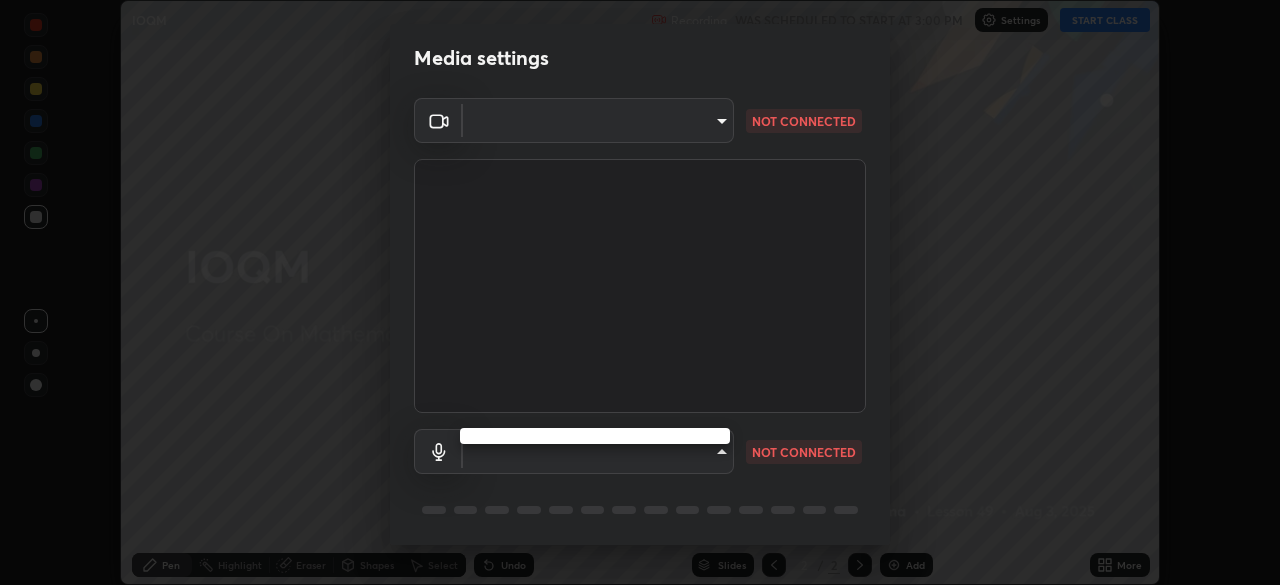 type on "b01729d45edbc9c0263969ae5aeda06708fa428b9a77102190d554404ede5bbd" 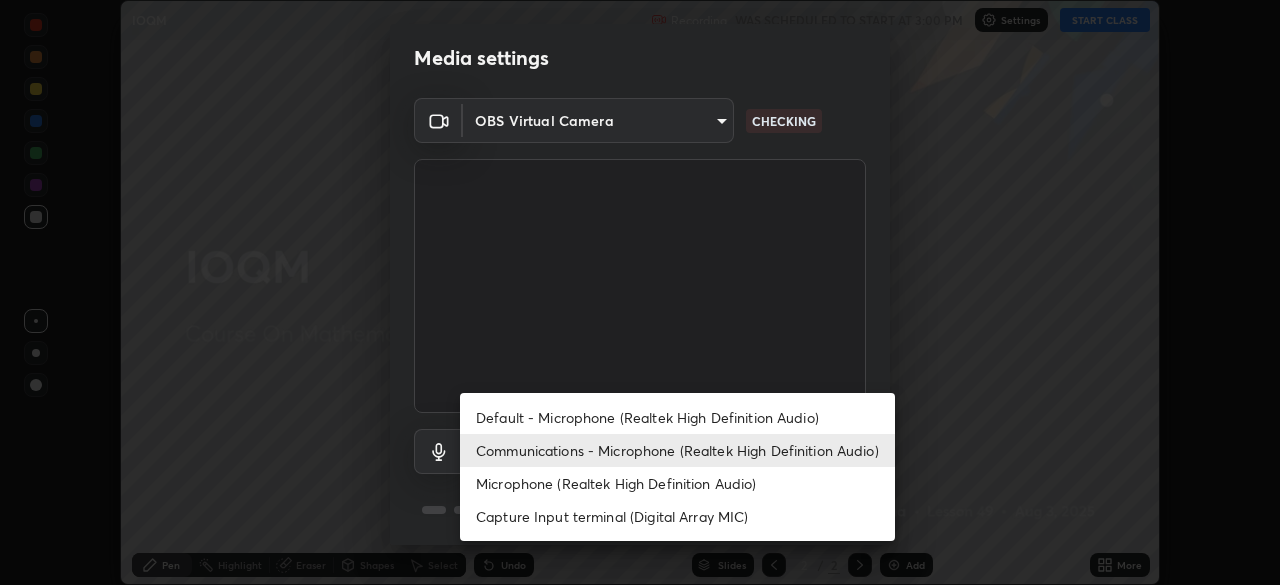 click on "Communications - Microphone (Realtek High Definition Audio)" at bounding box center [677, 450] 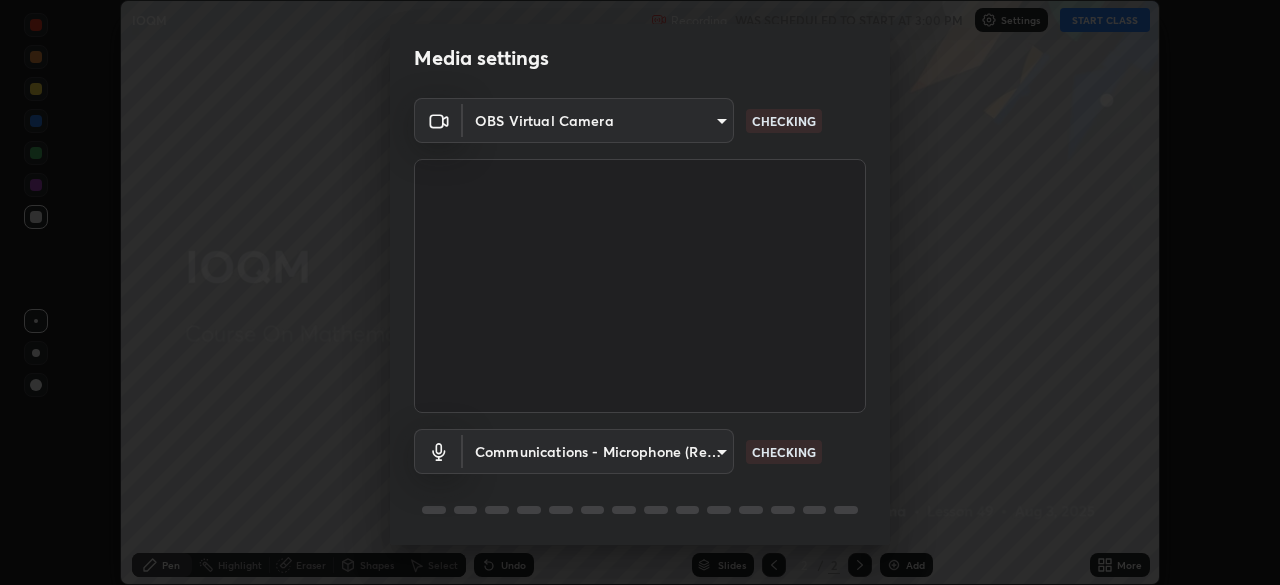 scroll, scrollTop: 71, scrollLeft: 0, axis: vertical 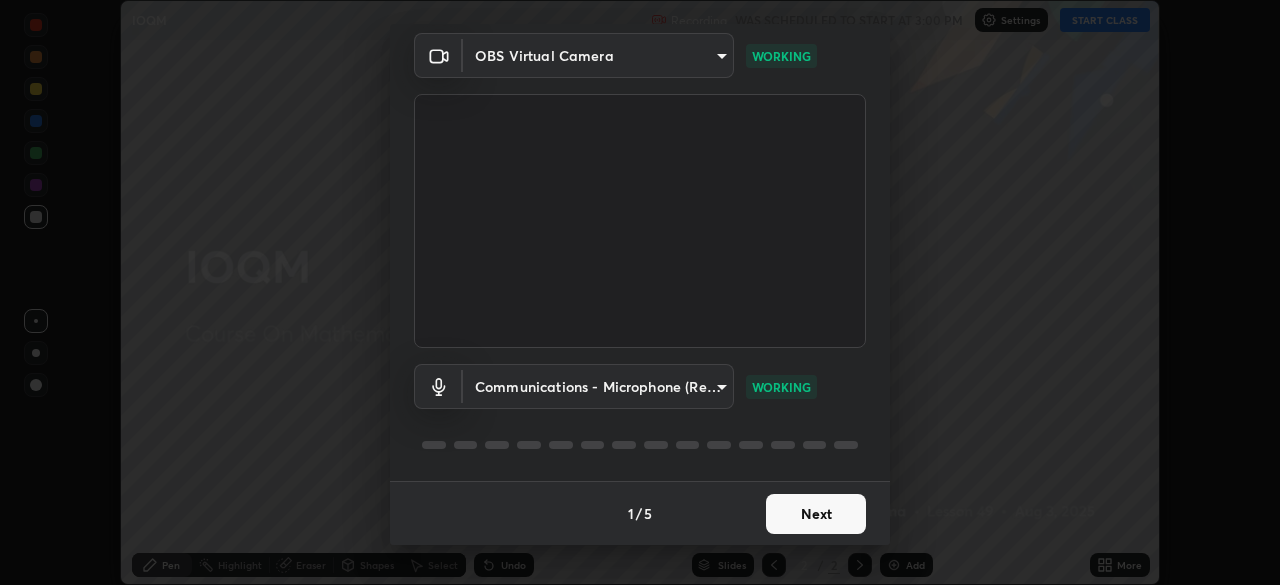 click on "Next" at bounding box center (816, 514) 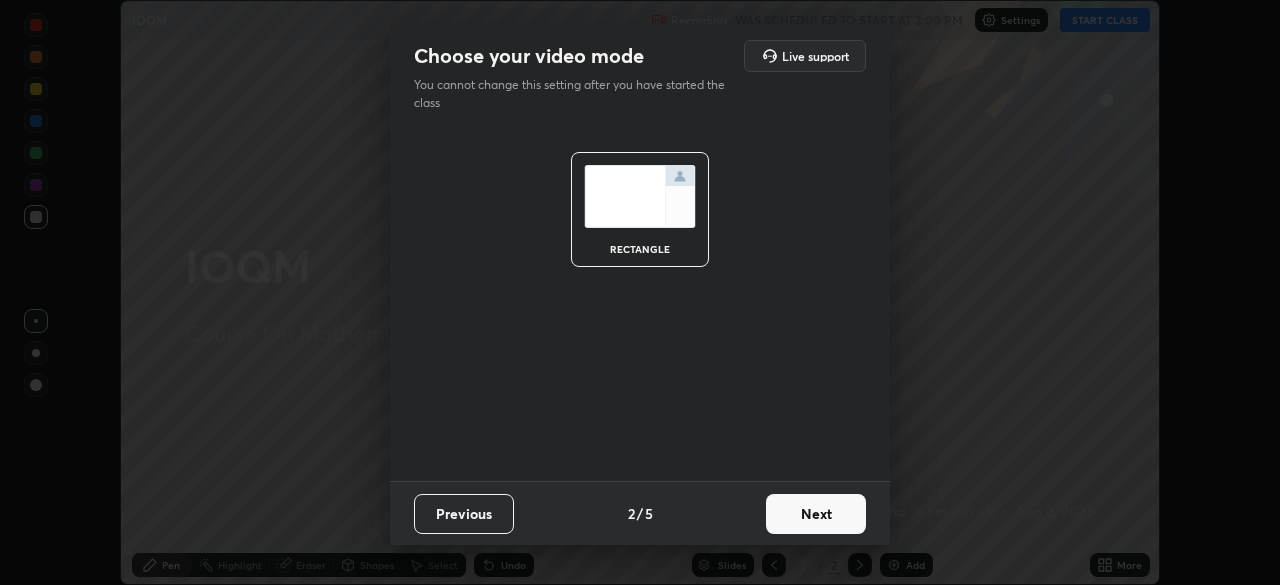 click on "Next" at bounding box center [816, 514] 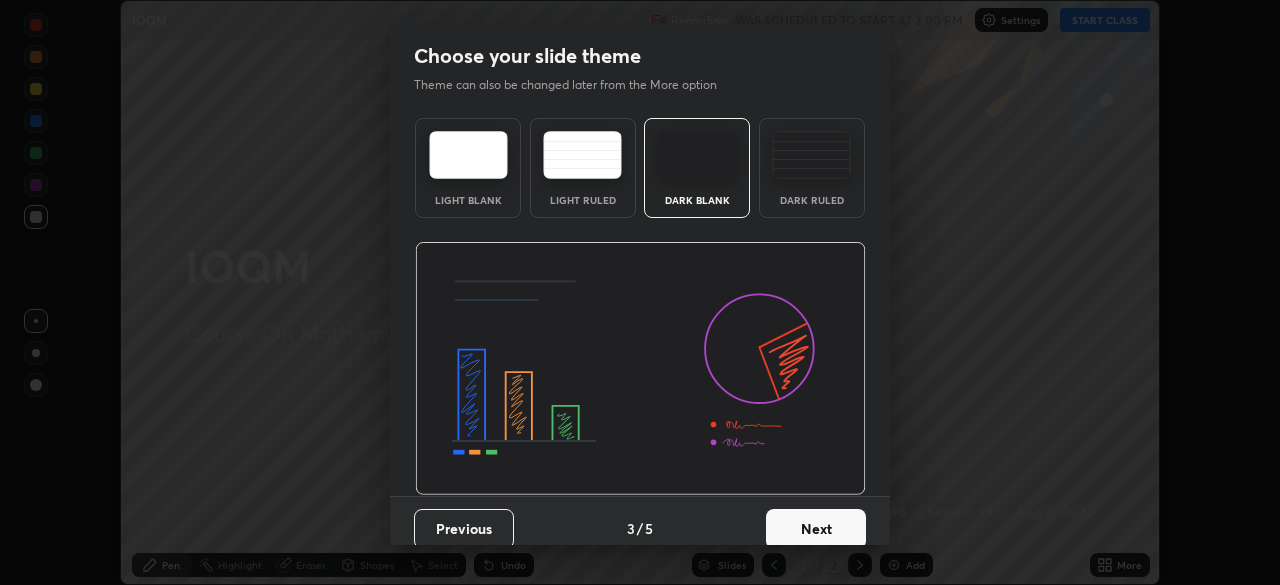 click on "Next" at bounding box center [816, 529] 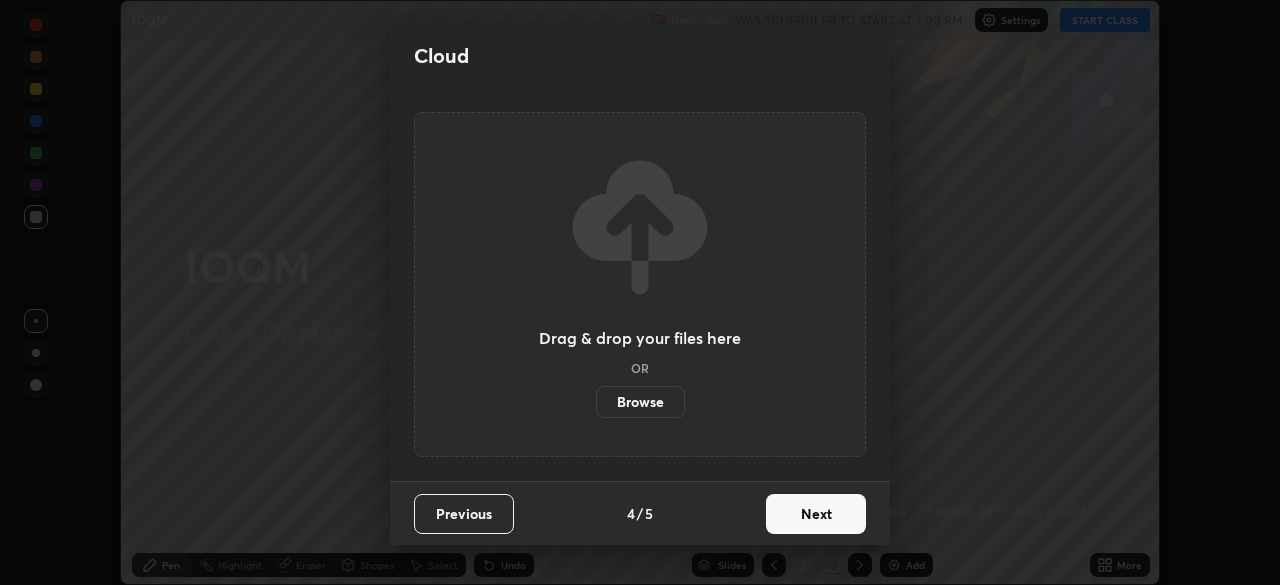 click on "Next" at bounding box center [816, 514] 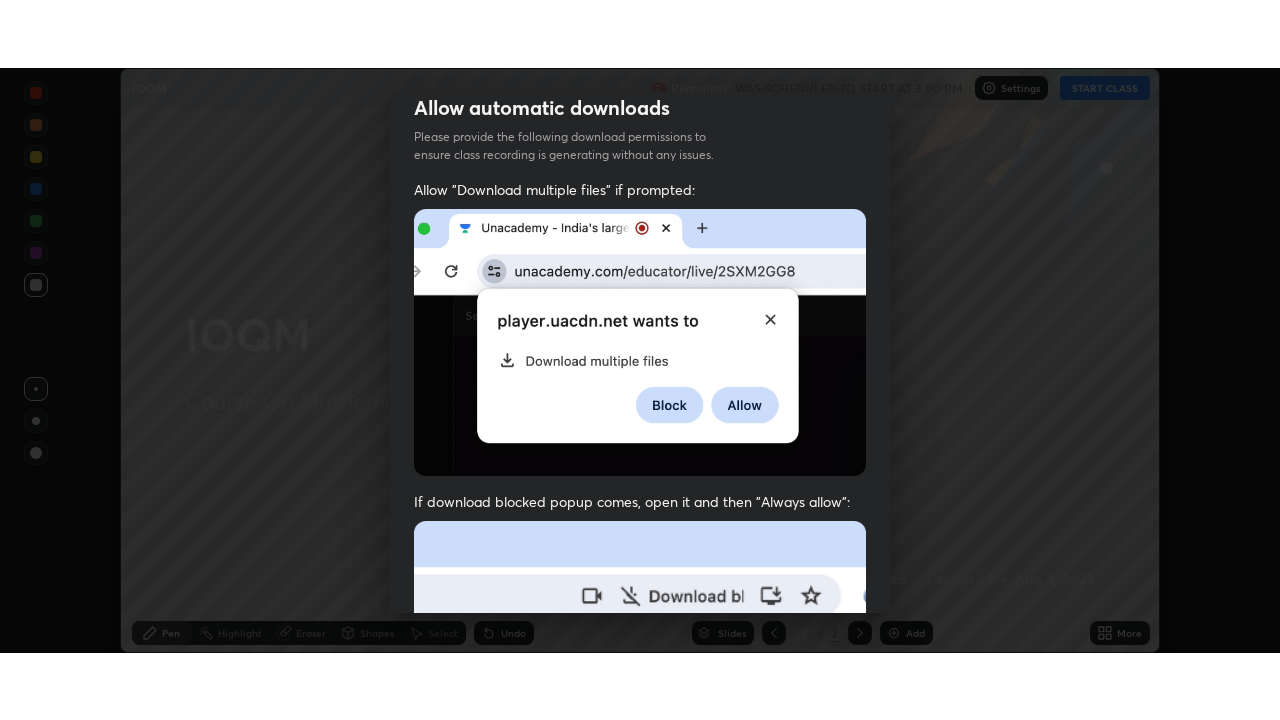 scroll, scrollTop: 479, scrollLeft: 0, axis: vertical 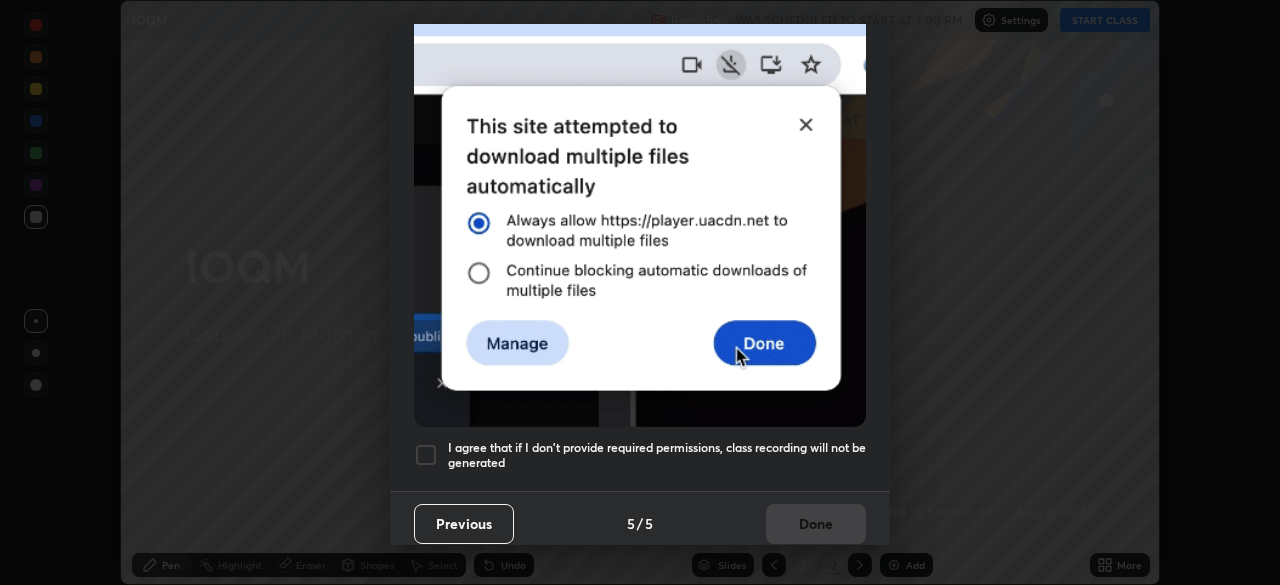 click at bounding box center (426, 455) 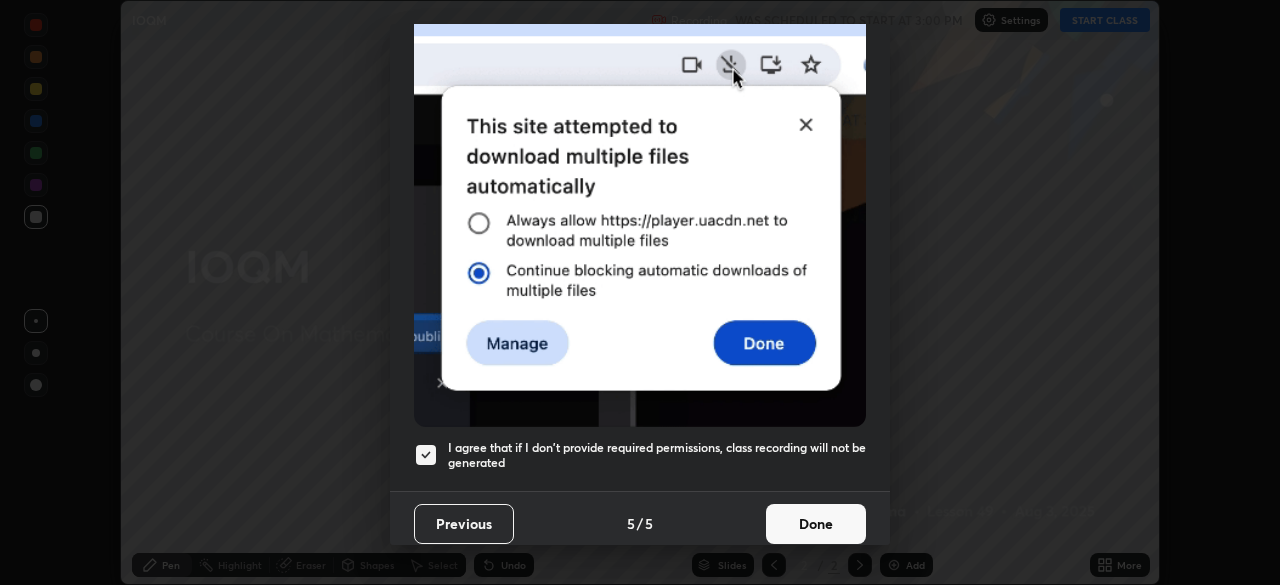 click on "Done" at bounding box center [816, 524] 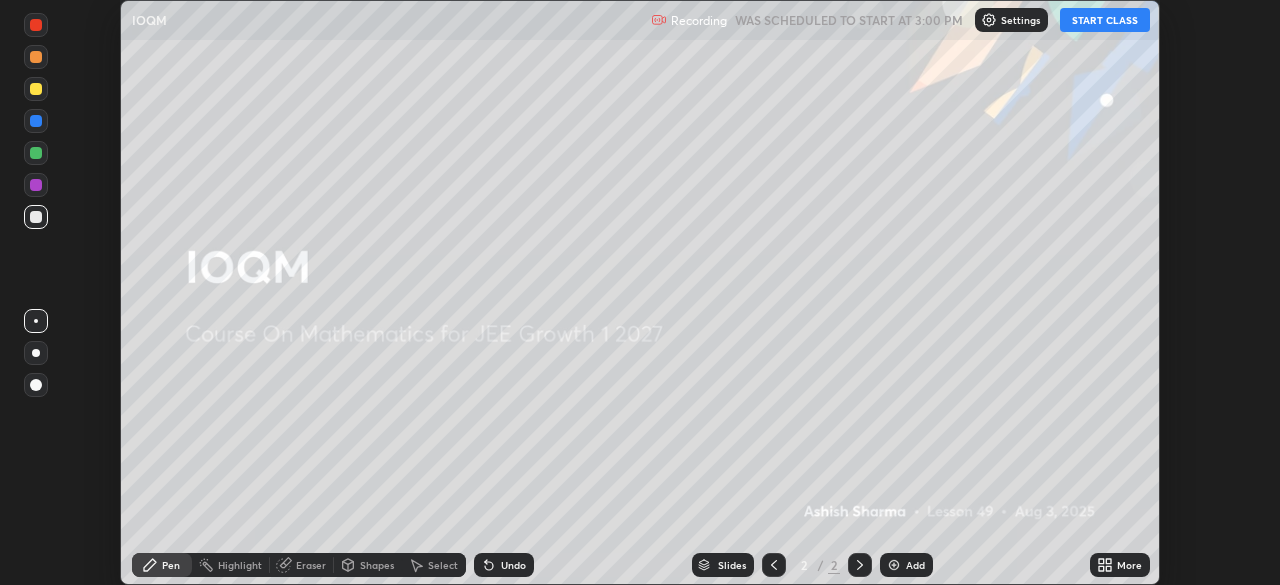 click on "START CLASS" at bounding box center [1105, 20] 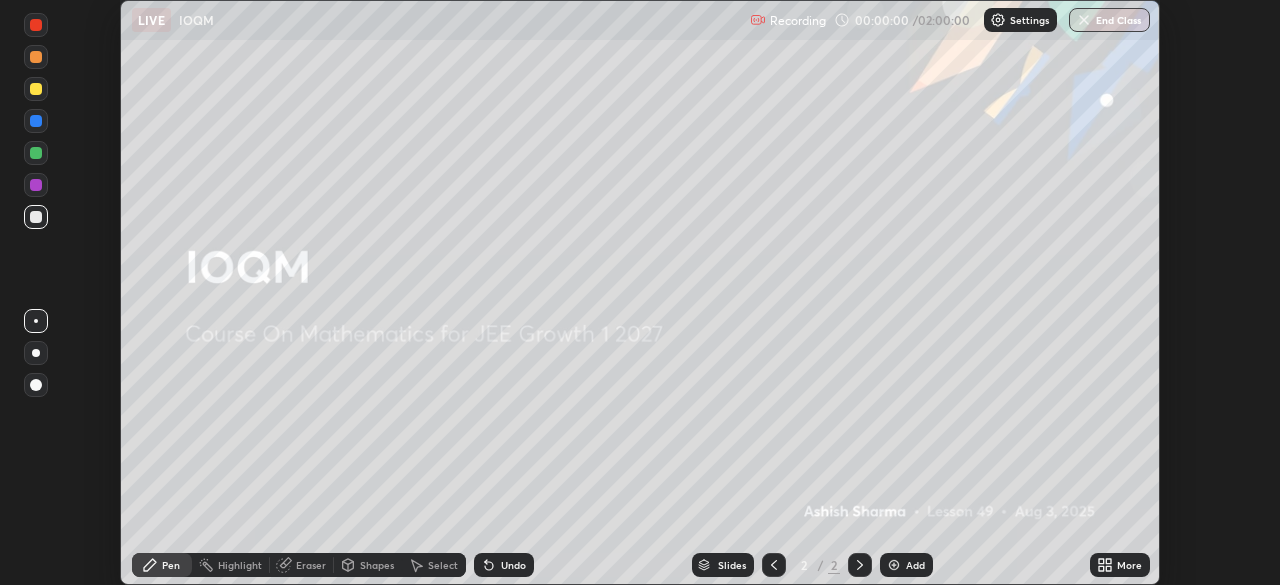 click on "More" at bounding box center [1129, 565] 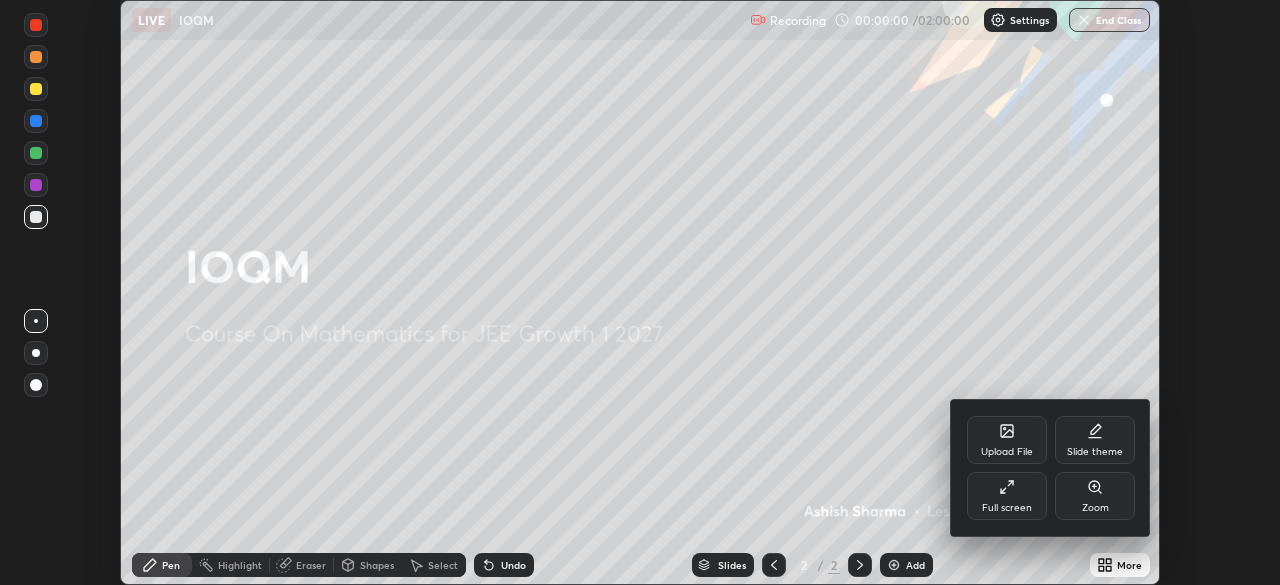 click on "Full screen" at bounding box center [1007, 496] 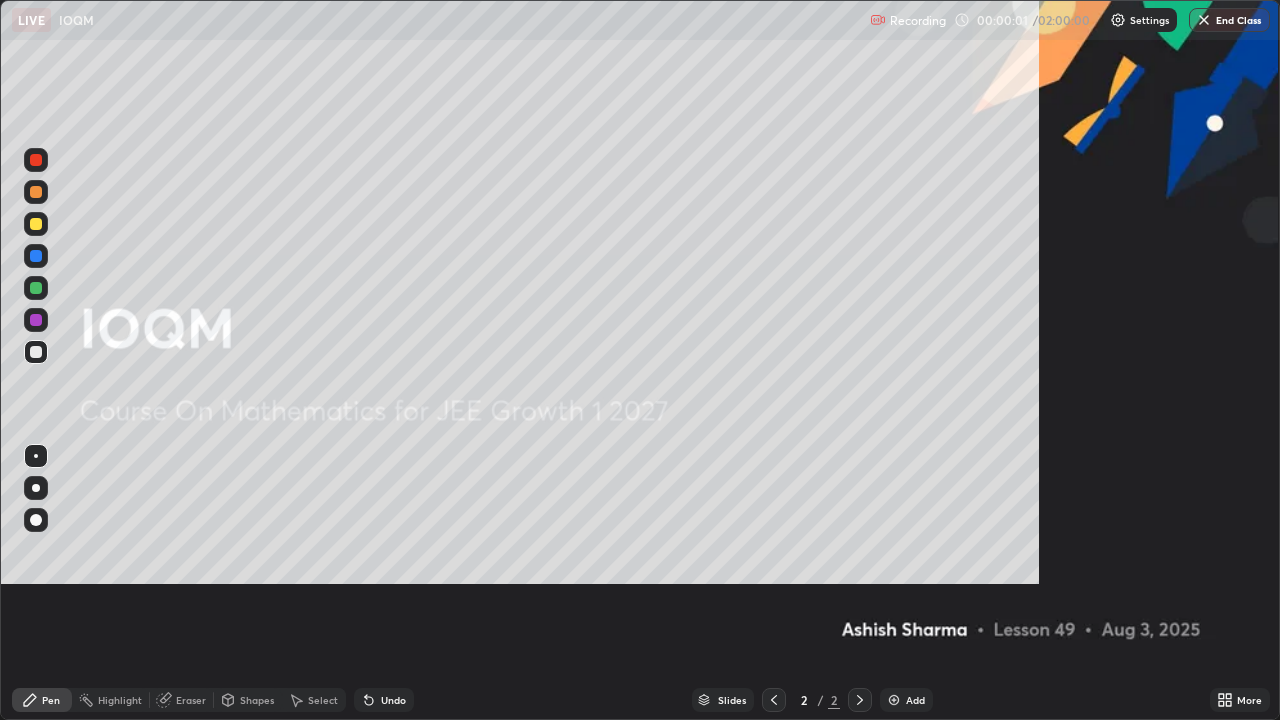 scroll, scrollTop: 99280, scrollLeft: 98720, axis: both 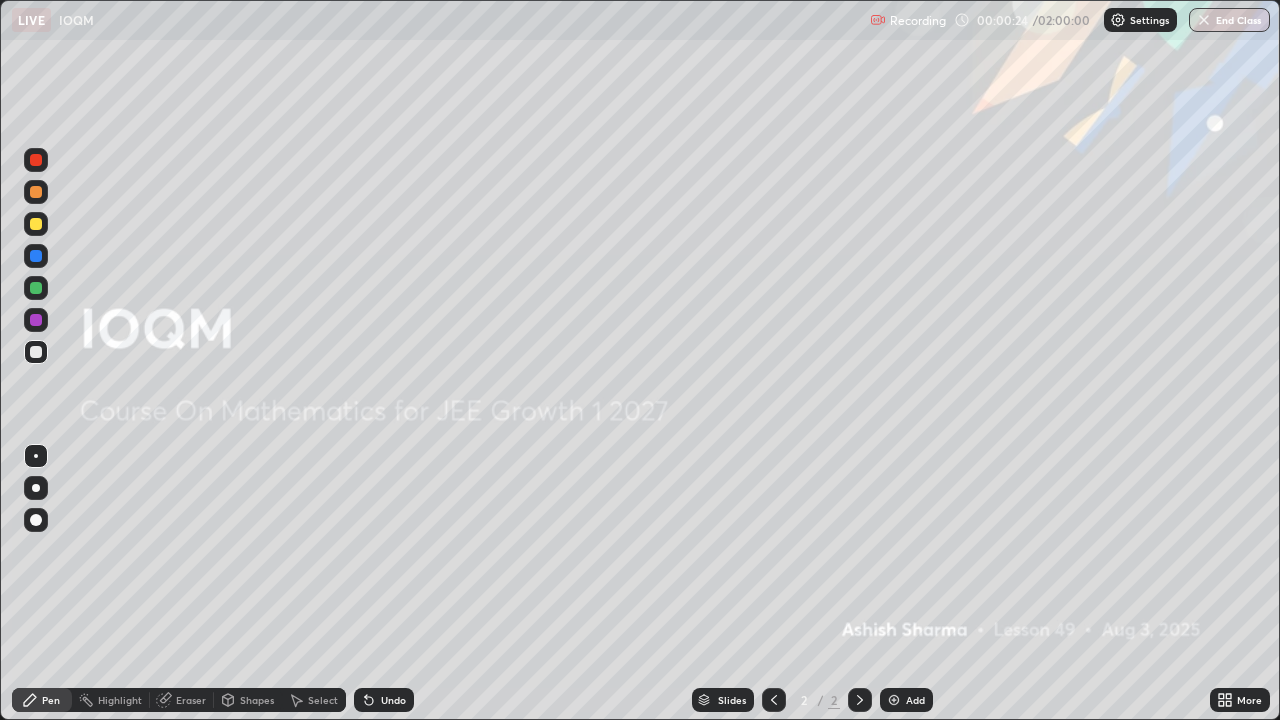 click on "Add" at bounding box center [906, 700] 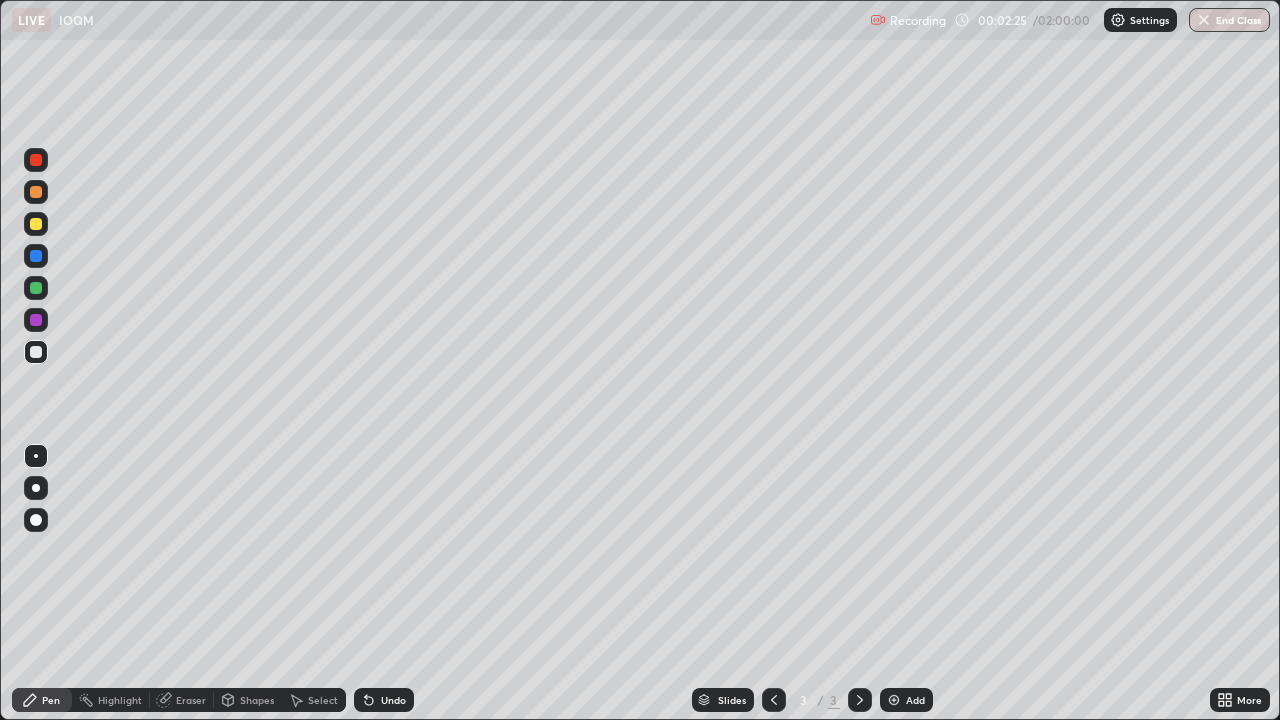 click on "Undo" at bounding box center [393, 700] 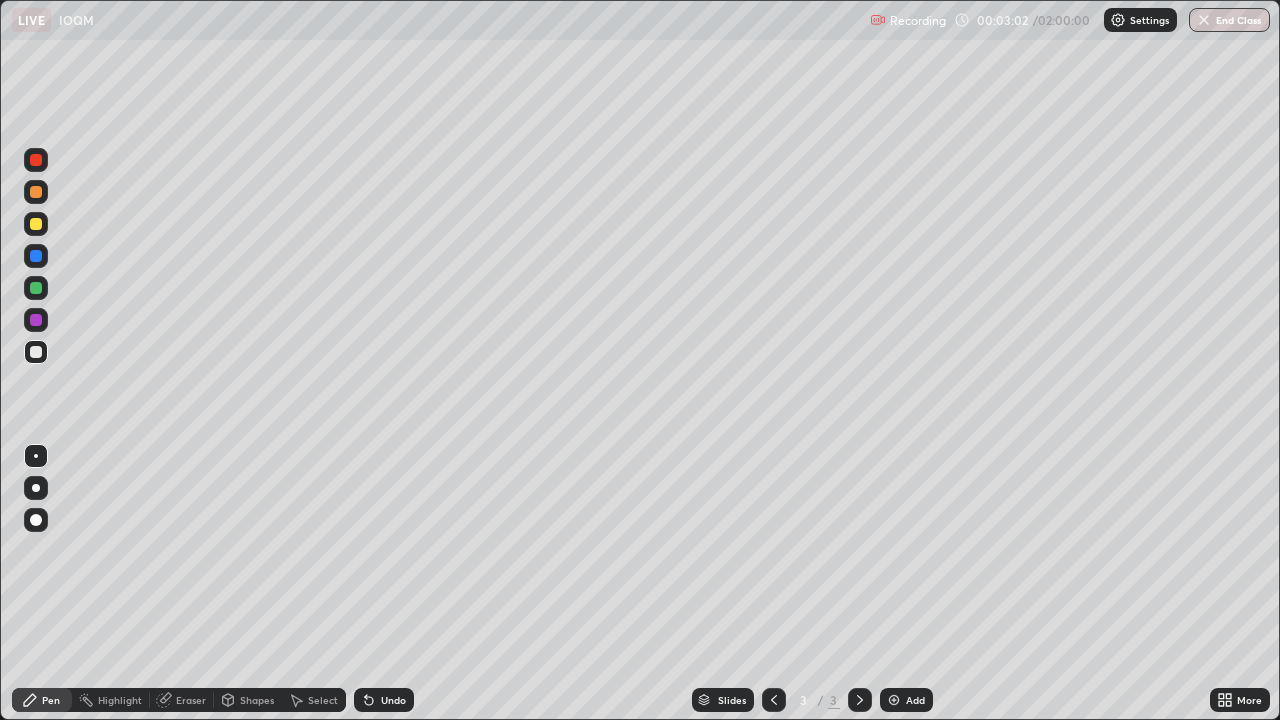click on "Undo" at bounding box center (393, 700) 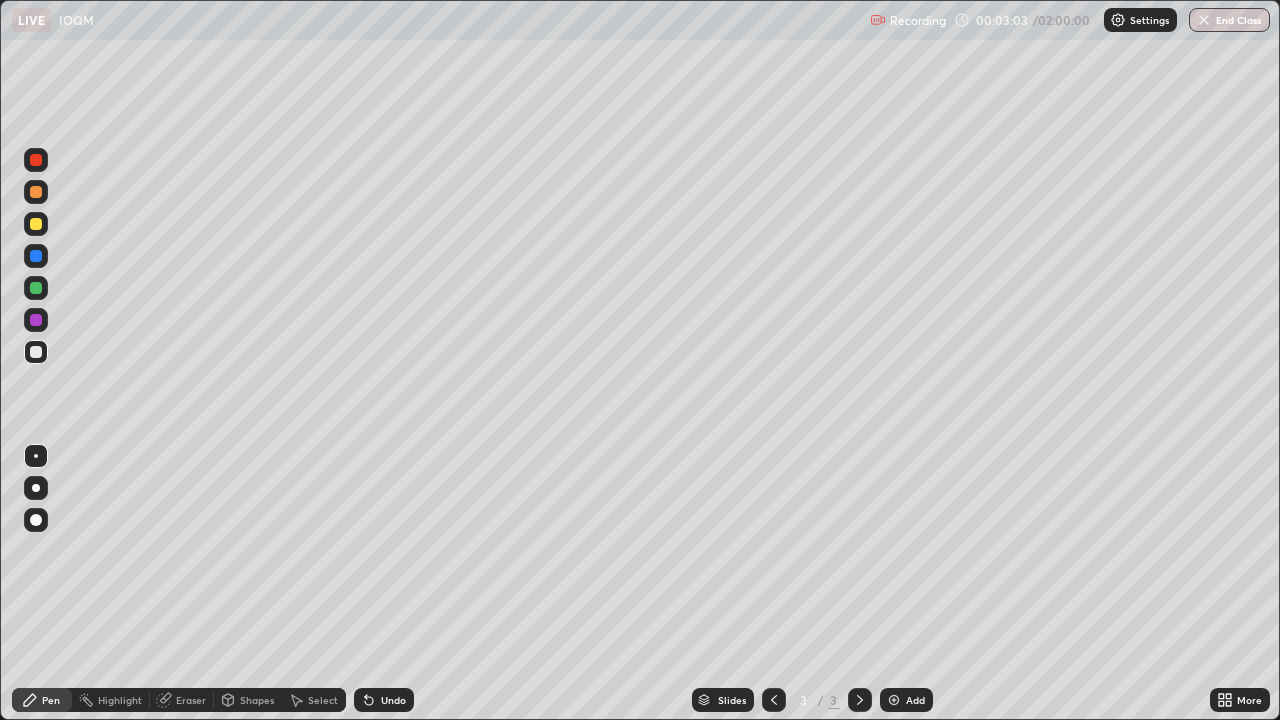 click on "Undo" at bounding box center [393, 700] 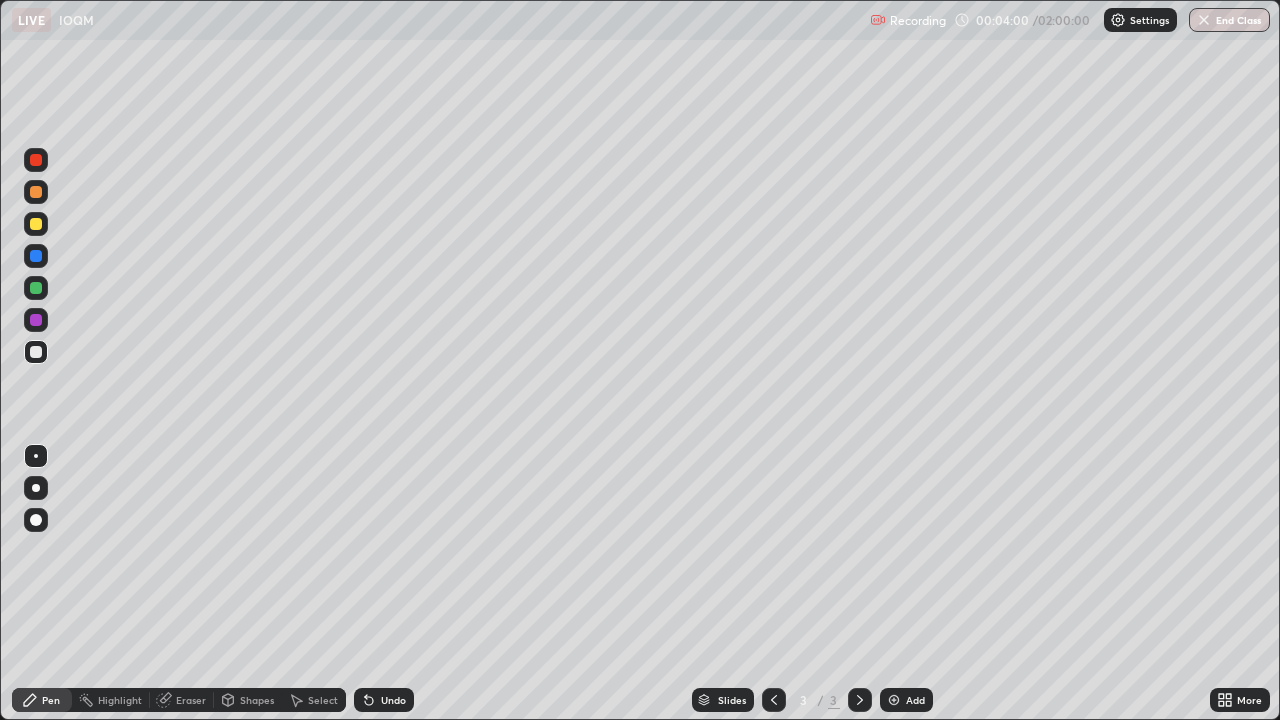 click on "Undo" at bounding box center [393, 700] 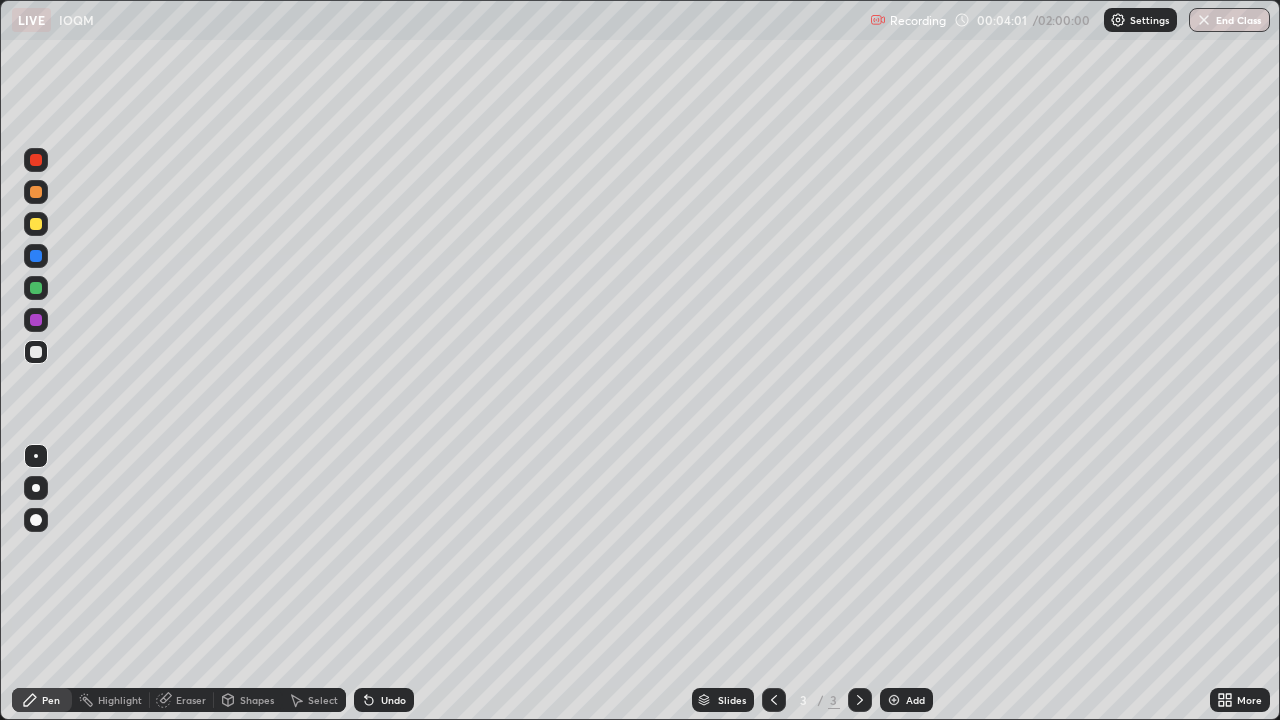 click on "Undo" at bounding box center [393, 700] 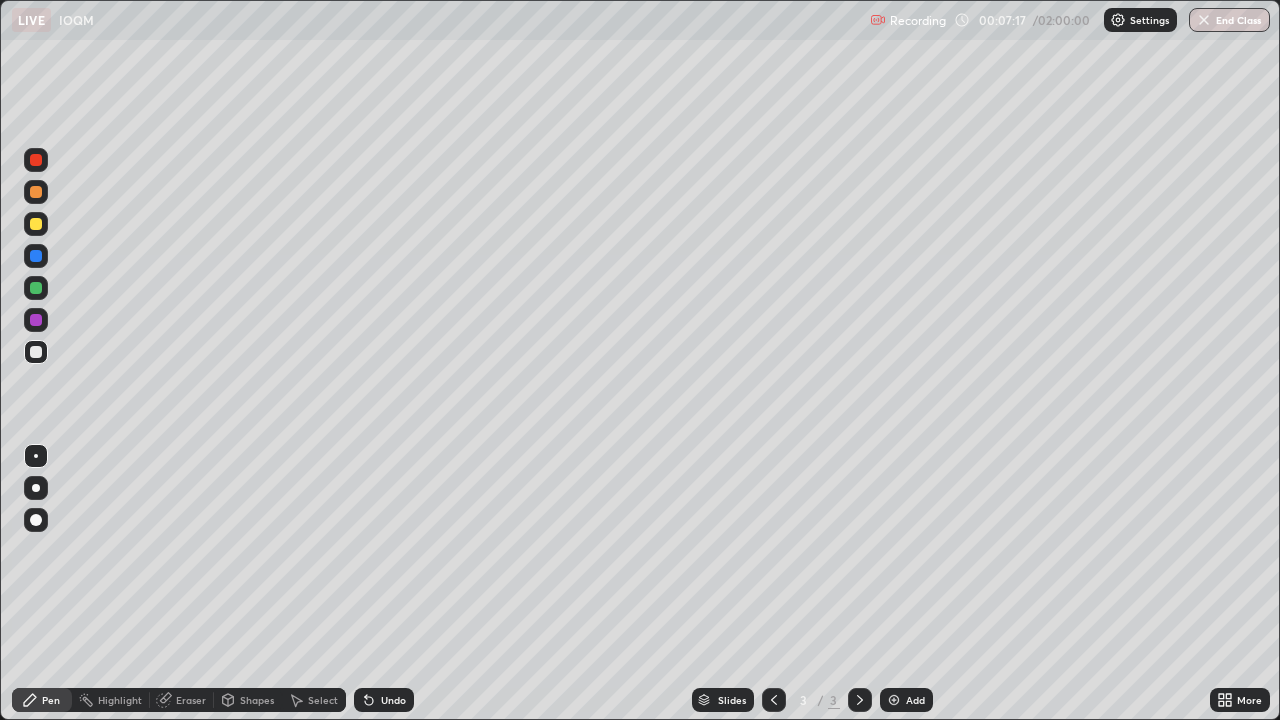 click on "Add" at bounding box center [915, 700] 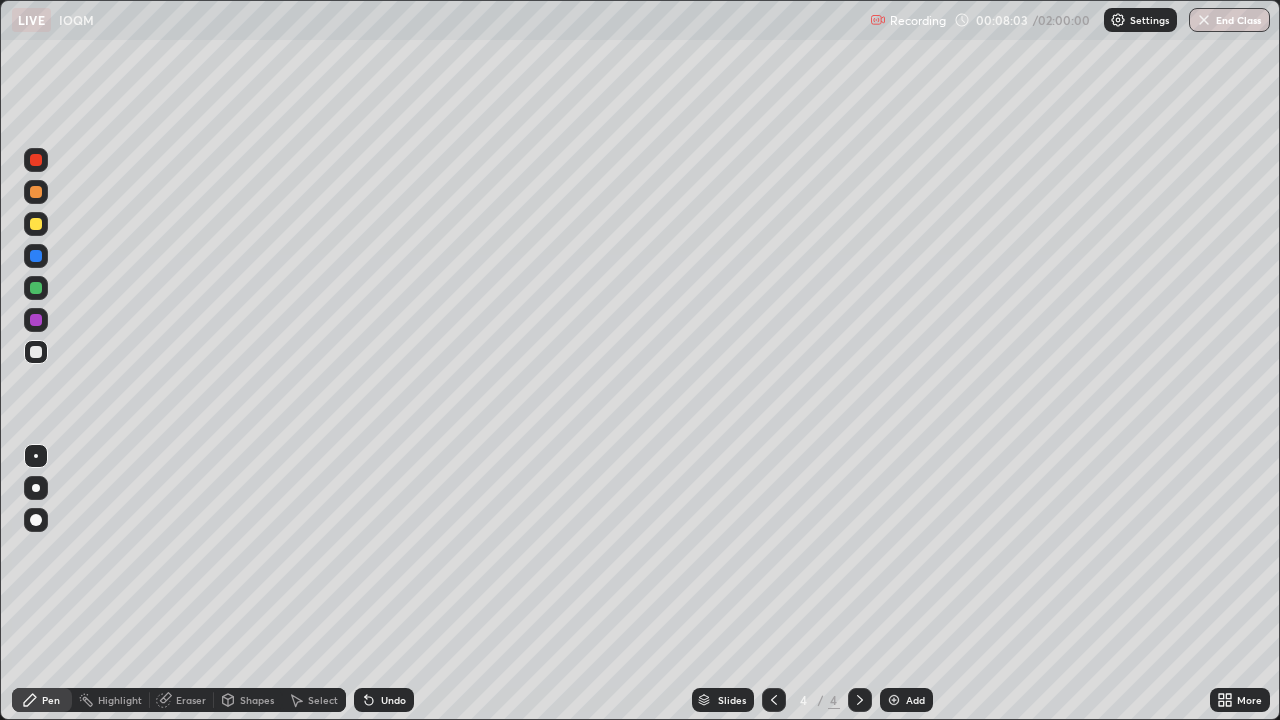 click on "Undo" at bounding box center [393, 700] 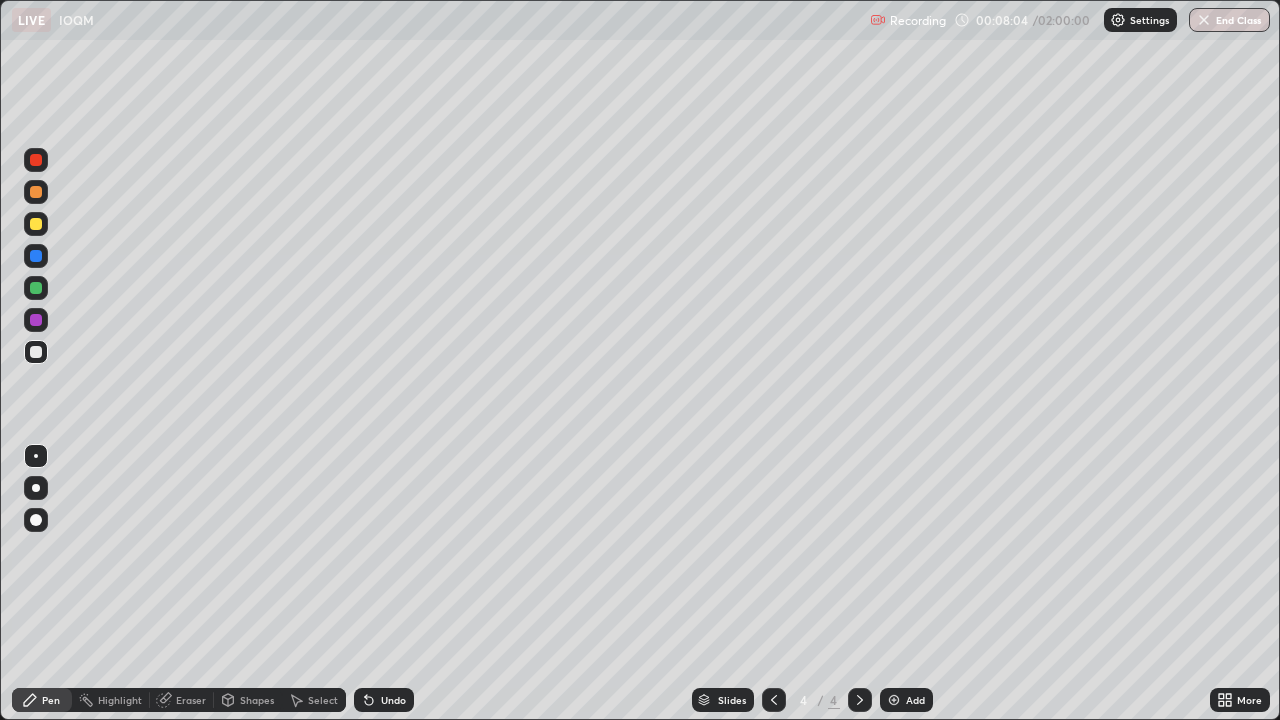 click on "Undo" at bounding box center (384, 700) 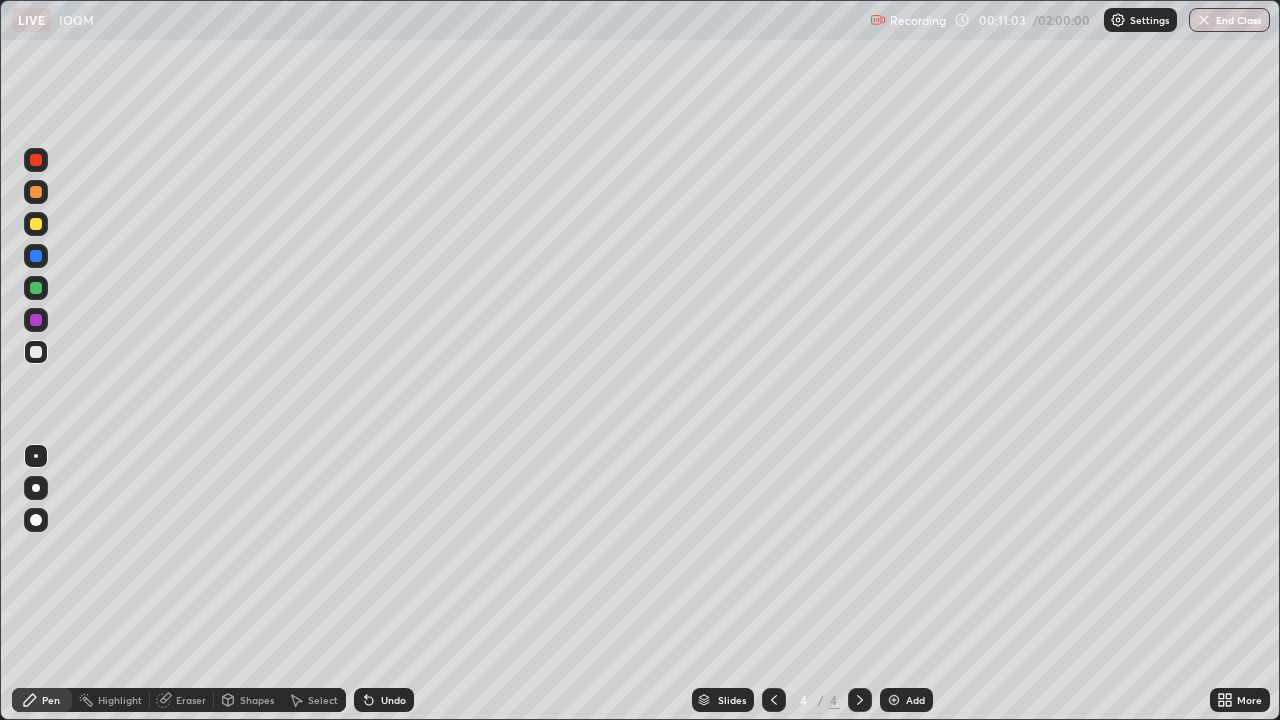 click on "Undo" at bounding box center (393, 700) 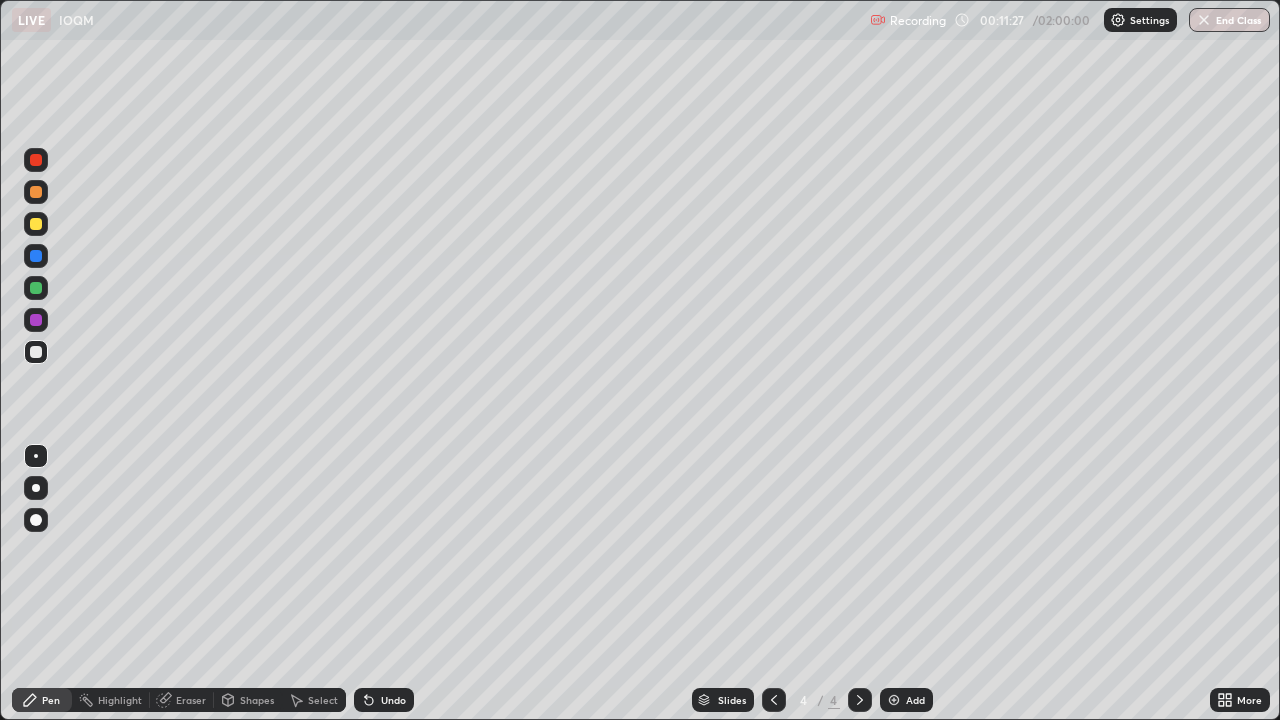 click at bounding box center (36, 288) 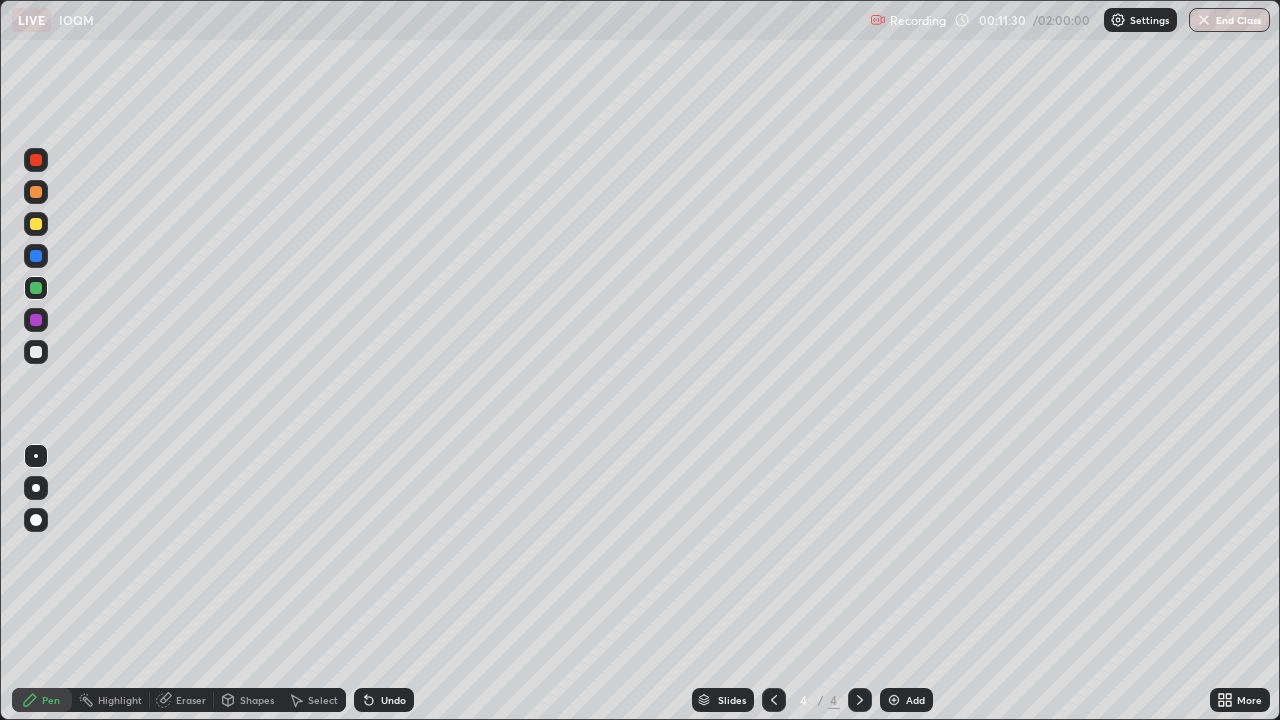 click at bounding box center [36, 352] 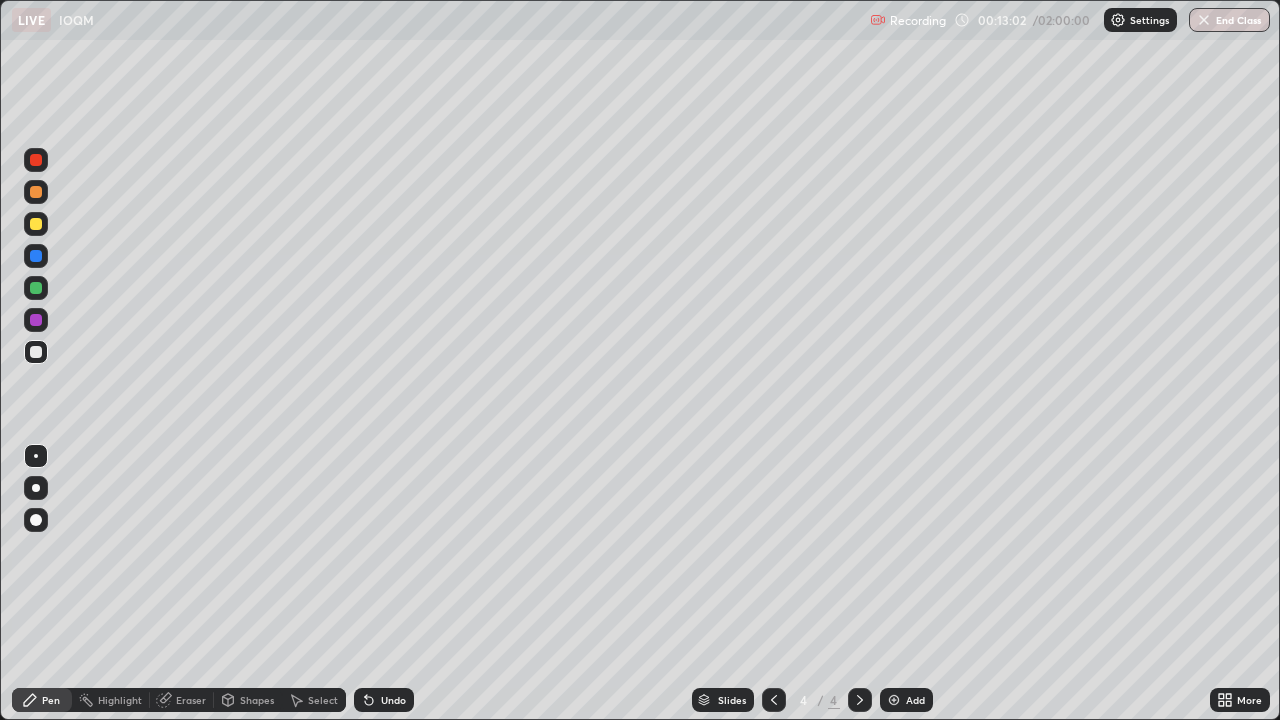 click on "Undo" at bounding box center (384, 700) 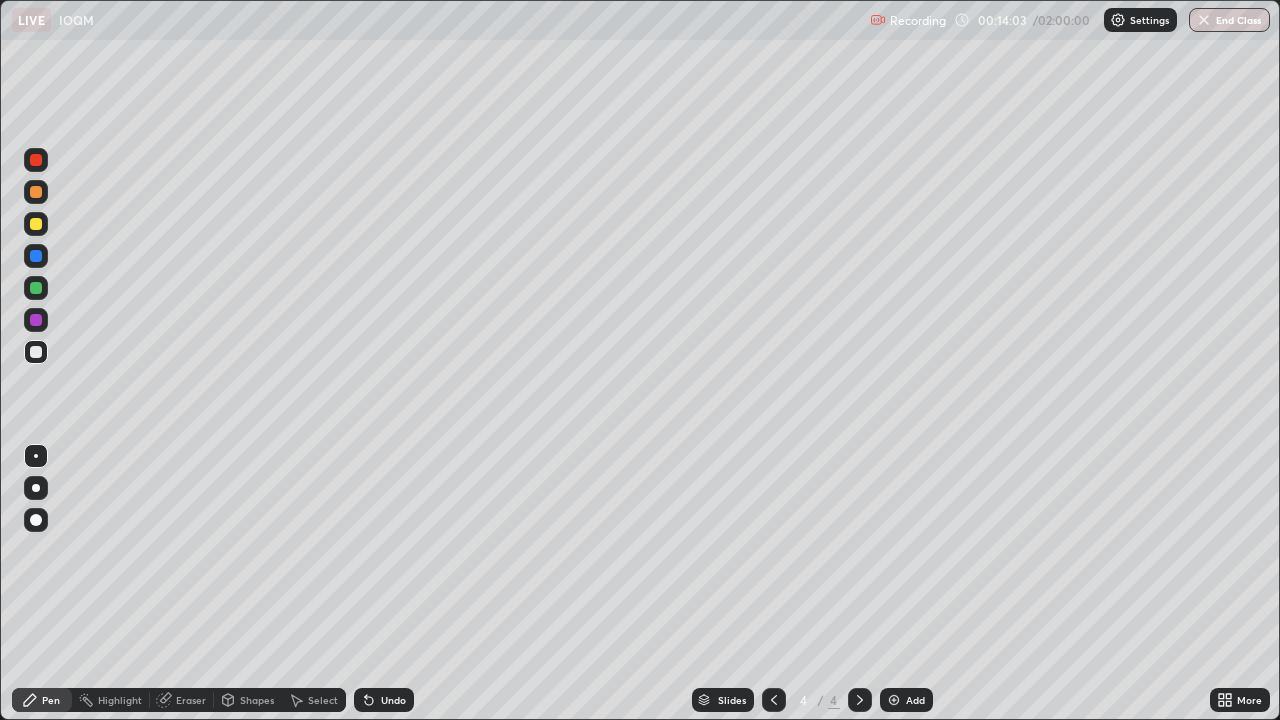 click on "Undo" at bounding box center (393, 700) 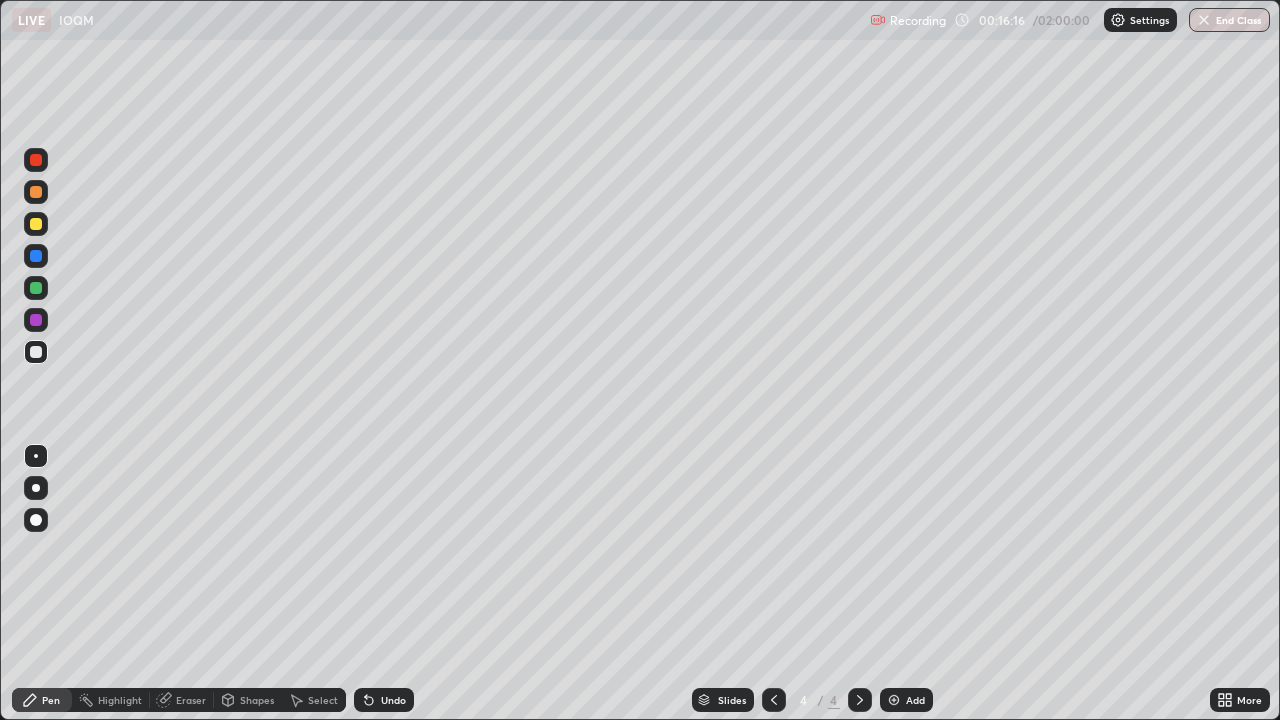 click on "Add" at bounding box center [906, 700] 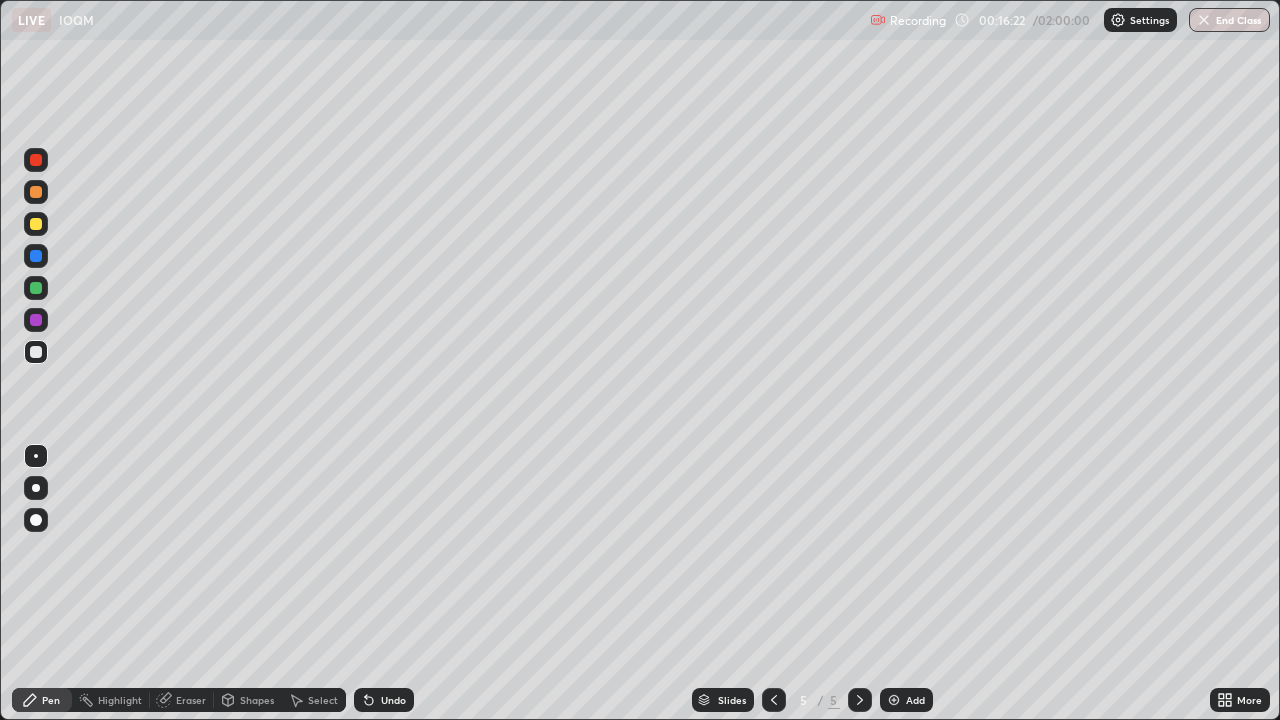 click on "Undo" at bounding box center [393, 700] 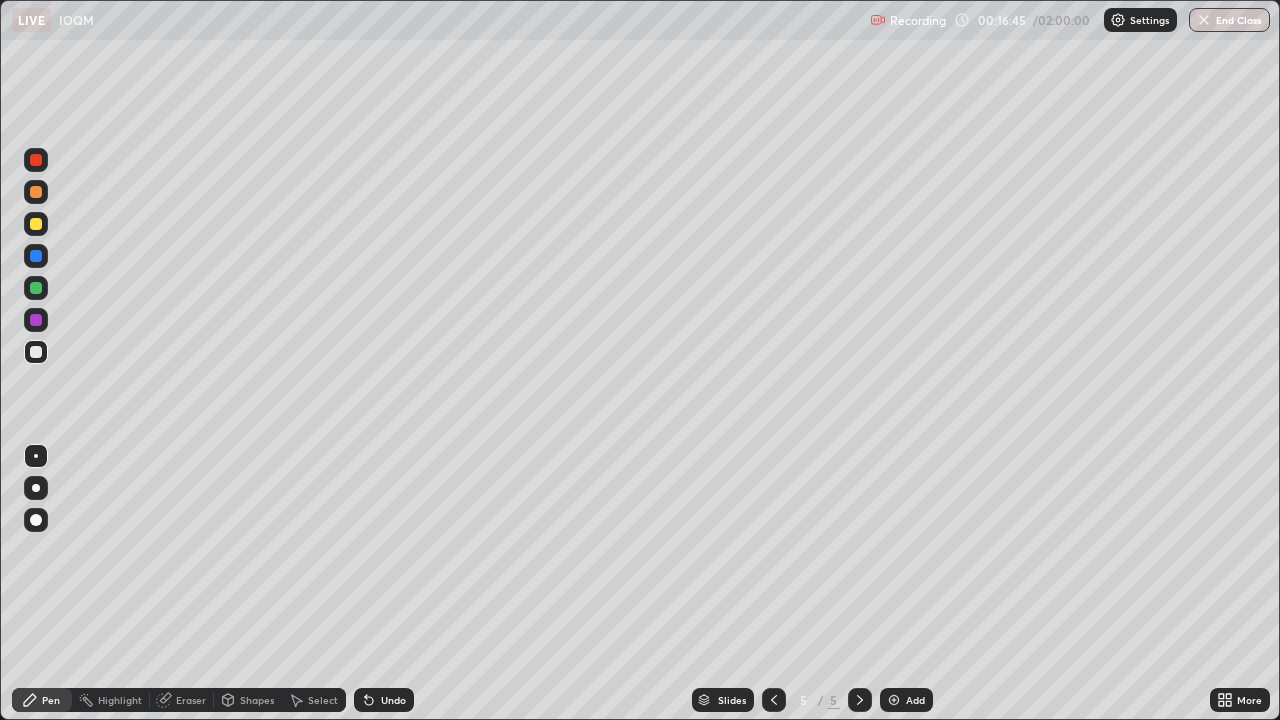 click at bounding box center [36, 288] 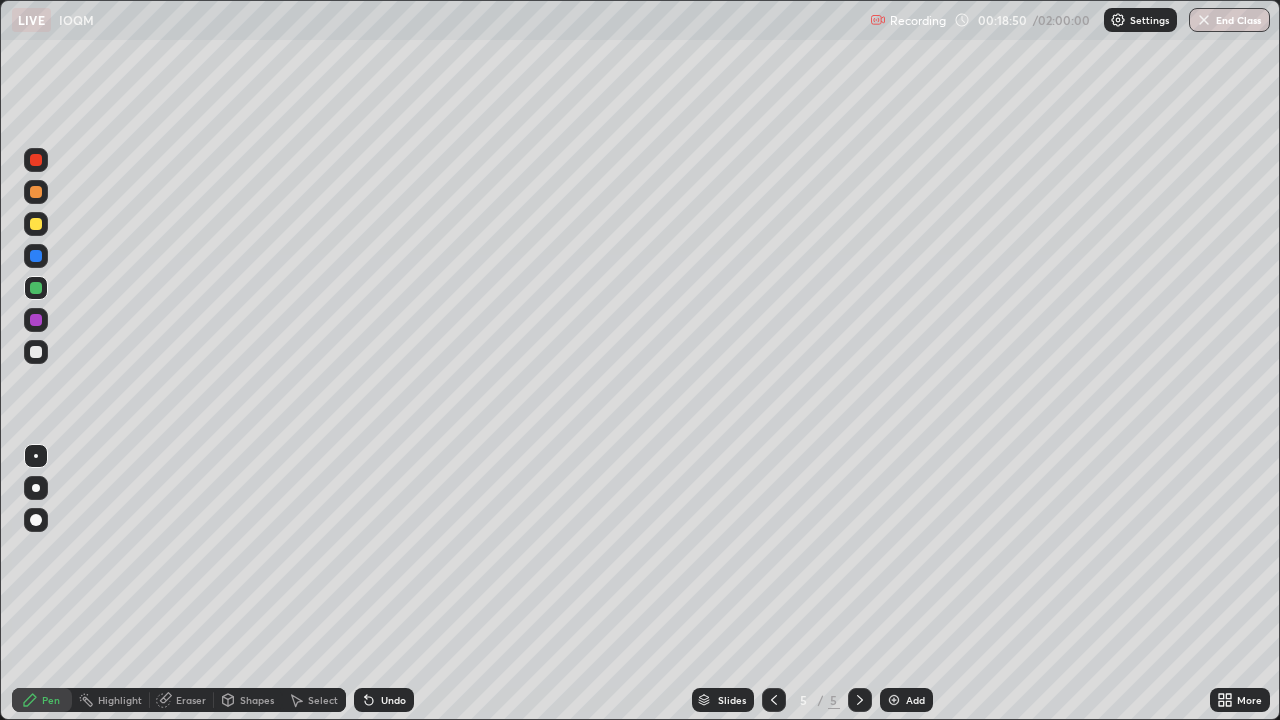 click on "Add" at bounding box center (906, 700) 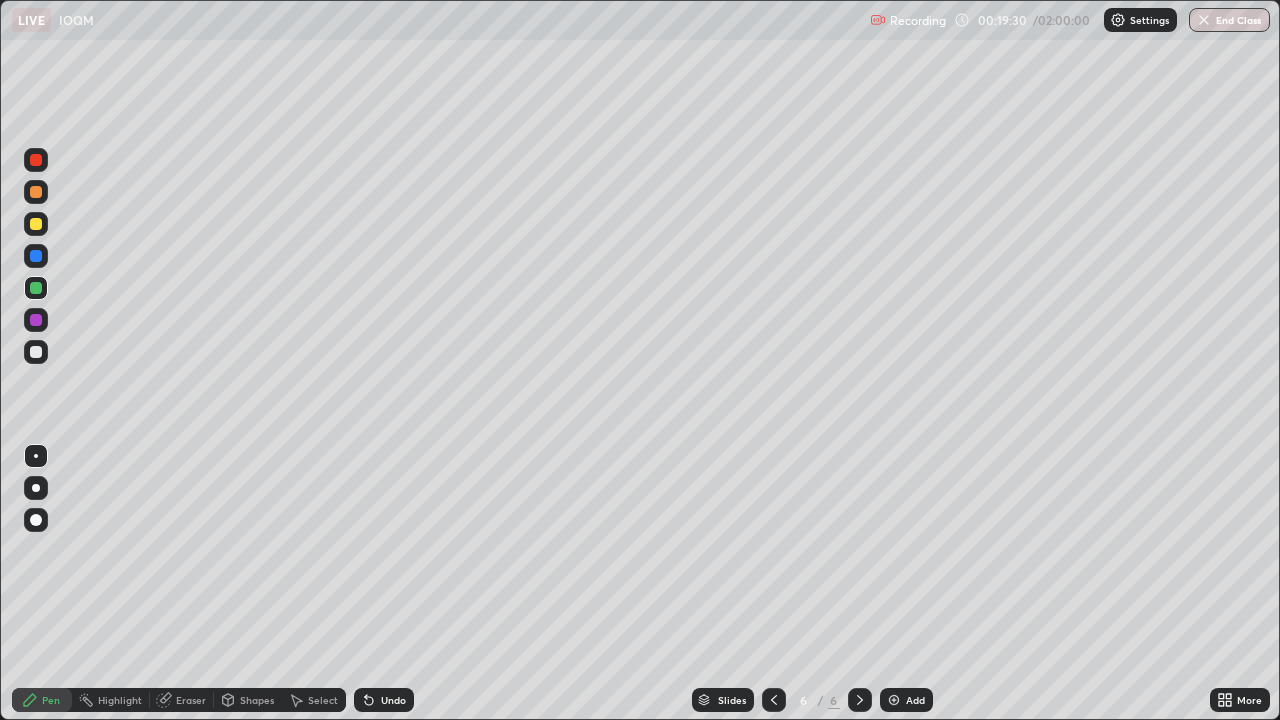click at bounding box center [36, 352] 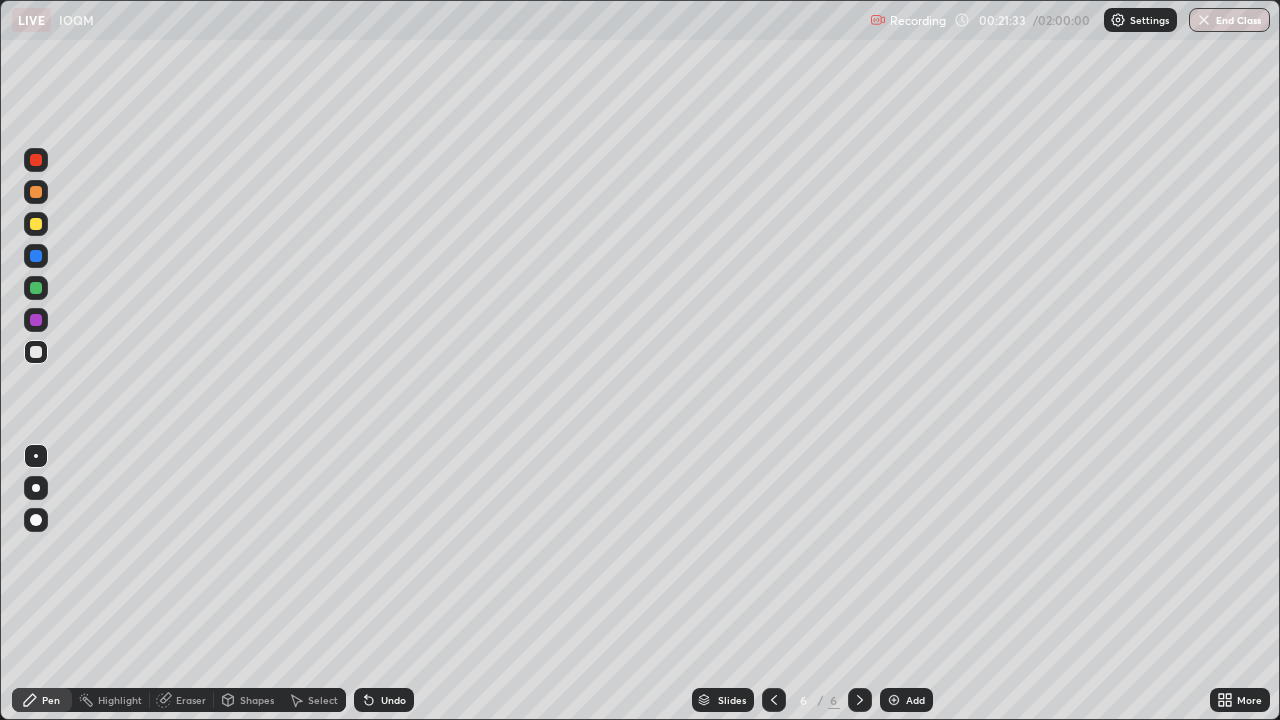 click on "Undo" at bounding box center [384, 700] 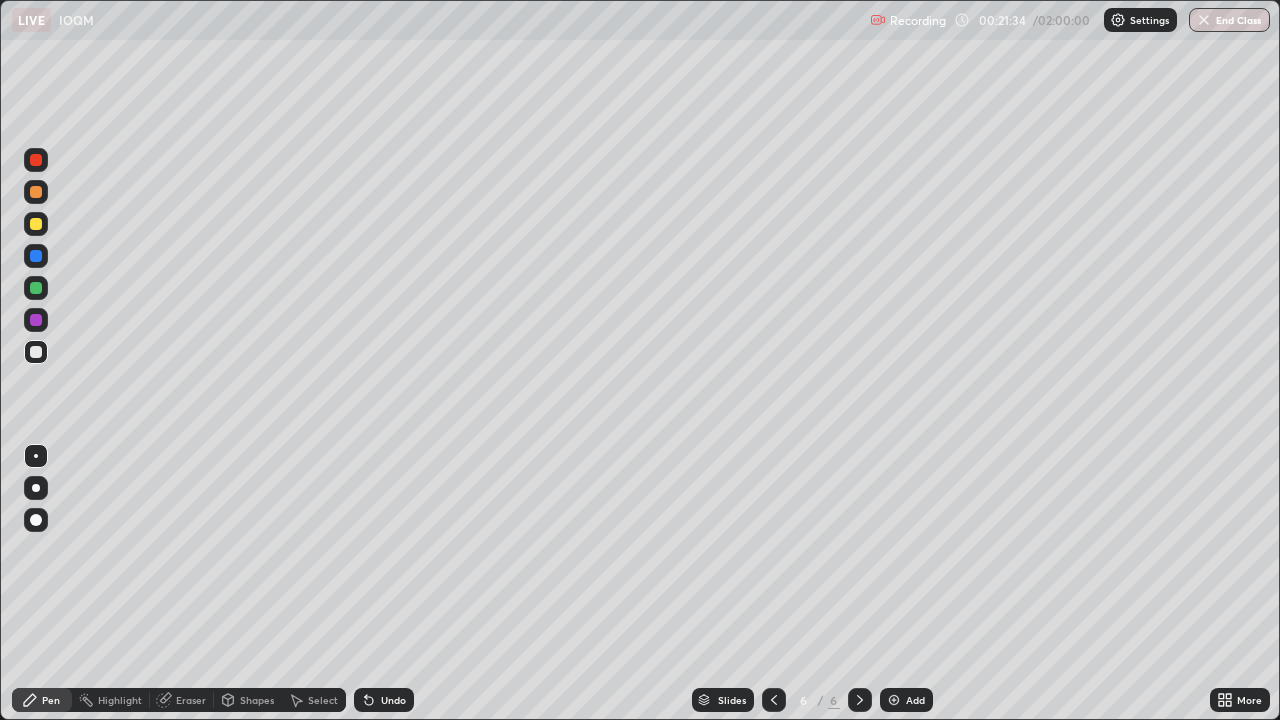 click on "Undo" at bounding box center [384, 700] 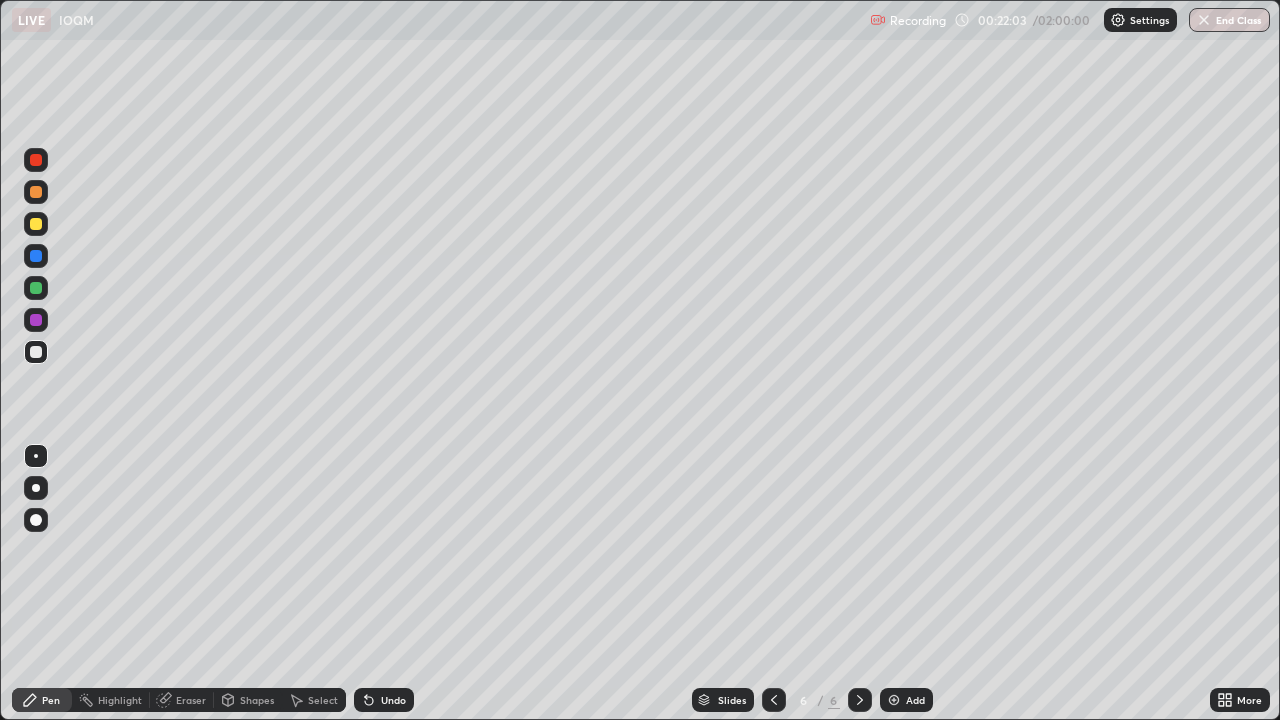 click on "Undo" at bounding box center (393, 700) 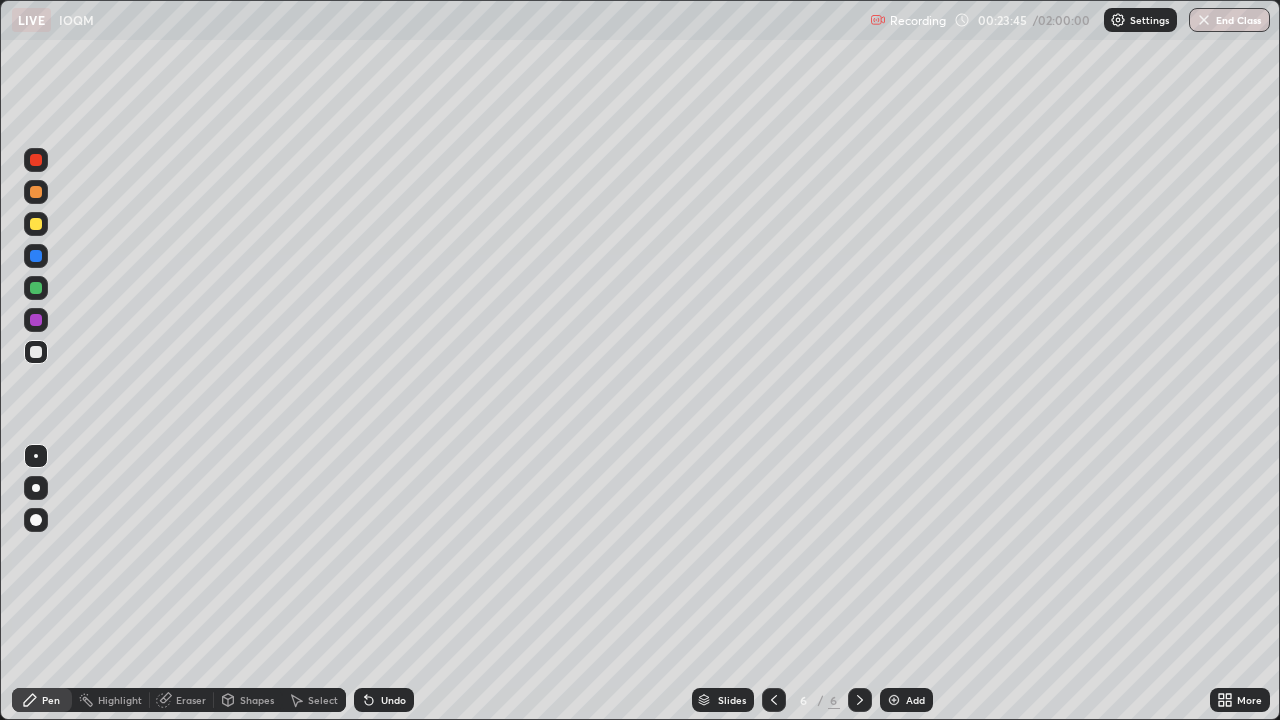 click at bounding box center [36, 288] 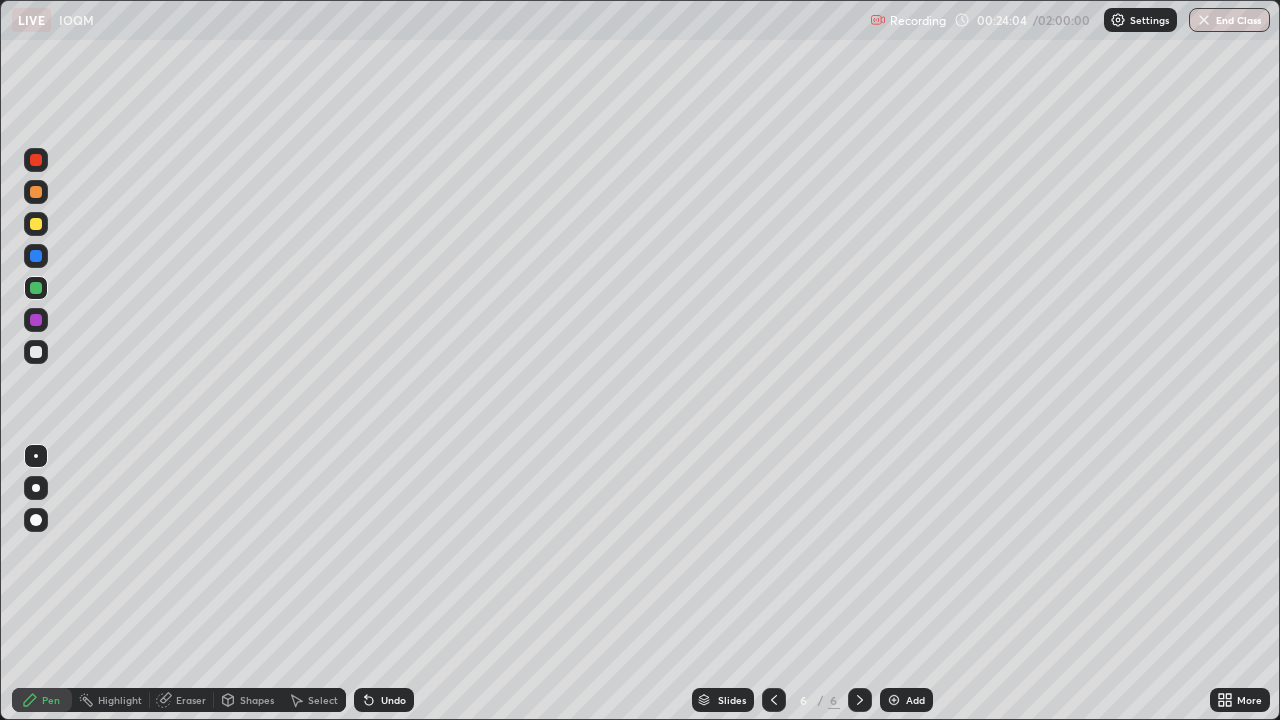 click on "Undo" at bounding box center (393, 700) 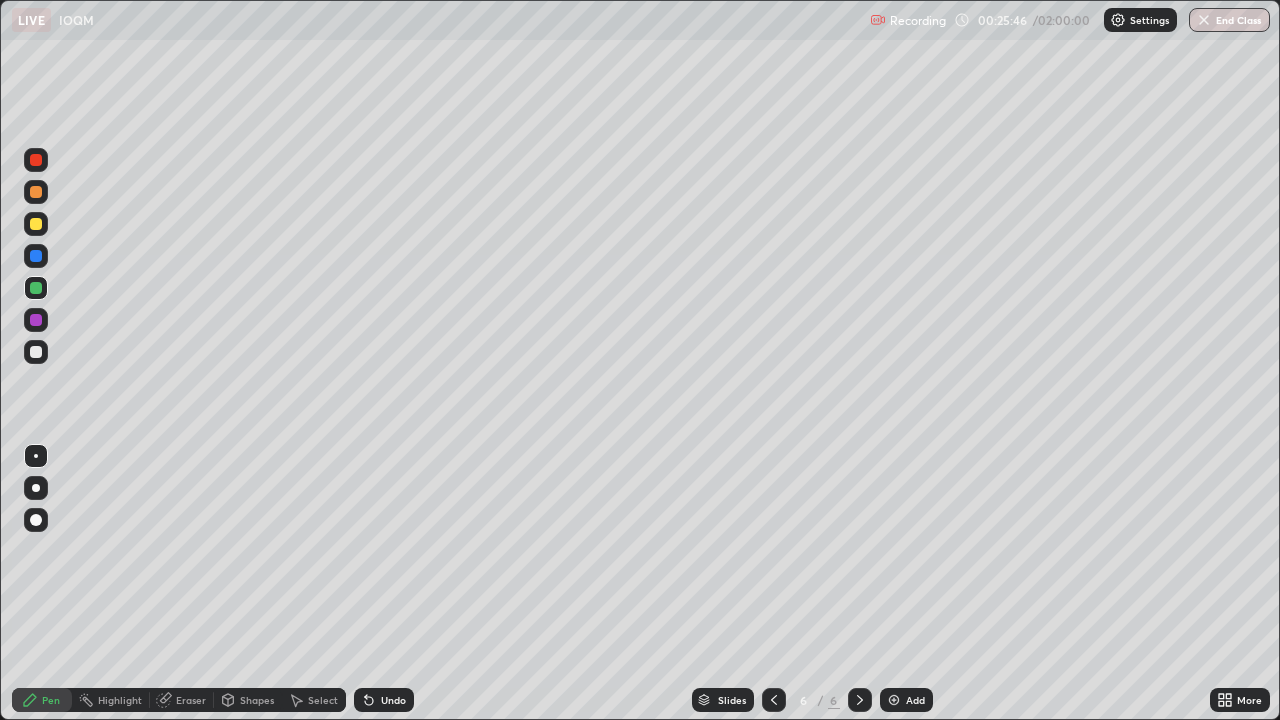 click at bounding box center (36, 224) 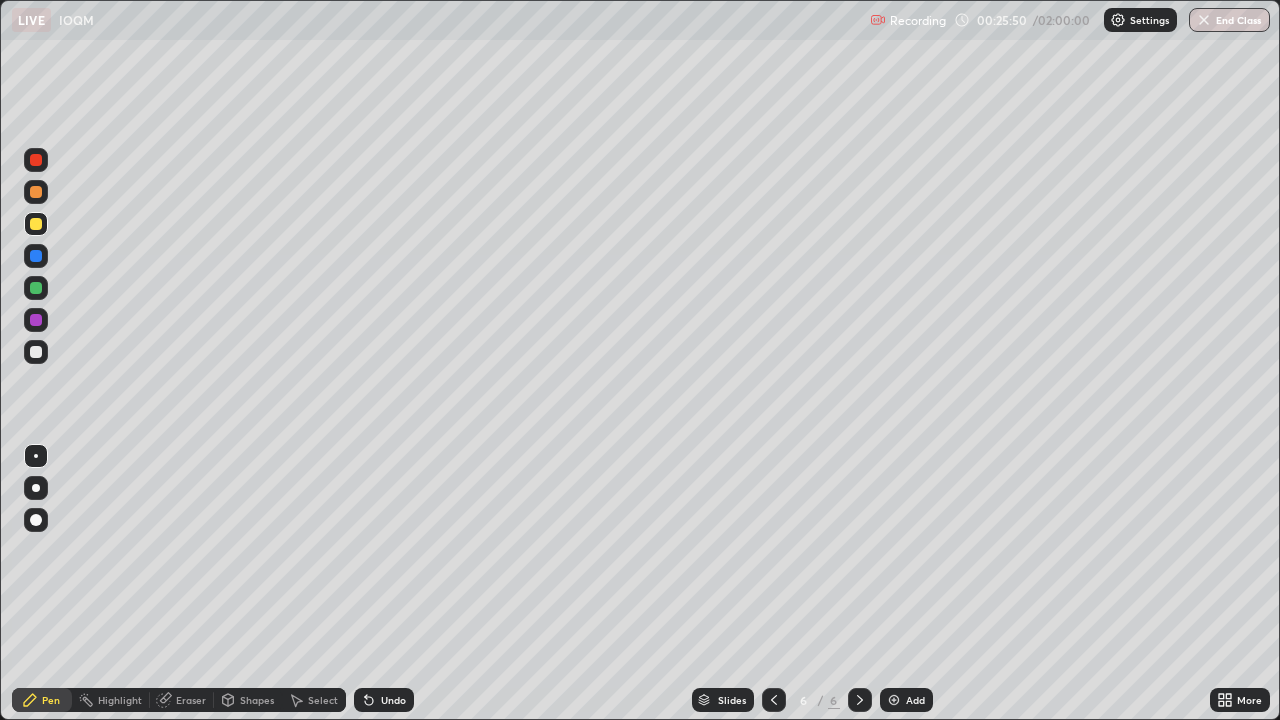 click on "Undo" at bounding box center [384, 700] 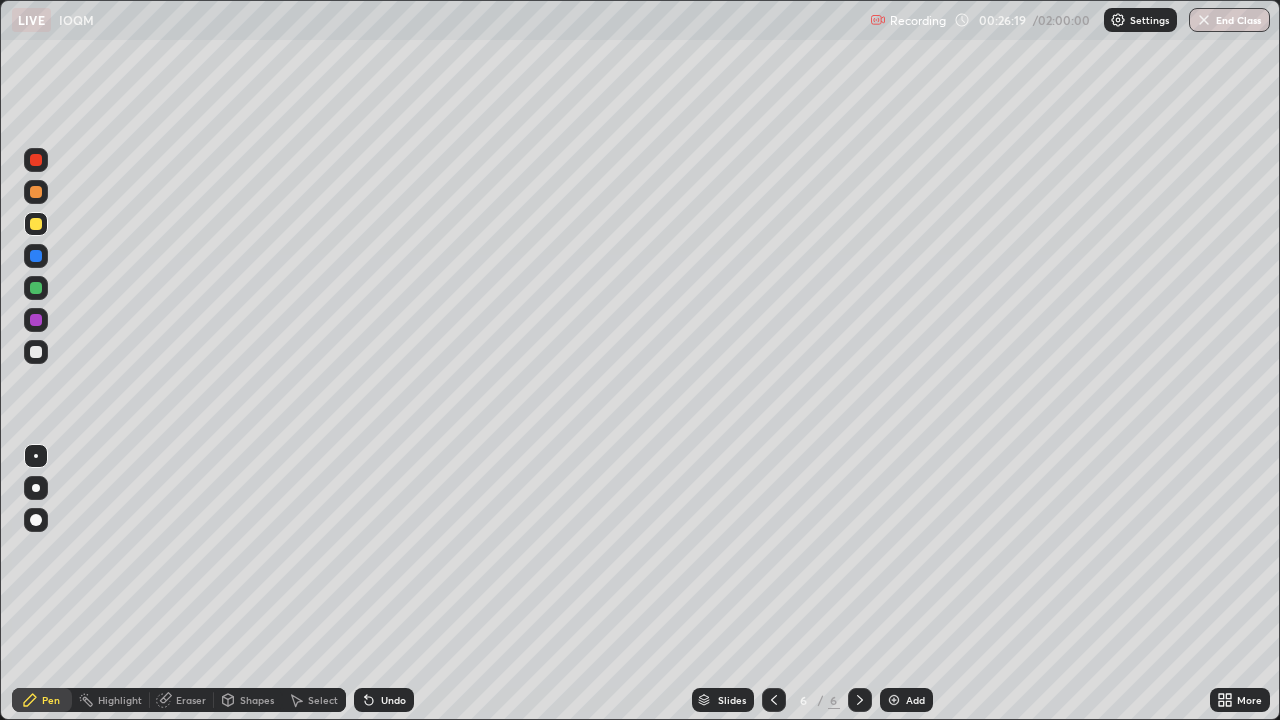 click on "Select" at bounding box center (314, 700) 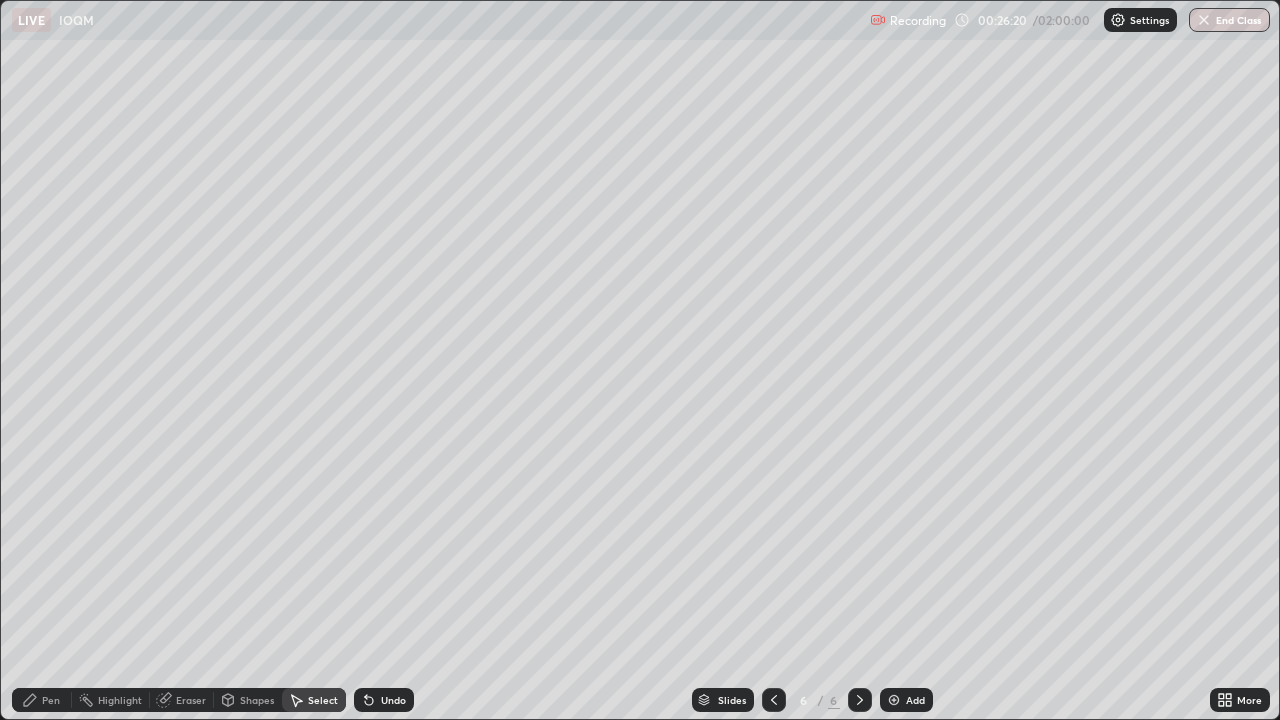 click on "0 ° Undo Copy Duplicate Duplicate to new slide Delete" at bounding box center (640, 360) 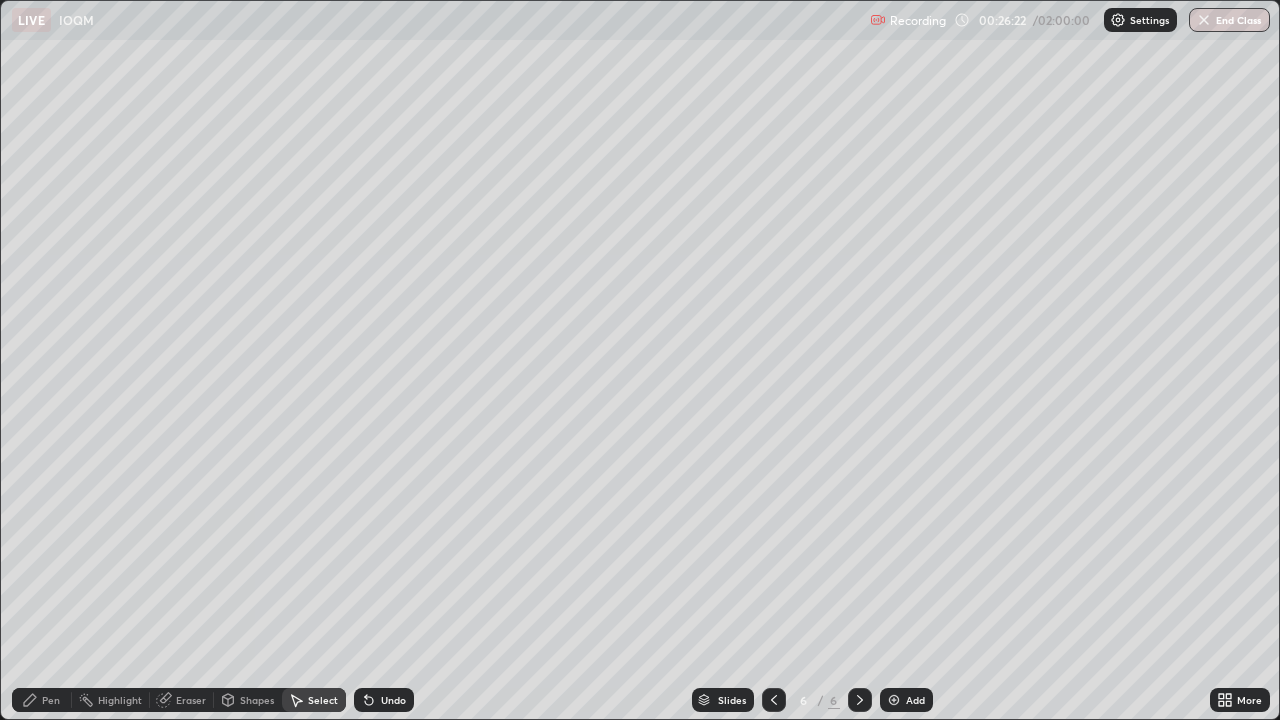 click on "Pen" at bounding box center [51, 700] 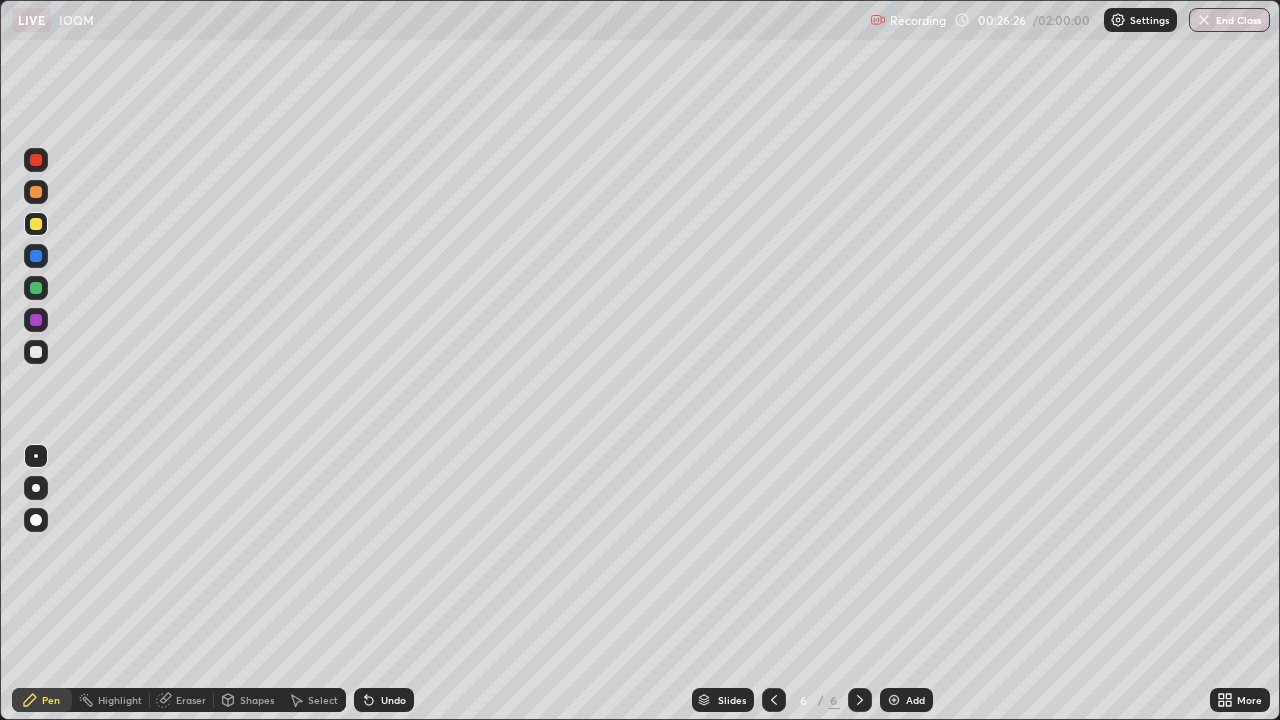click on "Undo" at bounding box center [380, 700] 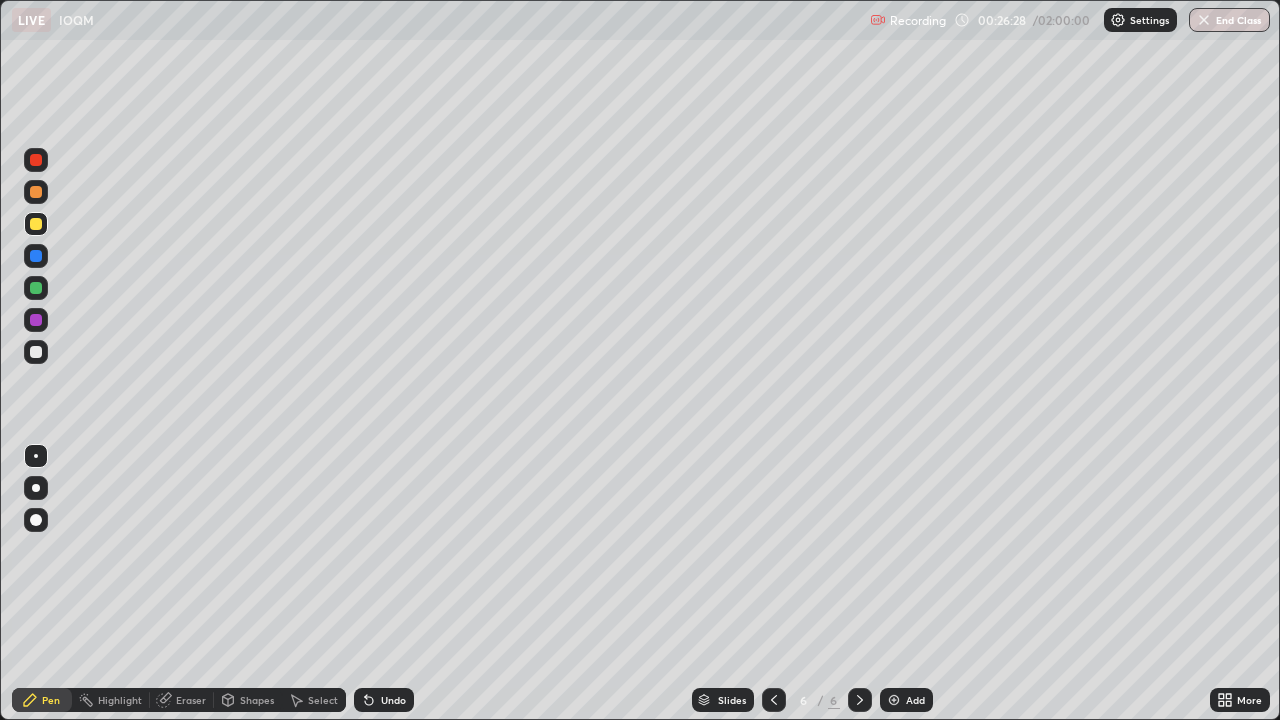 click on "Undo" at bounding box center (380, 700) 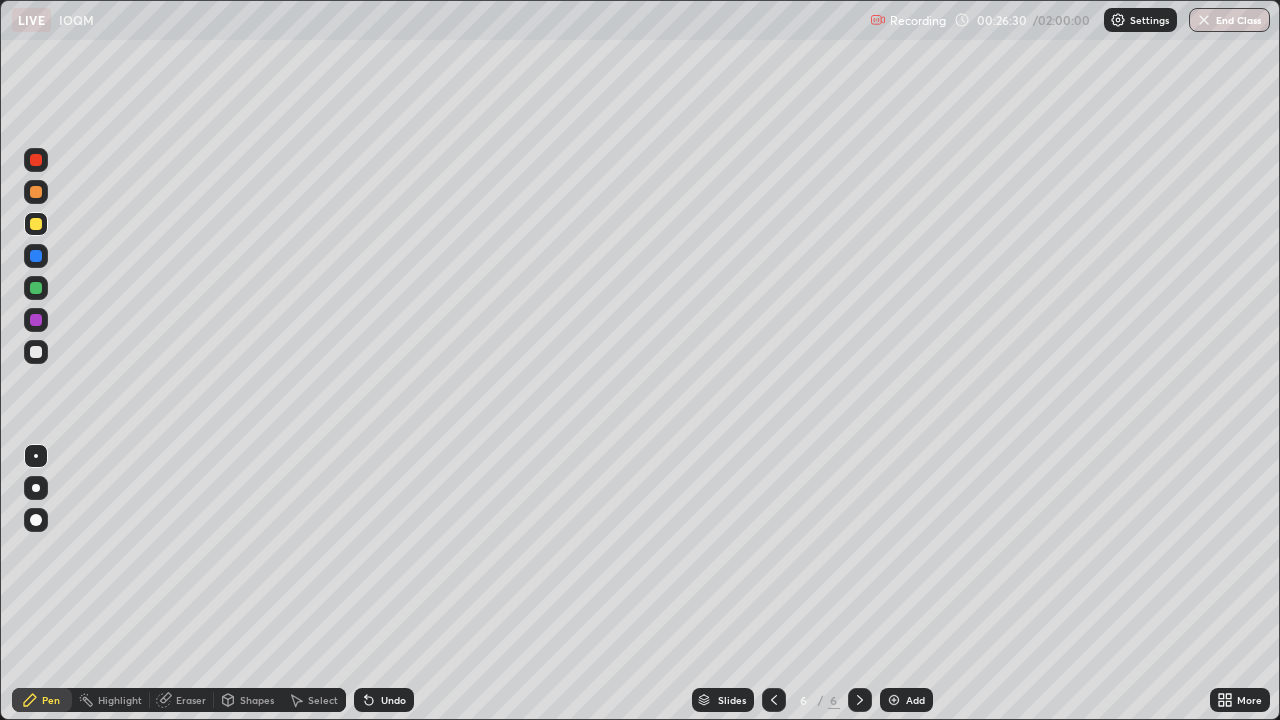 click on "Undo" at bounding box center [393, 700] 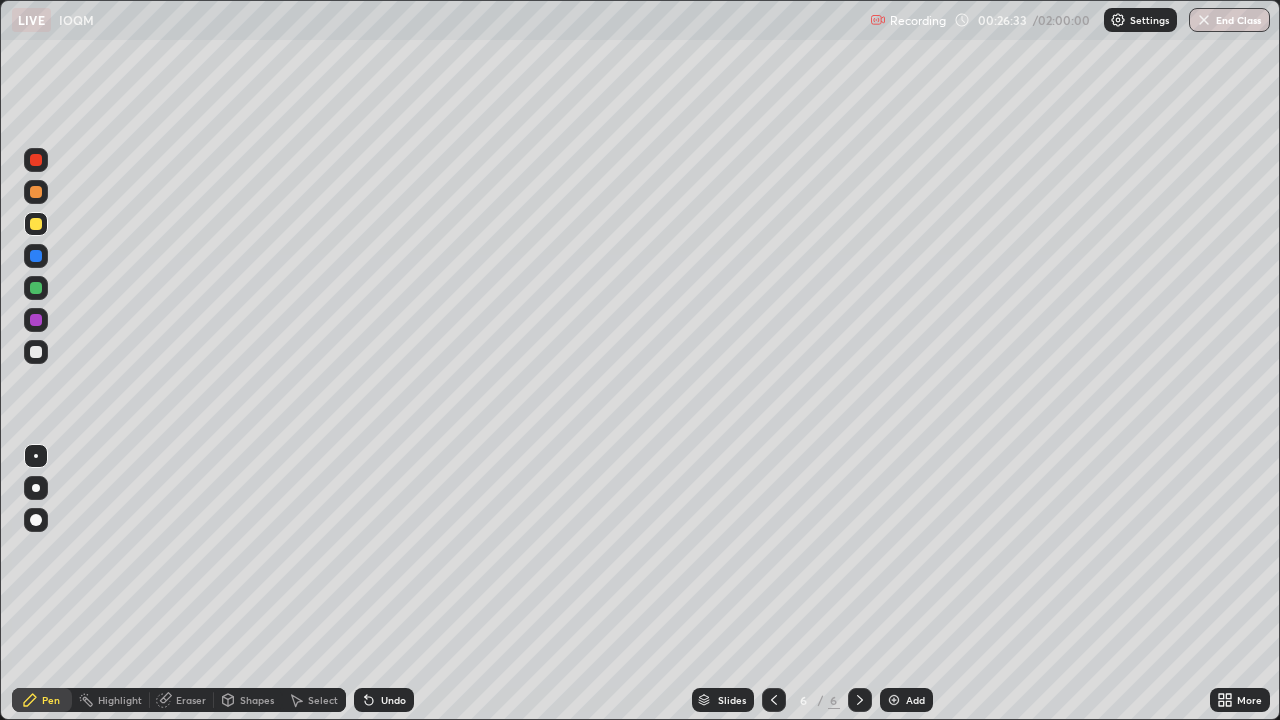 click on "Undo" at bounding box center (384, 700) 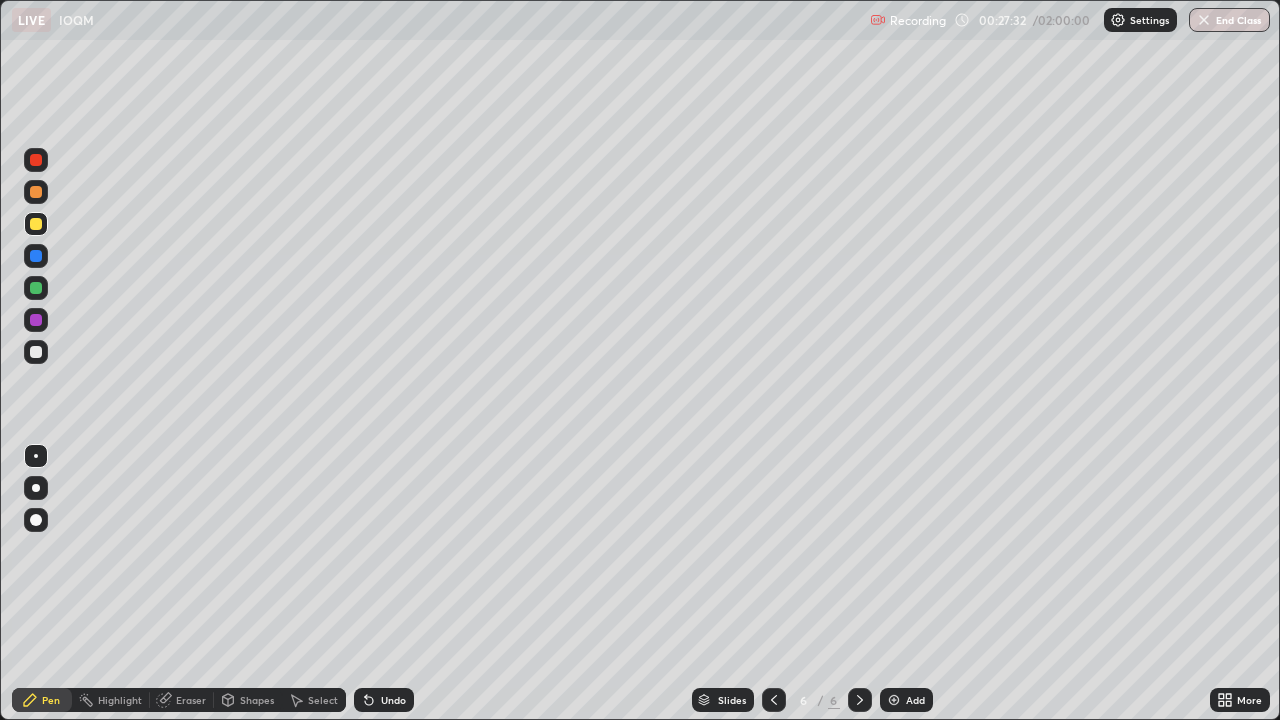 click on "Add" at bounding box center (915, 700) 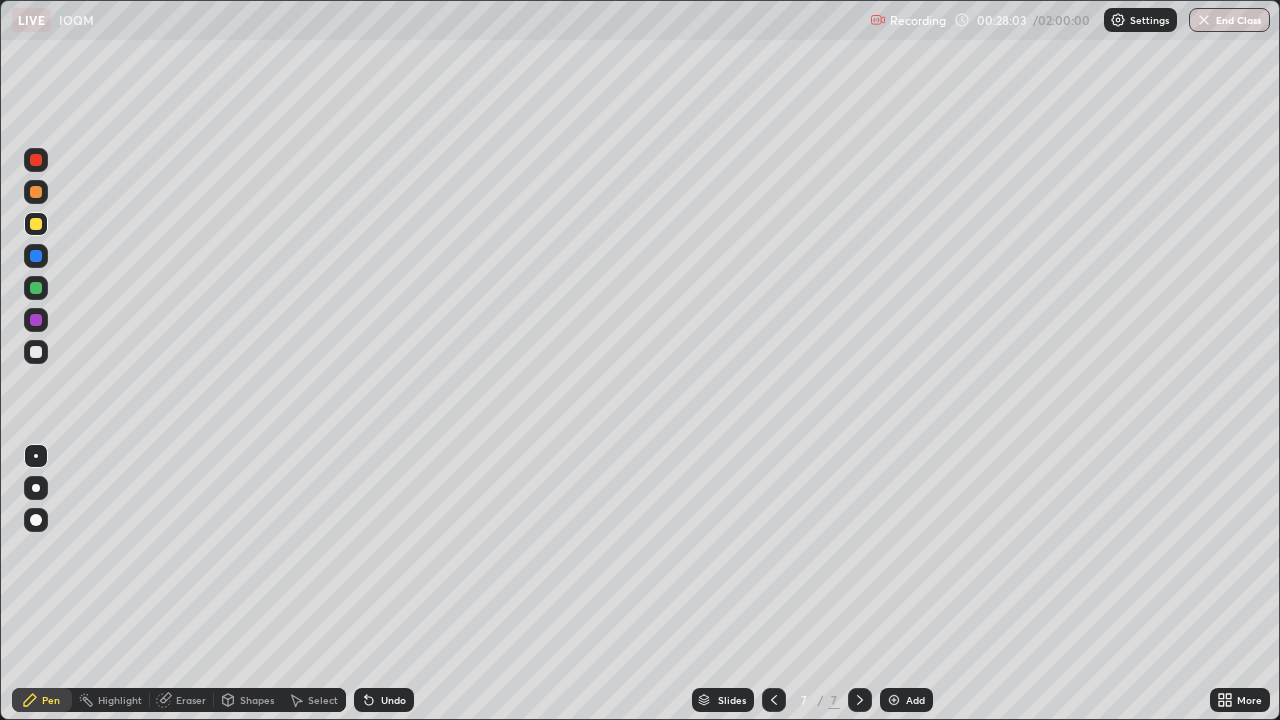 click on "Undo" at bounding box center (393, 700) 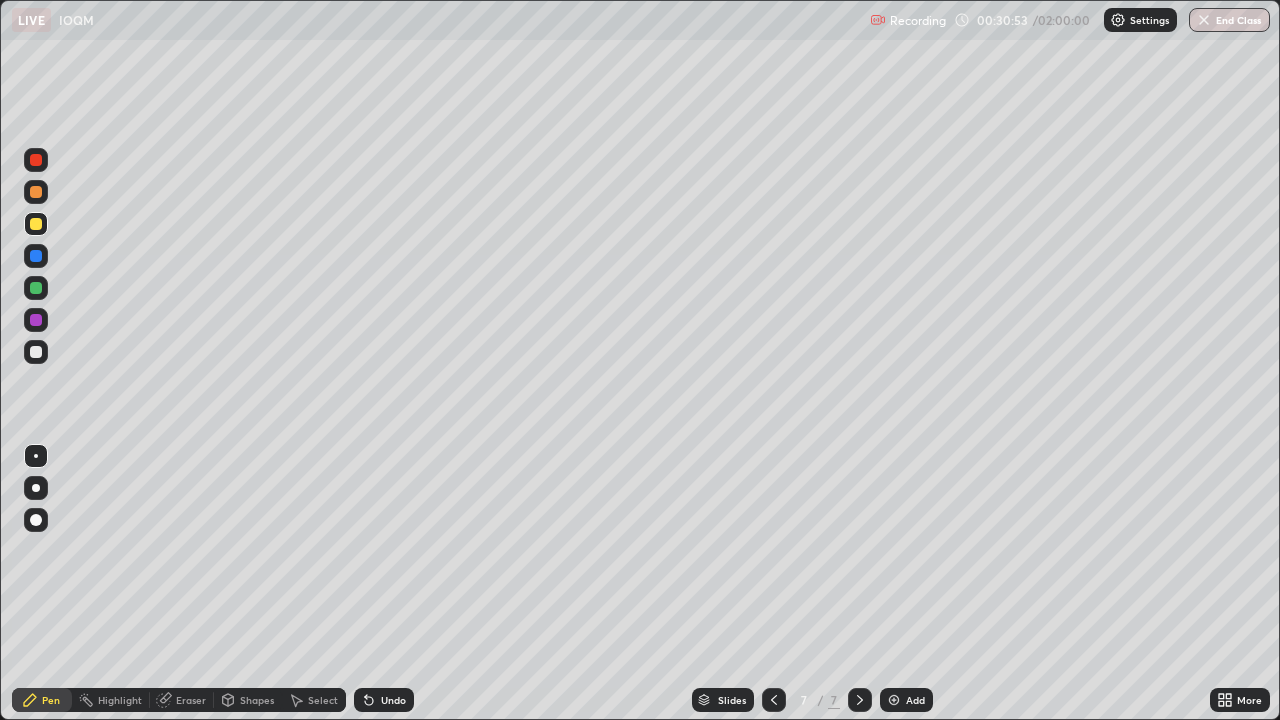 click on "Add" at bounding box center (915, 700) 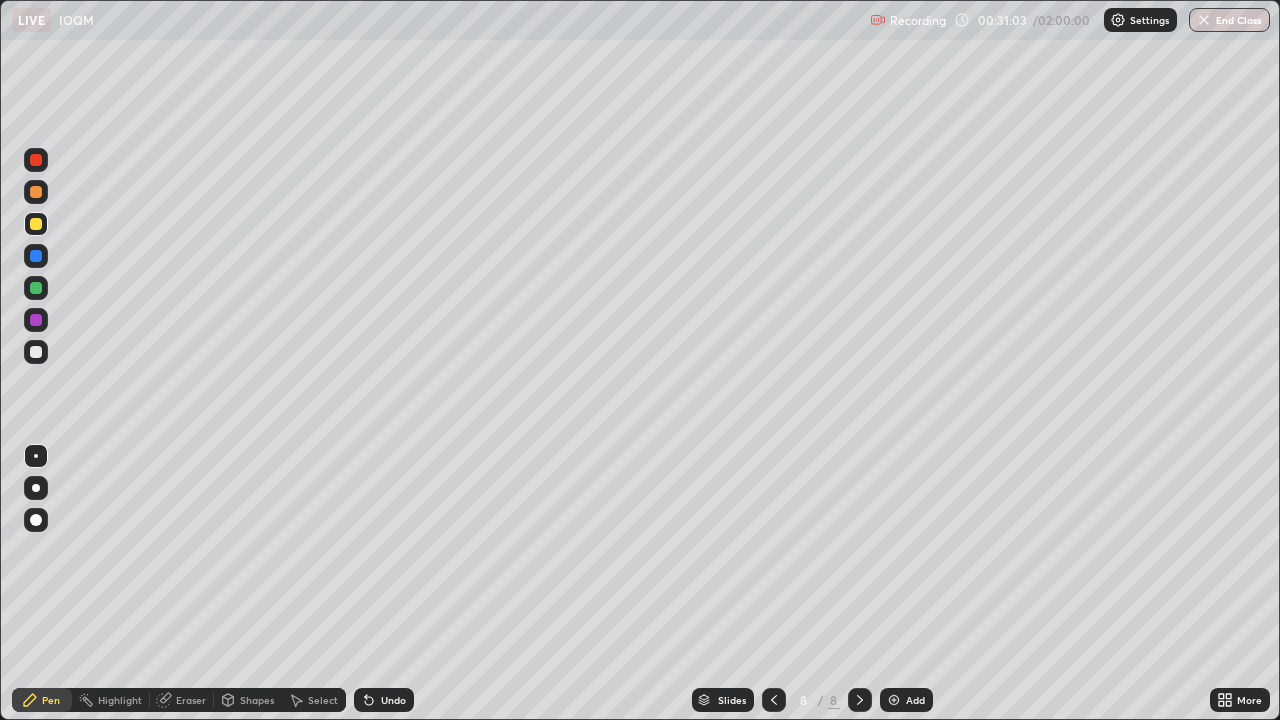 click on "Undo" at bounding box center (393, 700) 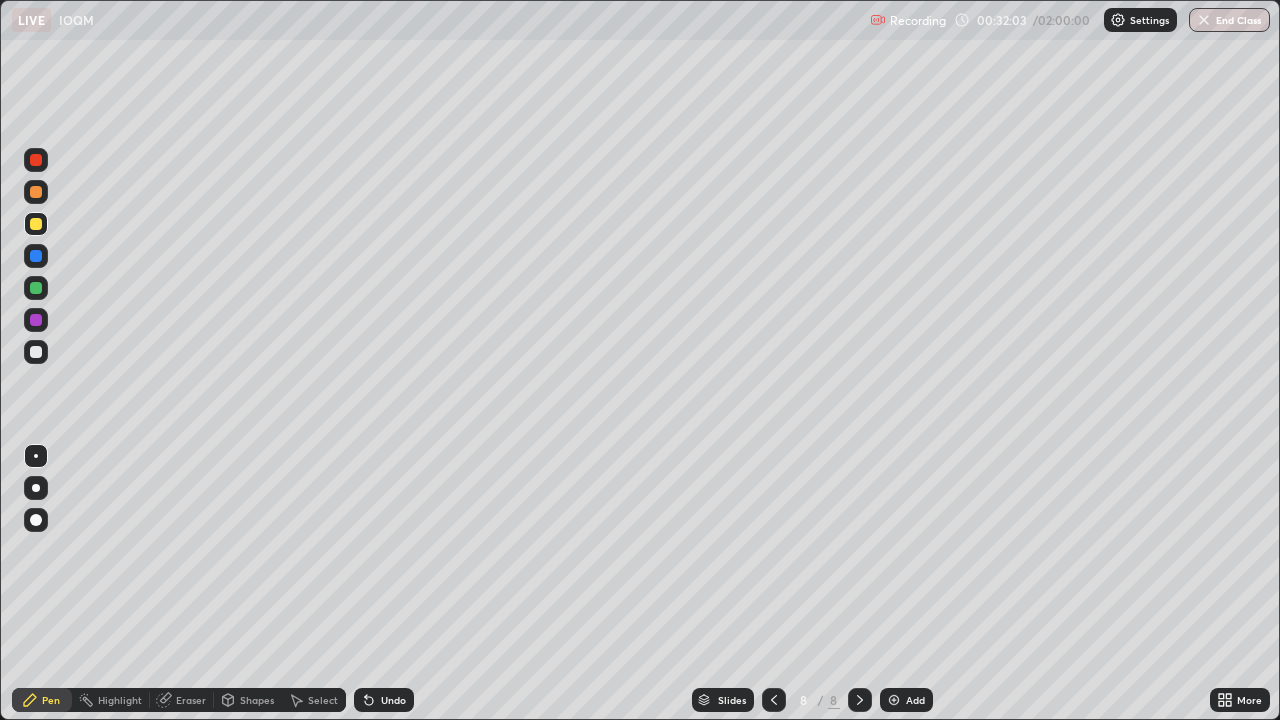 click on "Undo" at bounding box center [393, 700] 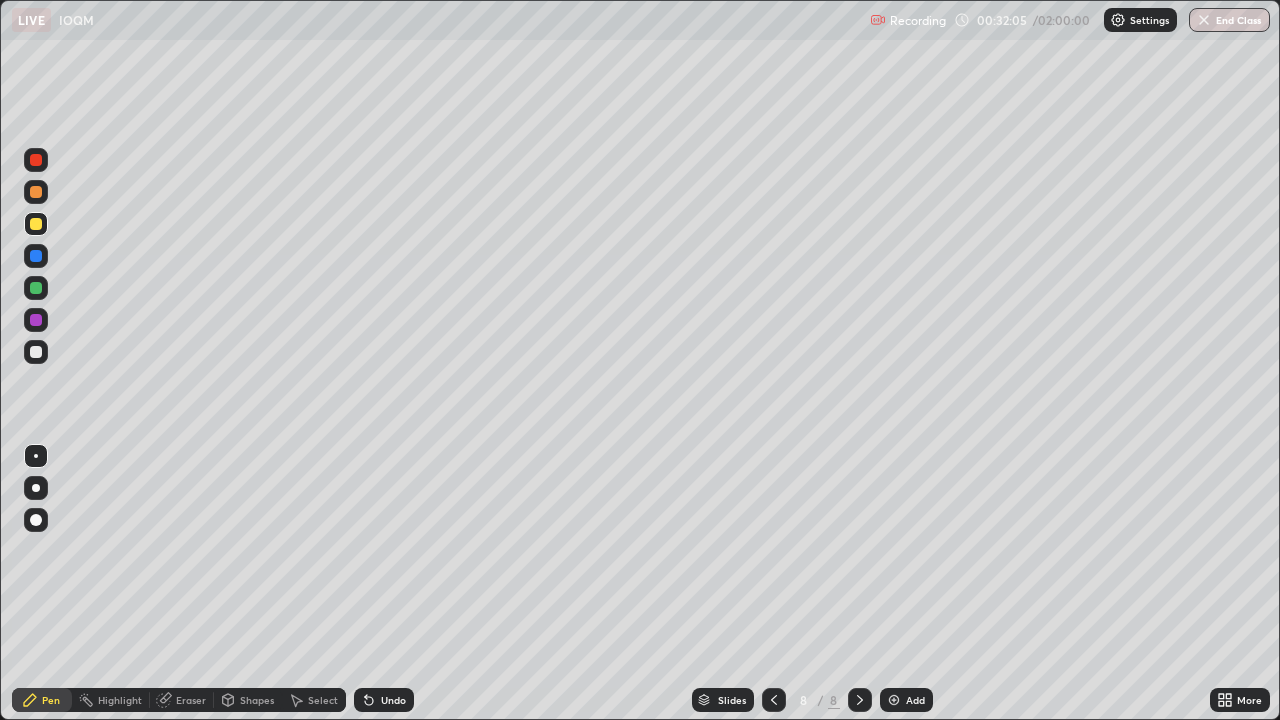 click on "Undo" at bounding box center (393, 700) 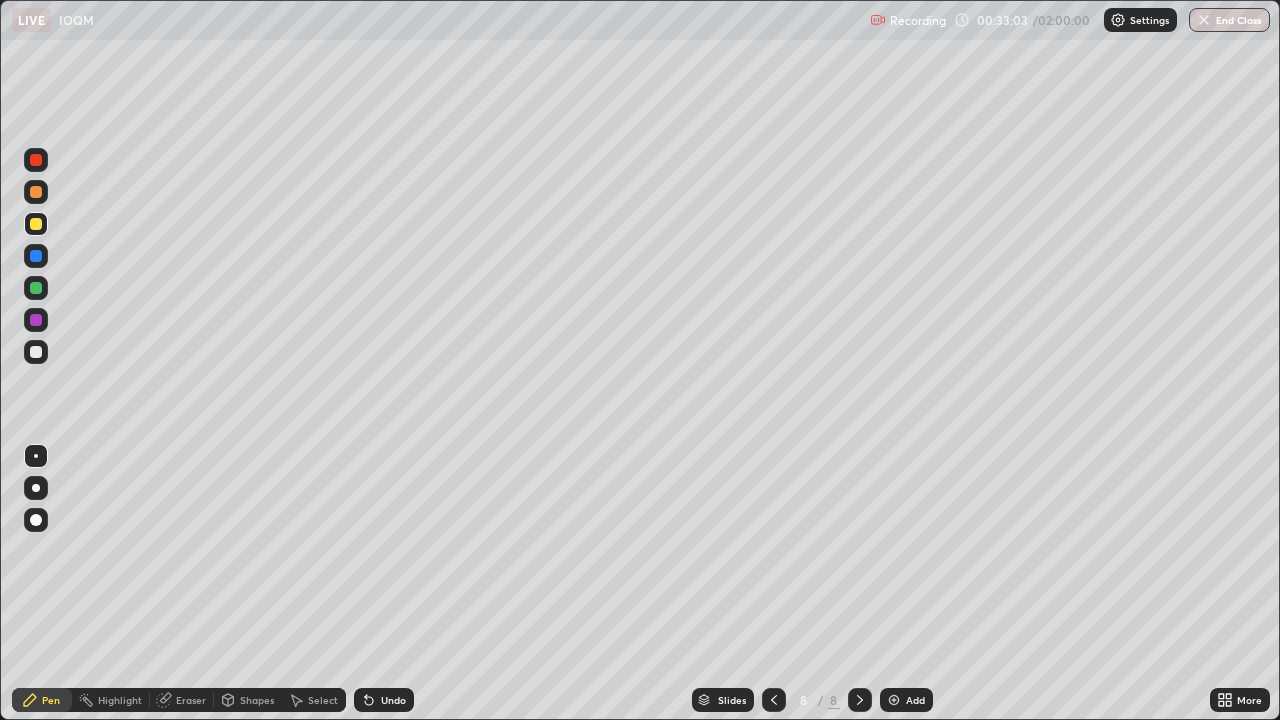 click on "Undo" at bounding box center [393, 700] 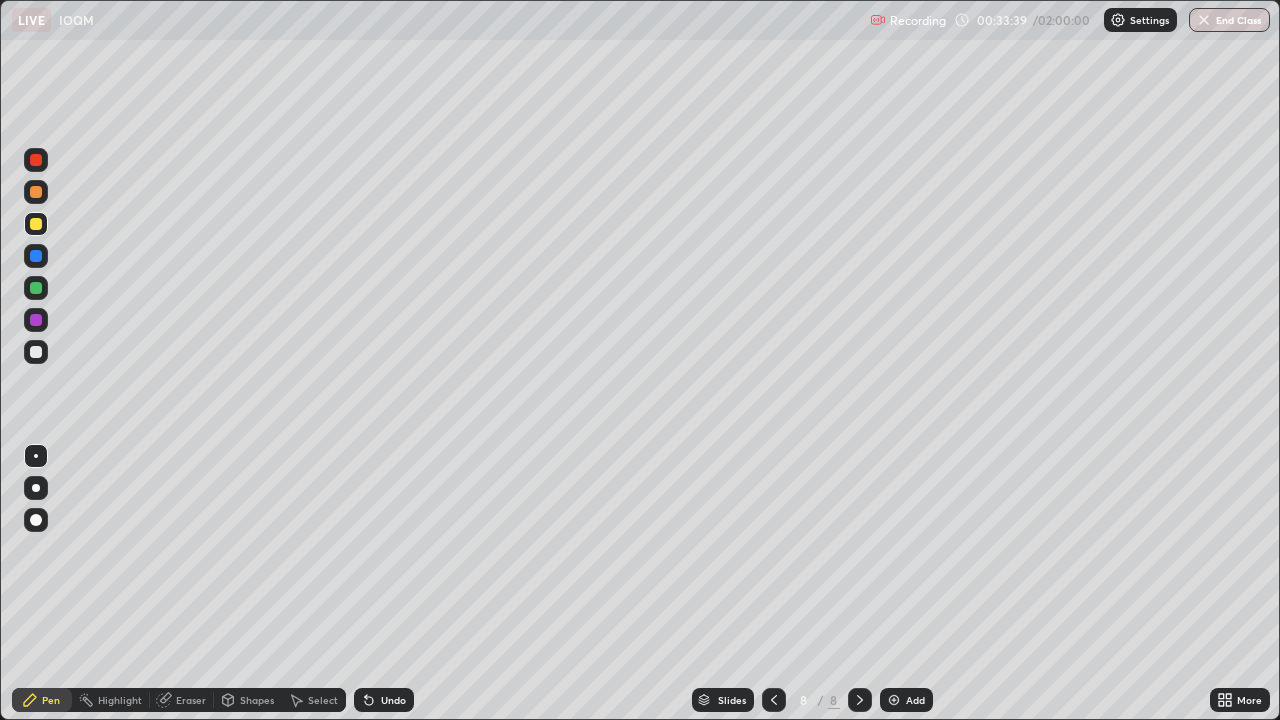 click on "Undo" at bounding box center [393, 700] 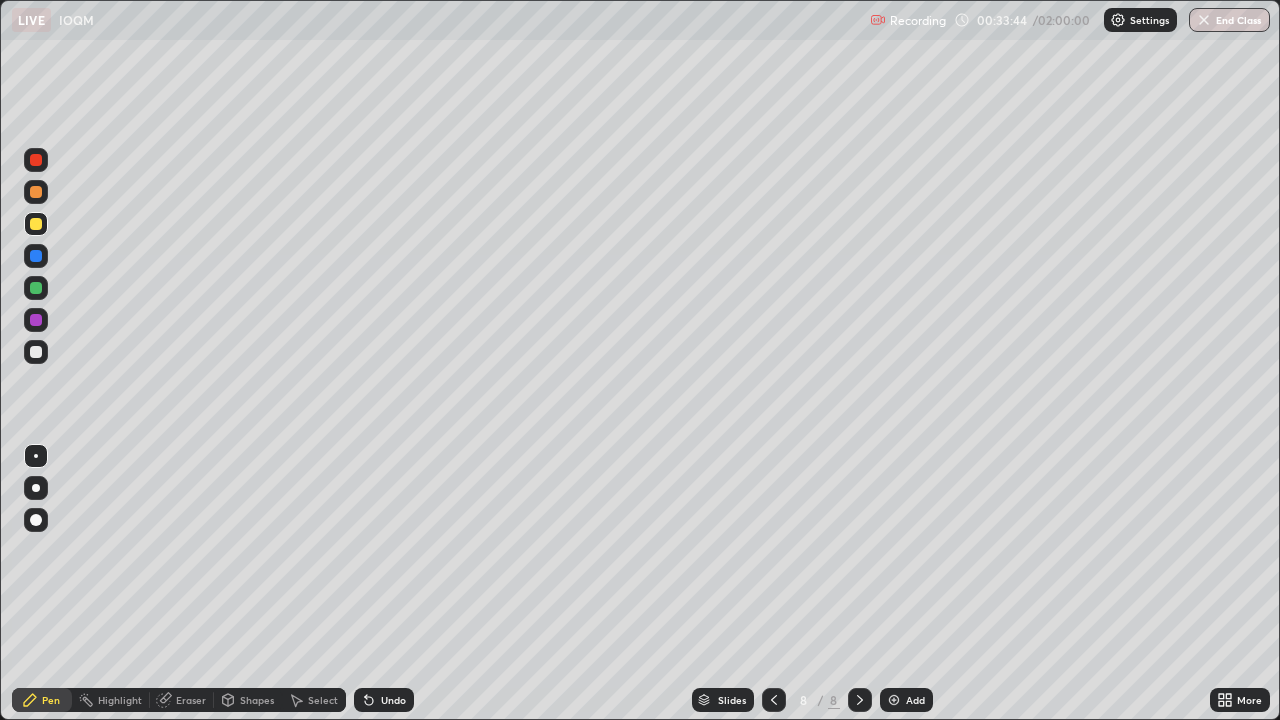 click on "Undo" at bounding box center [384, 700] 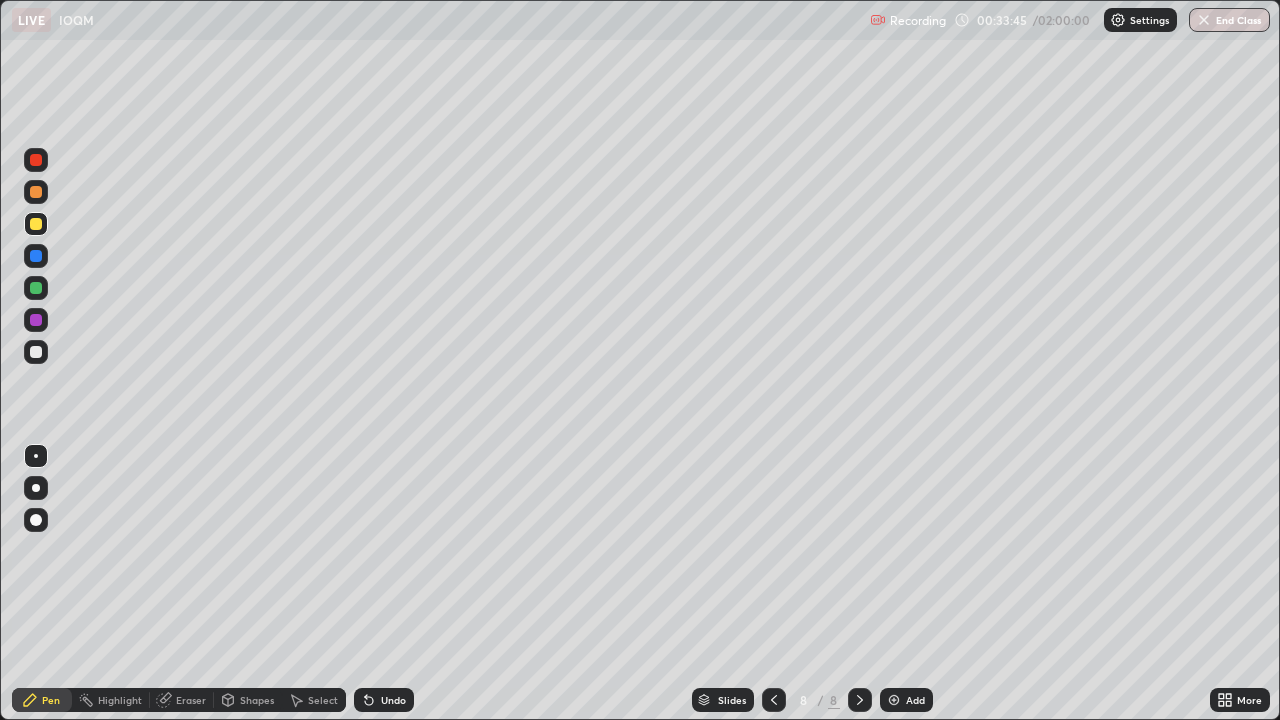 click on "Undo" at bounding box center (393, 700) 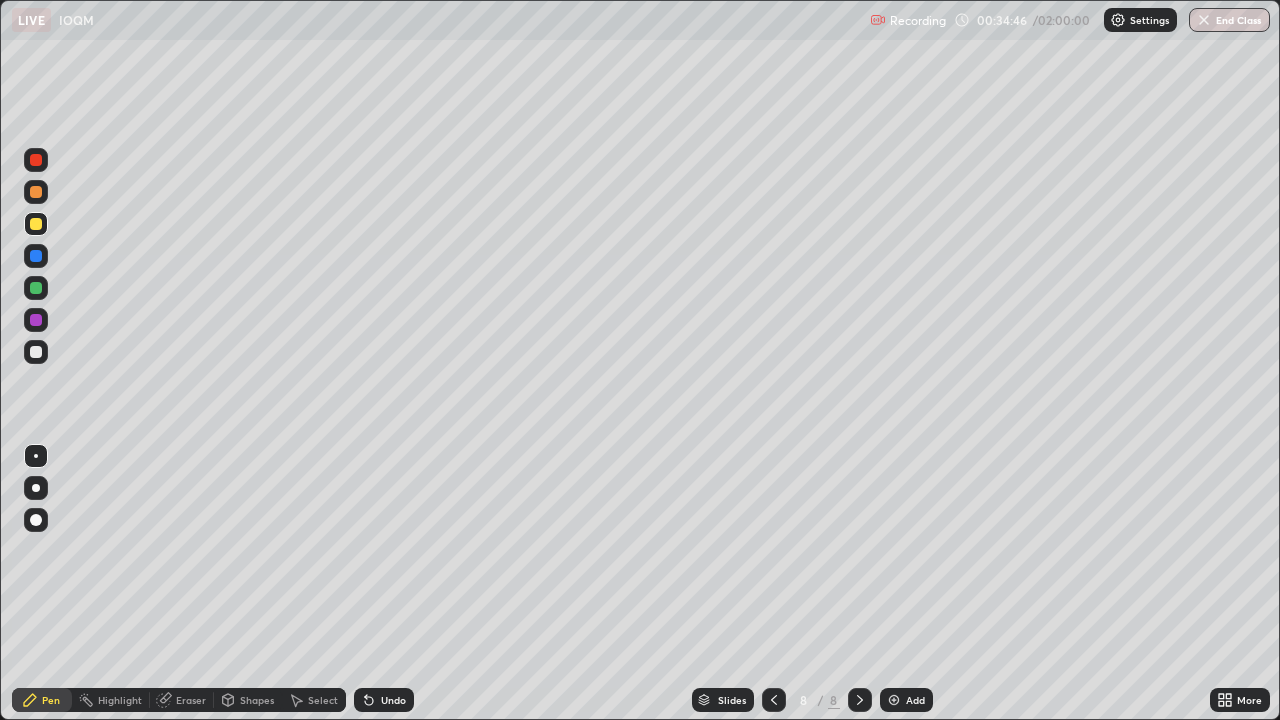click at bounding box center (36, 288) 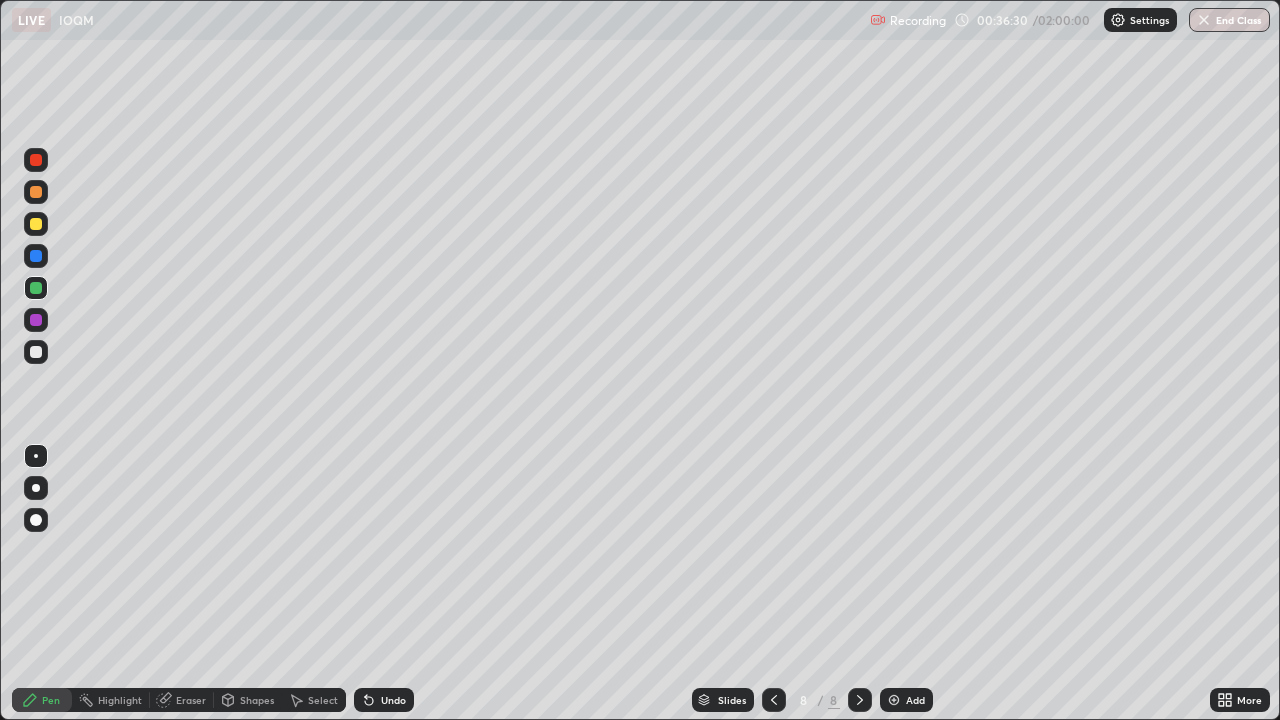 click on "Undo" at bounding box center (393, 700) 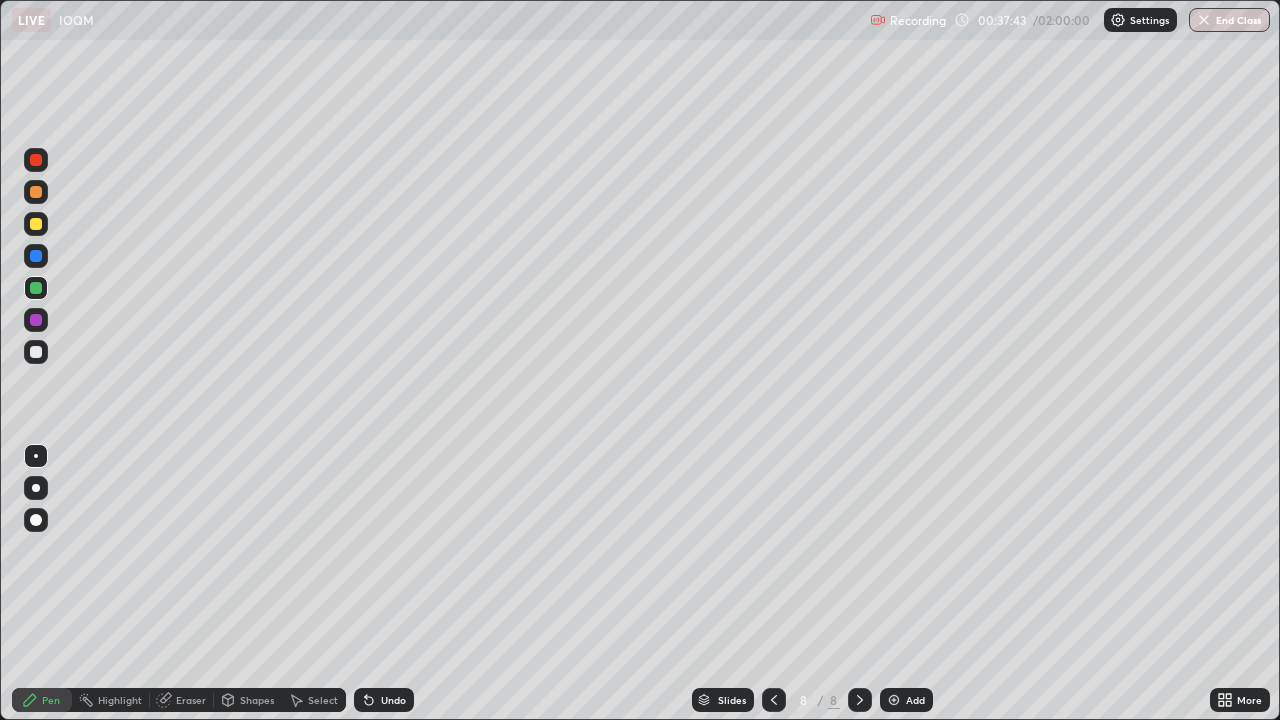 click on "Add" at bounding box center [915, 700] 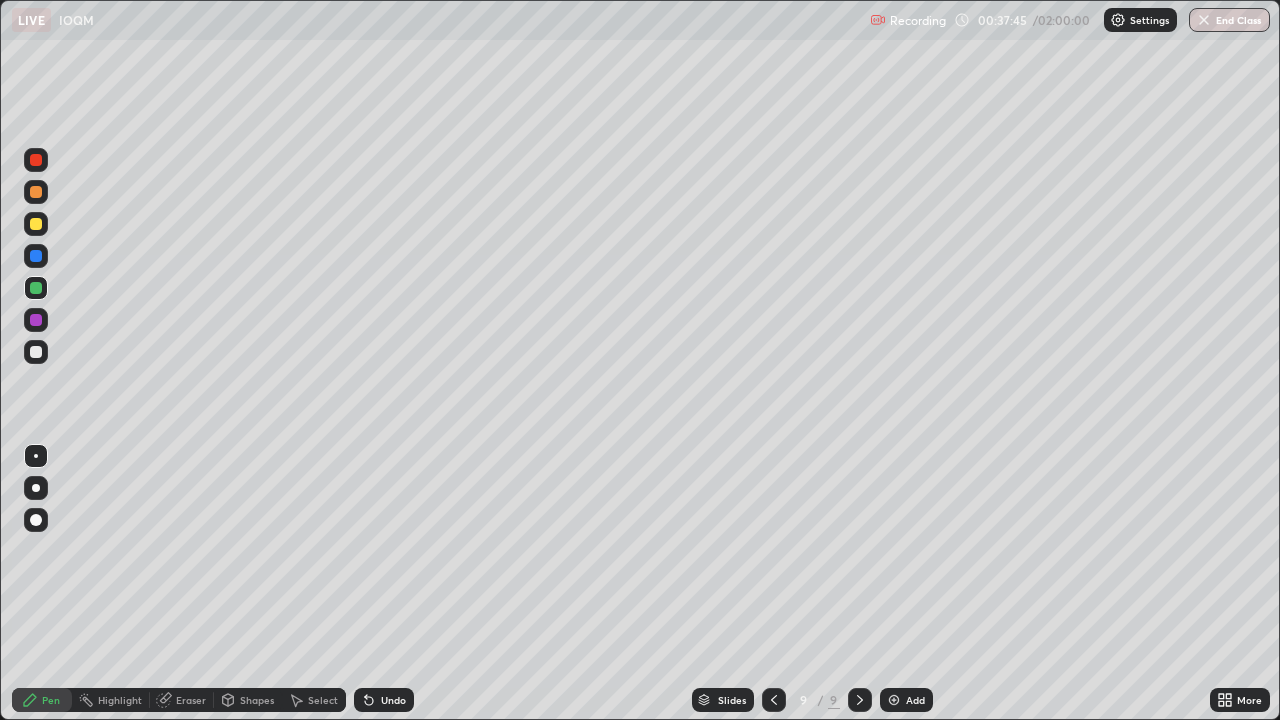 click at bounding box center (36, 352) 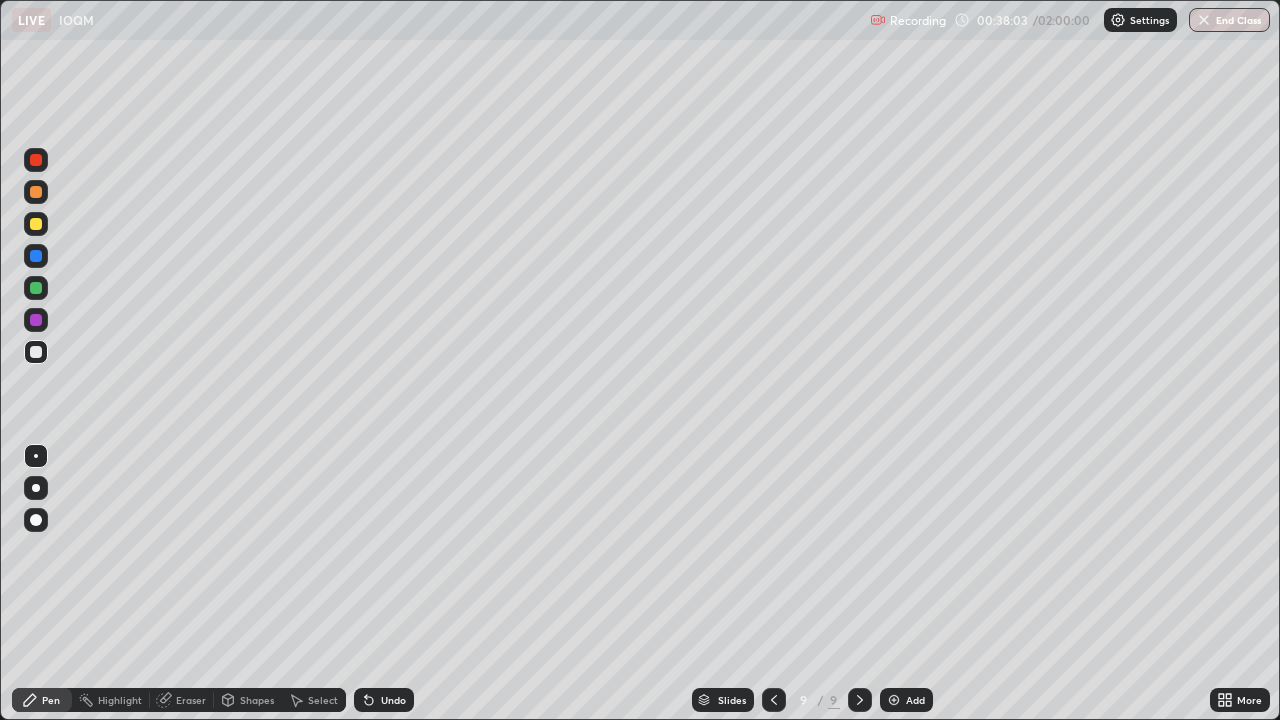 click on "Undo" at bounding box center [393, 700] 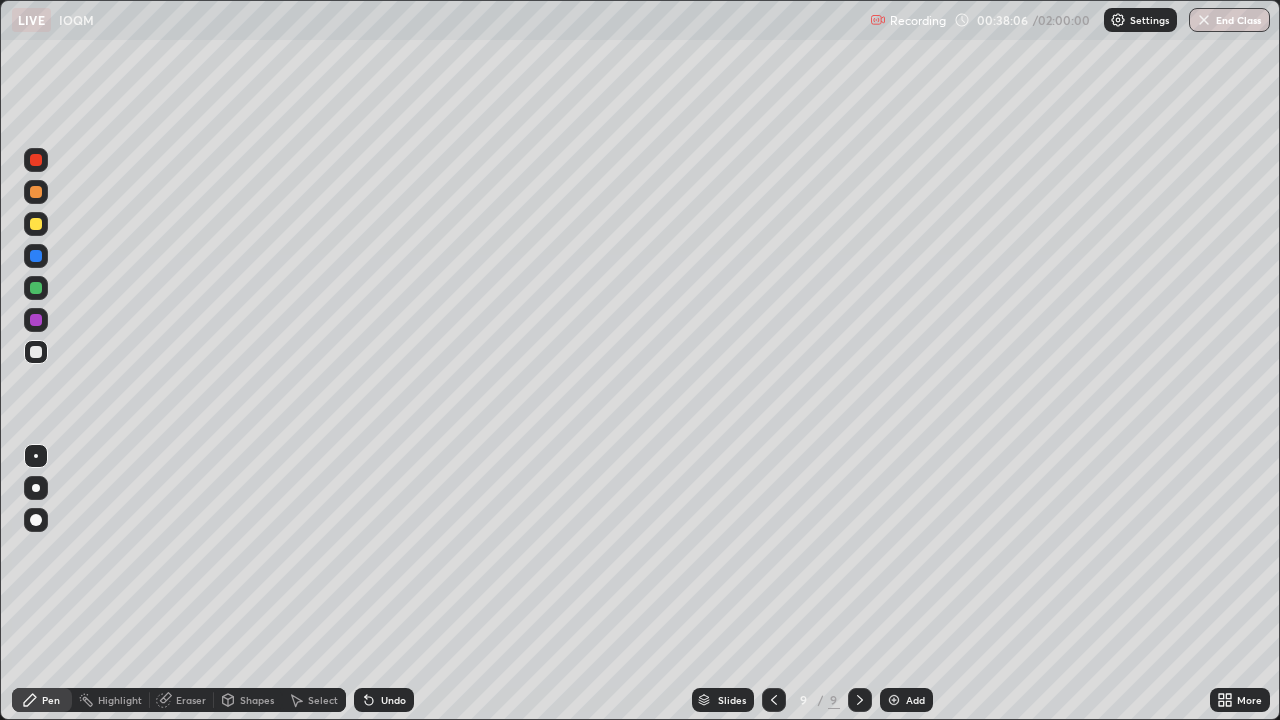 click on "Undo" at bounding box center (393, 700) 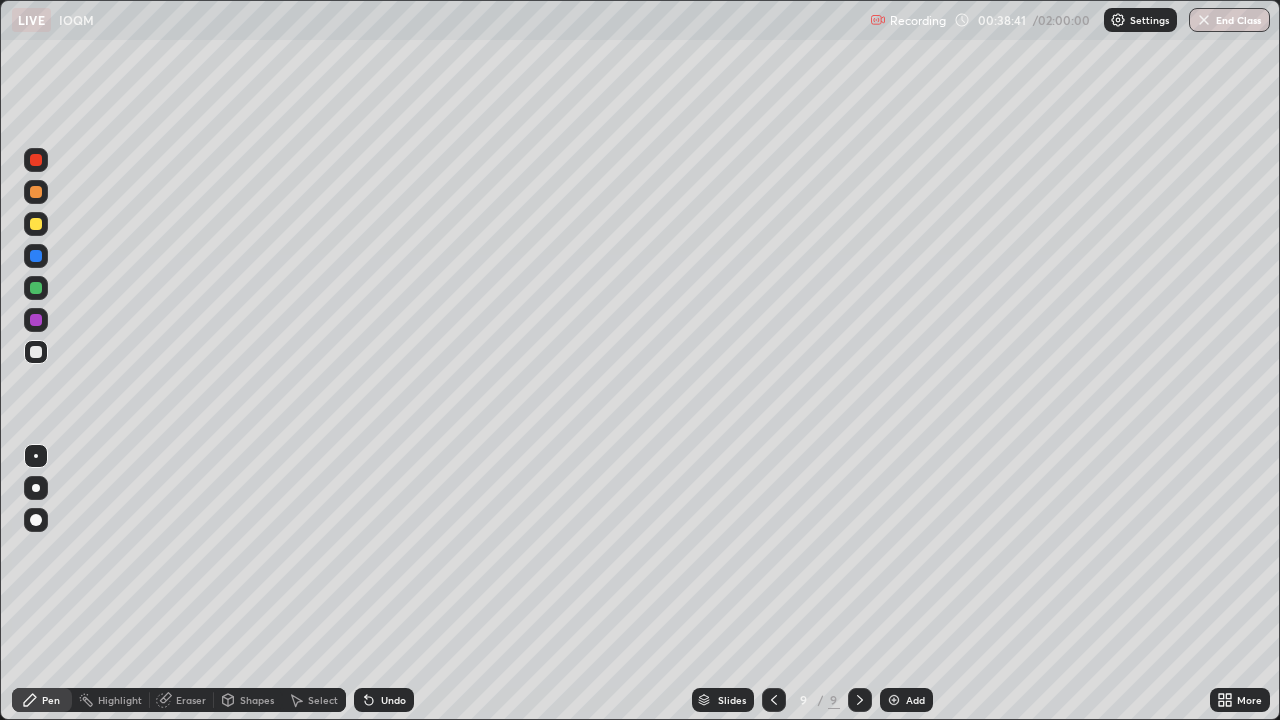 click on "Undo" at bounding box center [393, 700] 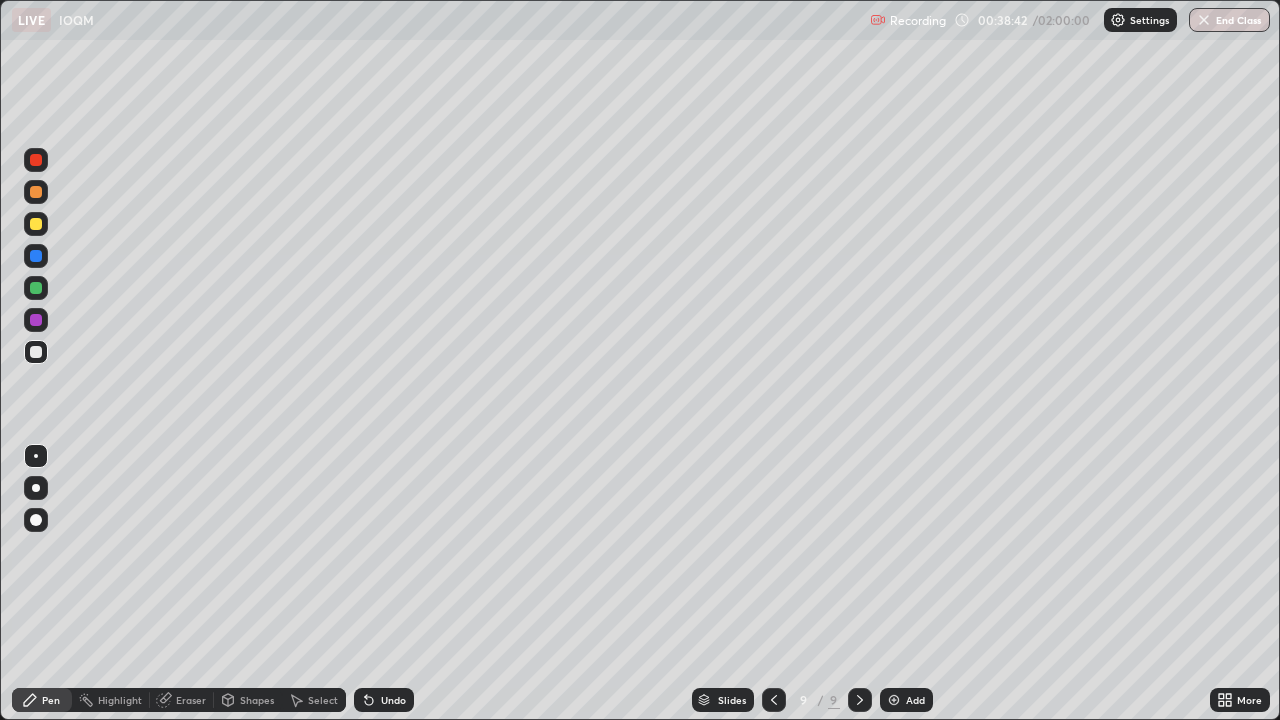 click on "Undo" at bounding box center (393, 700) 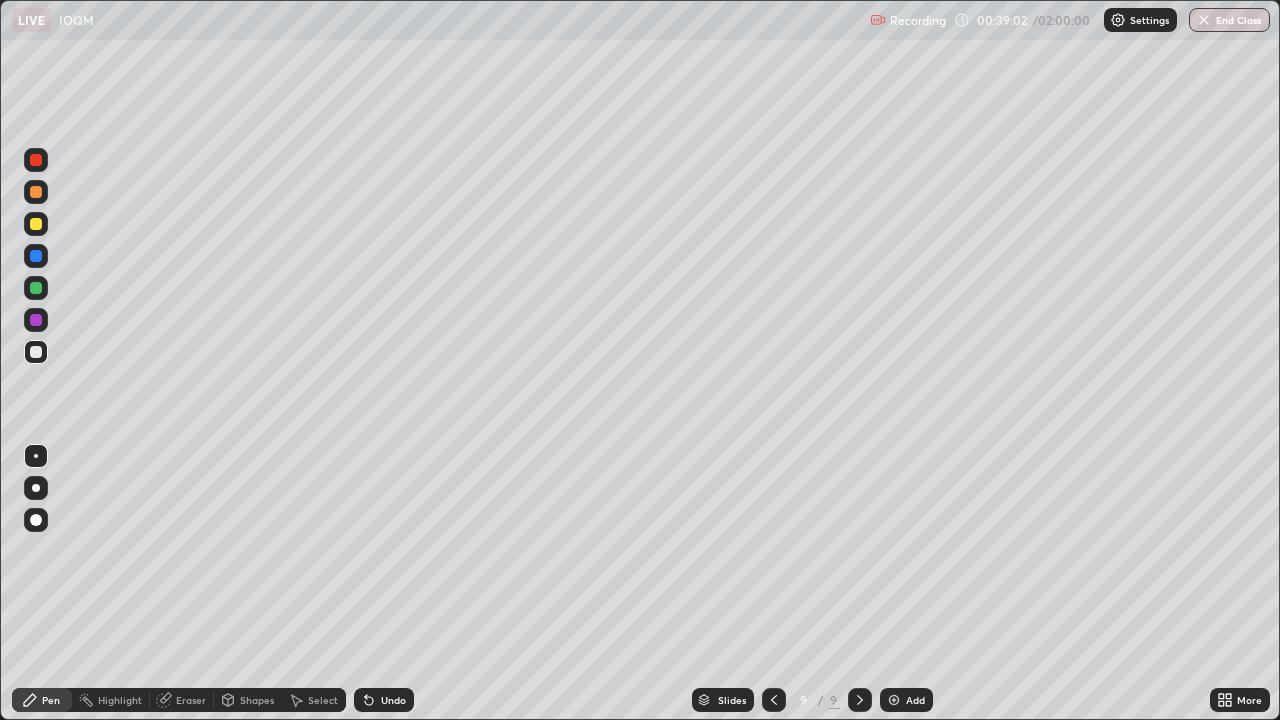click at bounding box center (36, 288) 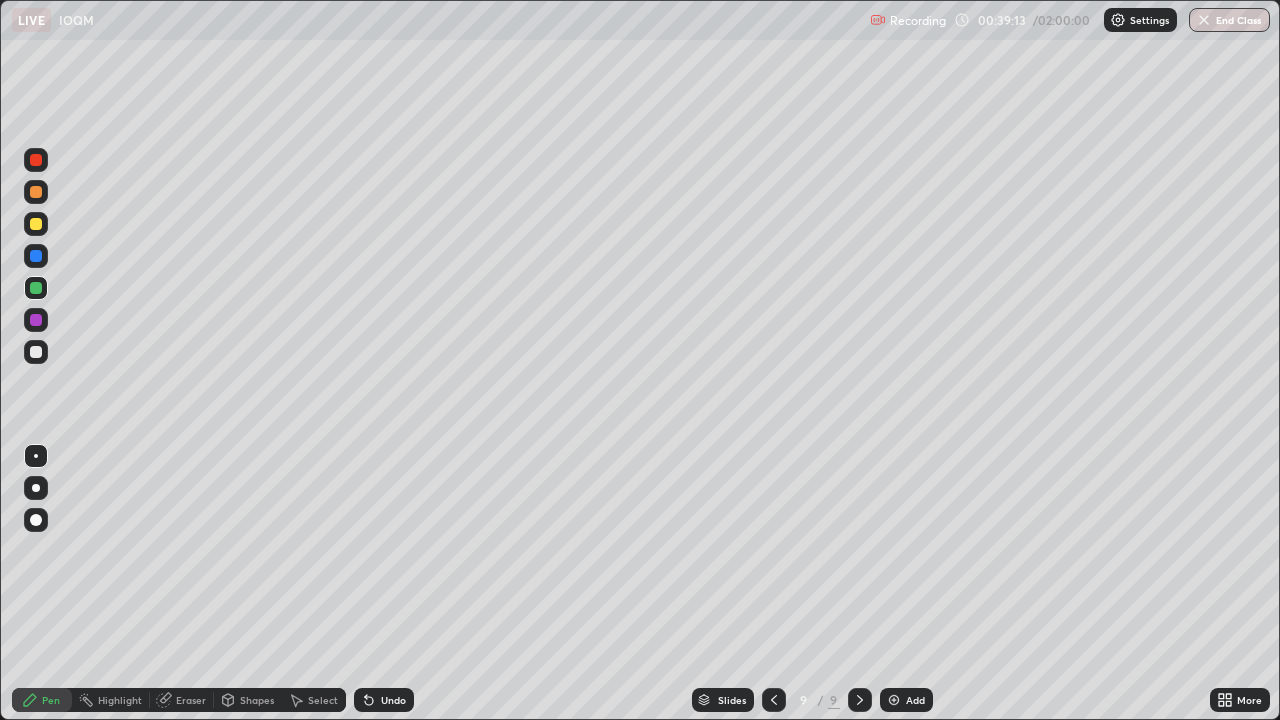 click at bounding box center [36, 288] 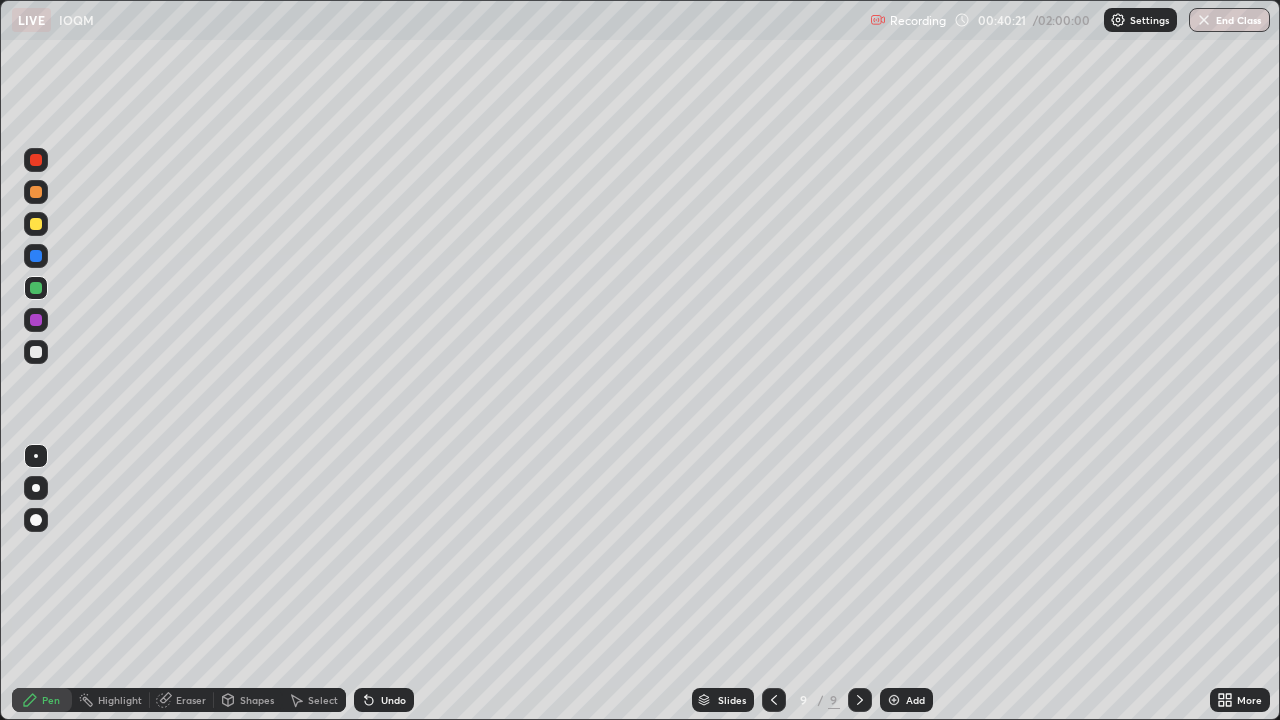 click at bounding box center [36, 352] 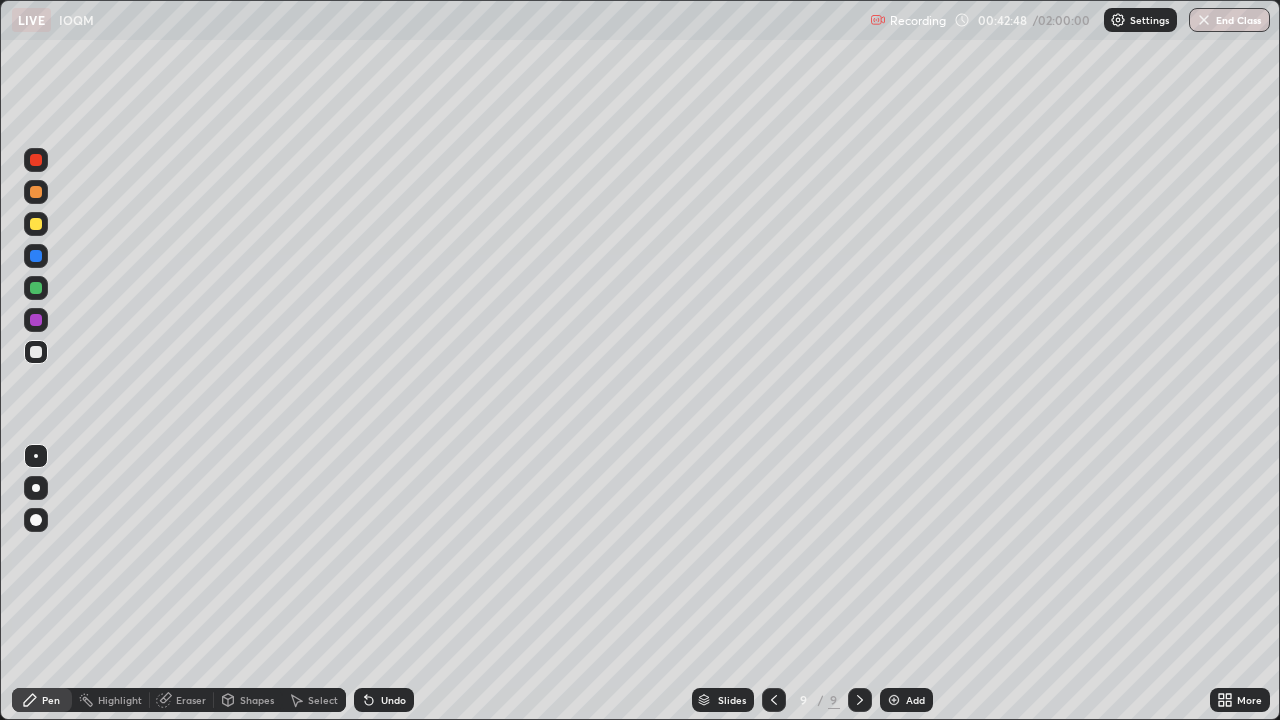 click on "Add" at bounding box center [915, 700] 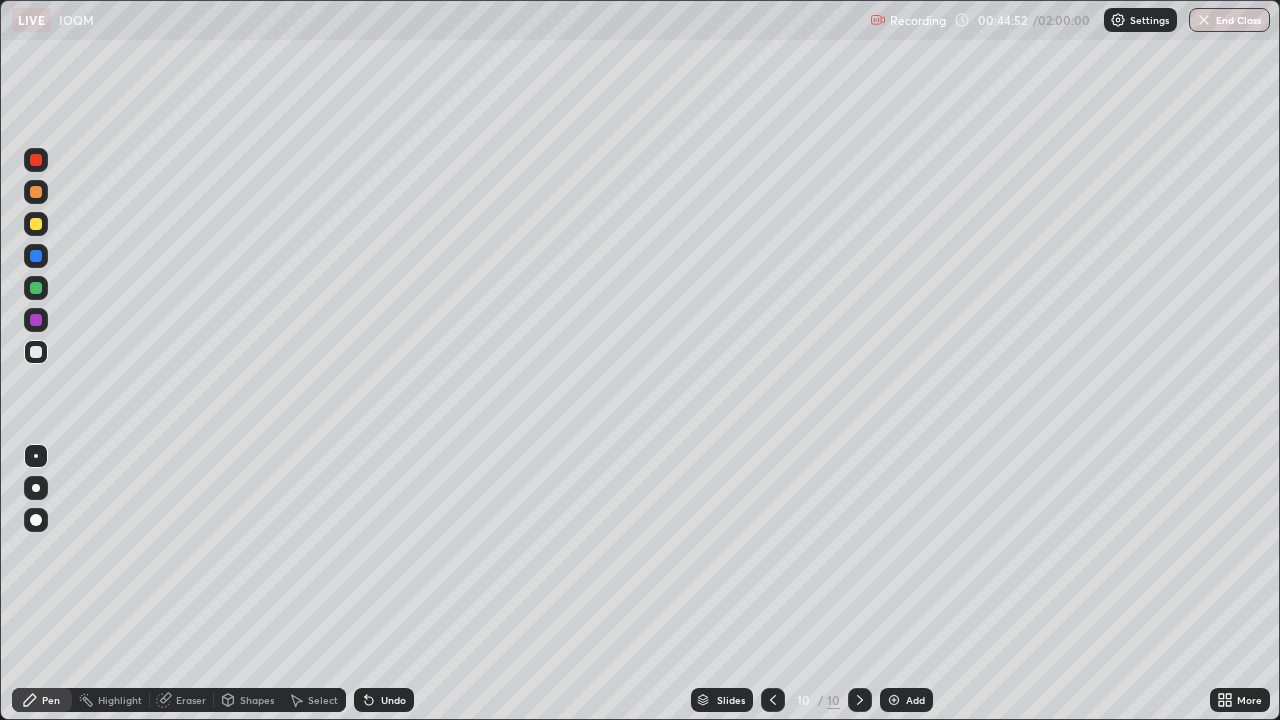 click on "Undo" at bounding box center (393, 700) 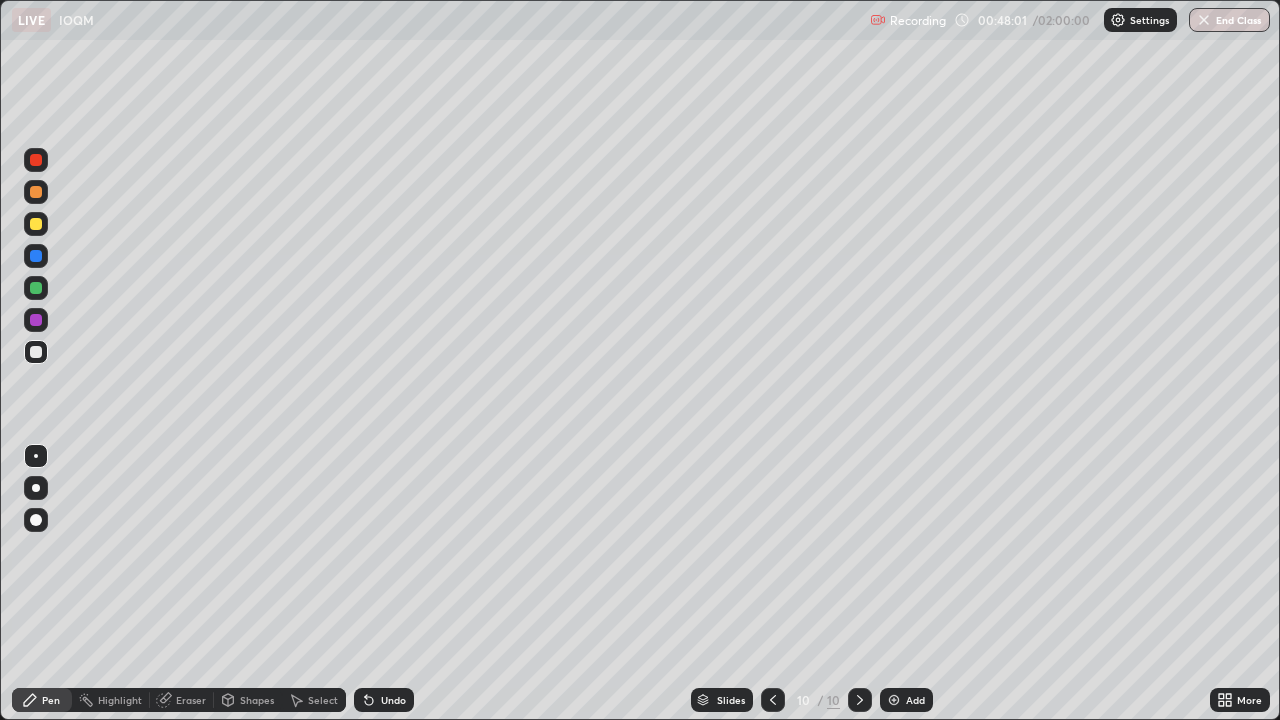 click on "Add" at bounding box center [915, 700] 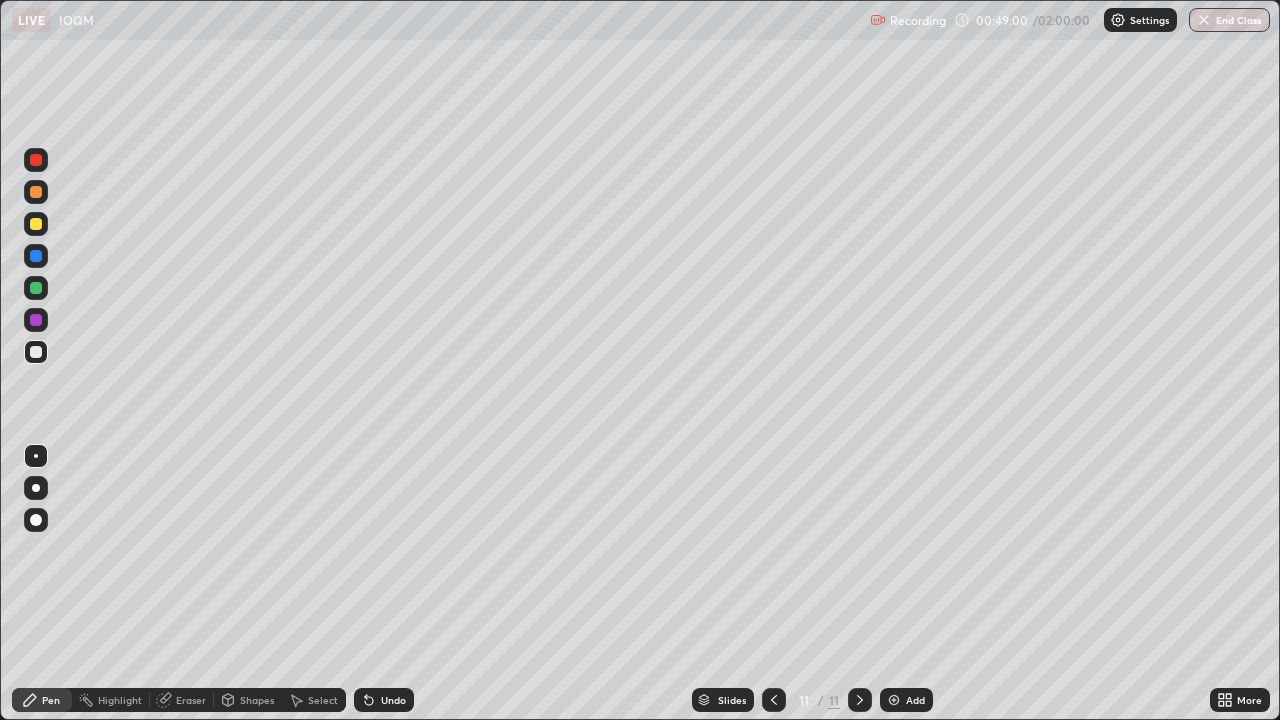 click at bounding box center (36, 288) 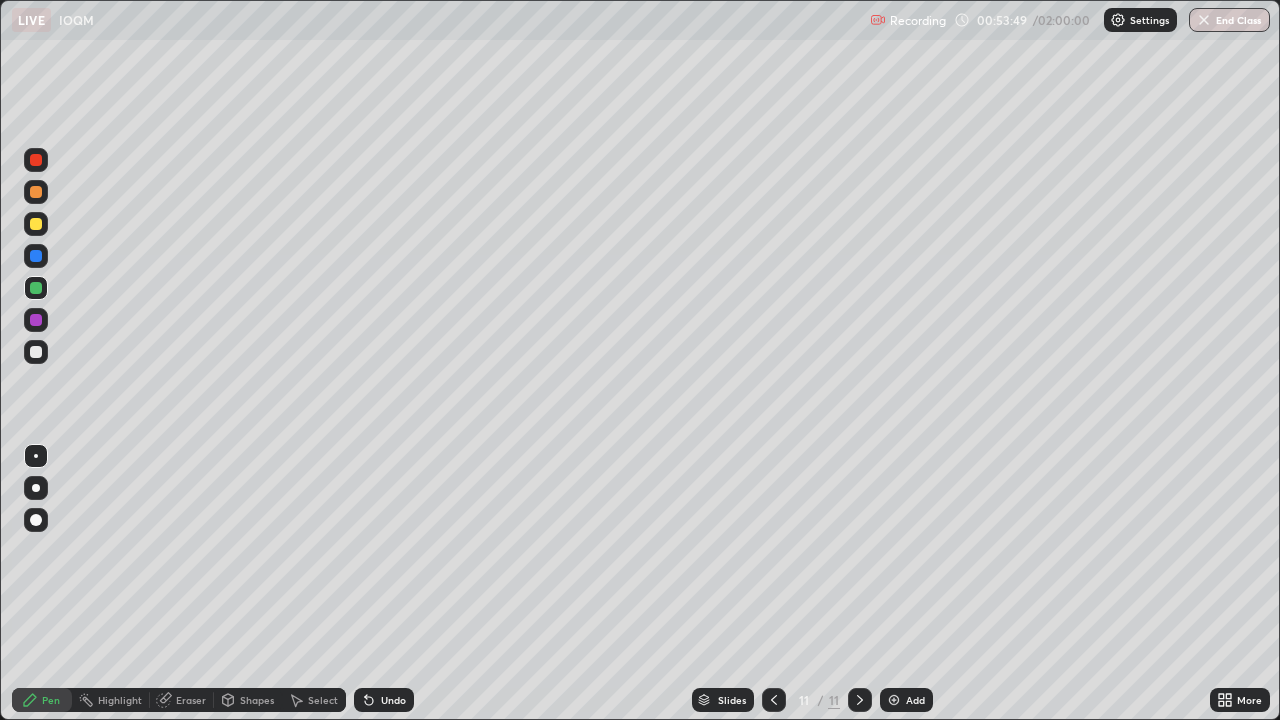 click on "Add" at bounding box center [915, 700] 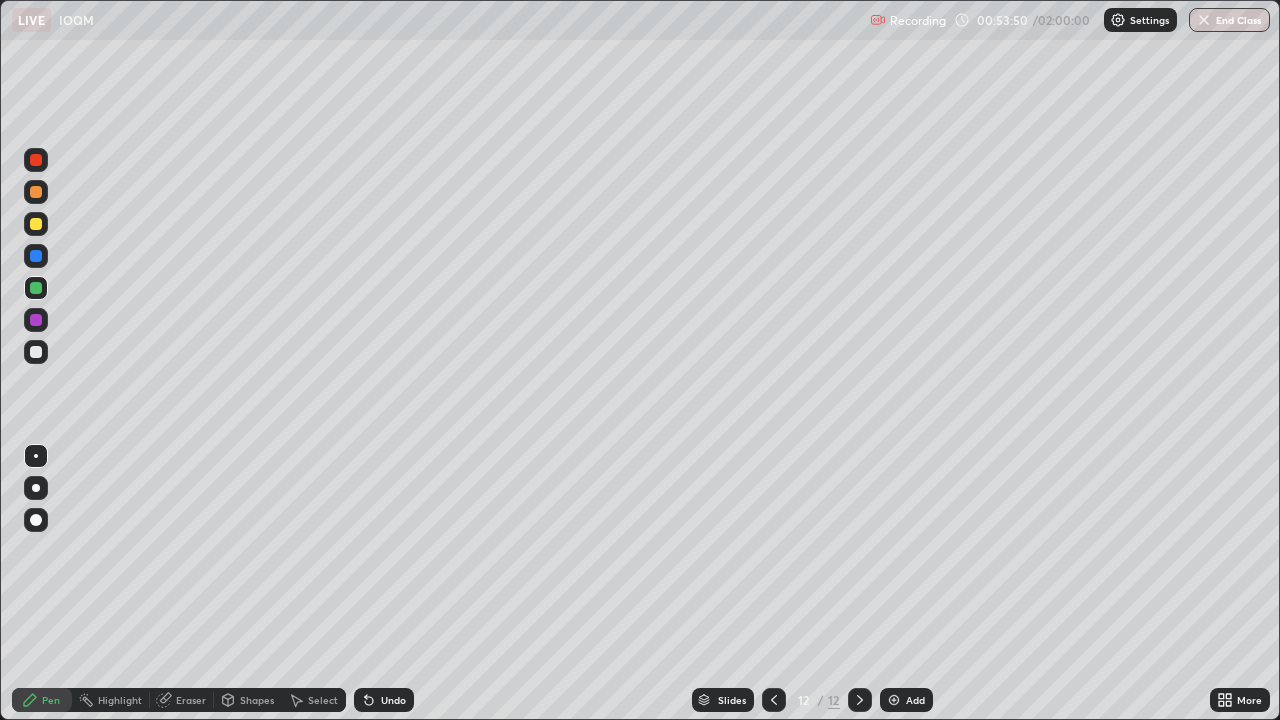 click at bounding box center (36, 352) 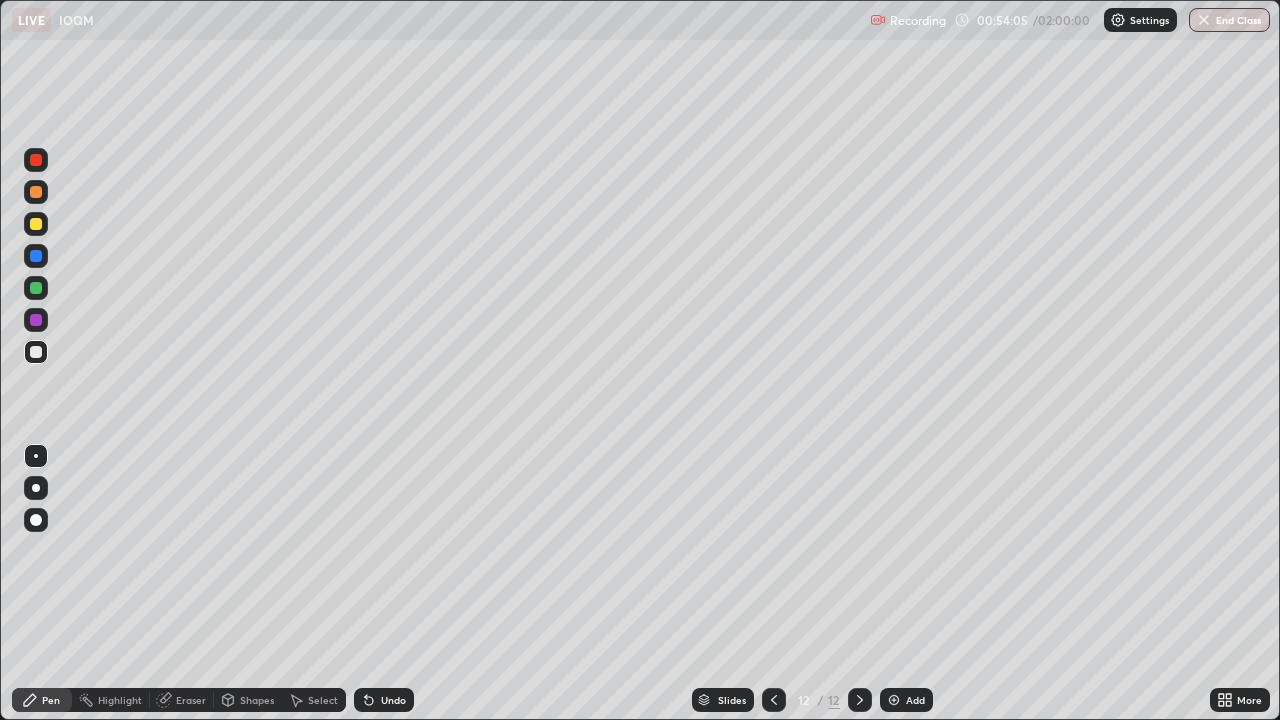 click on "Undo" at bounding box center (393, 700) 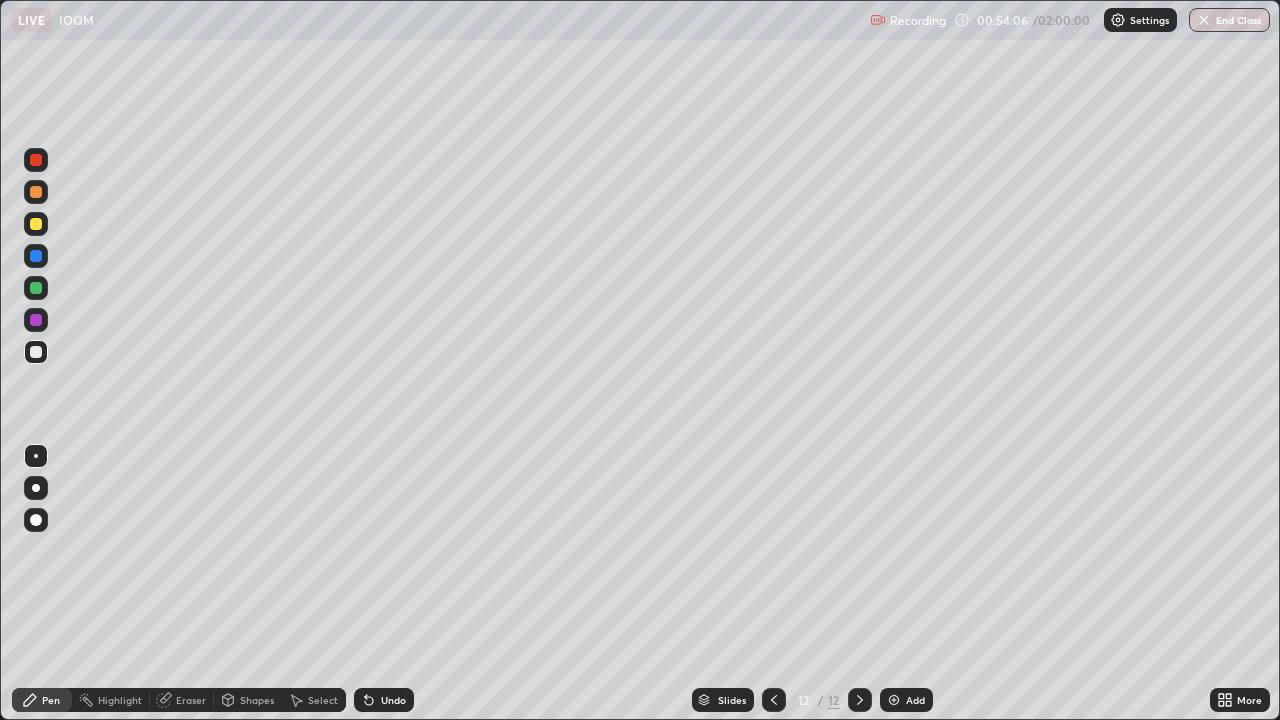 click on "Undo" at bounding box center [380, 700] 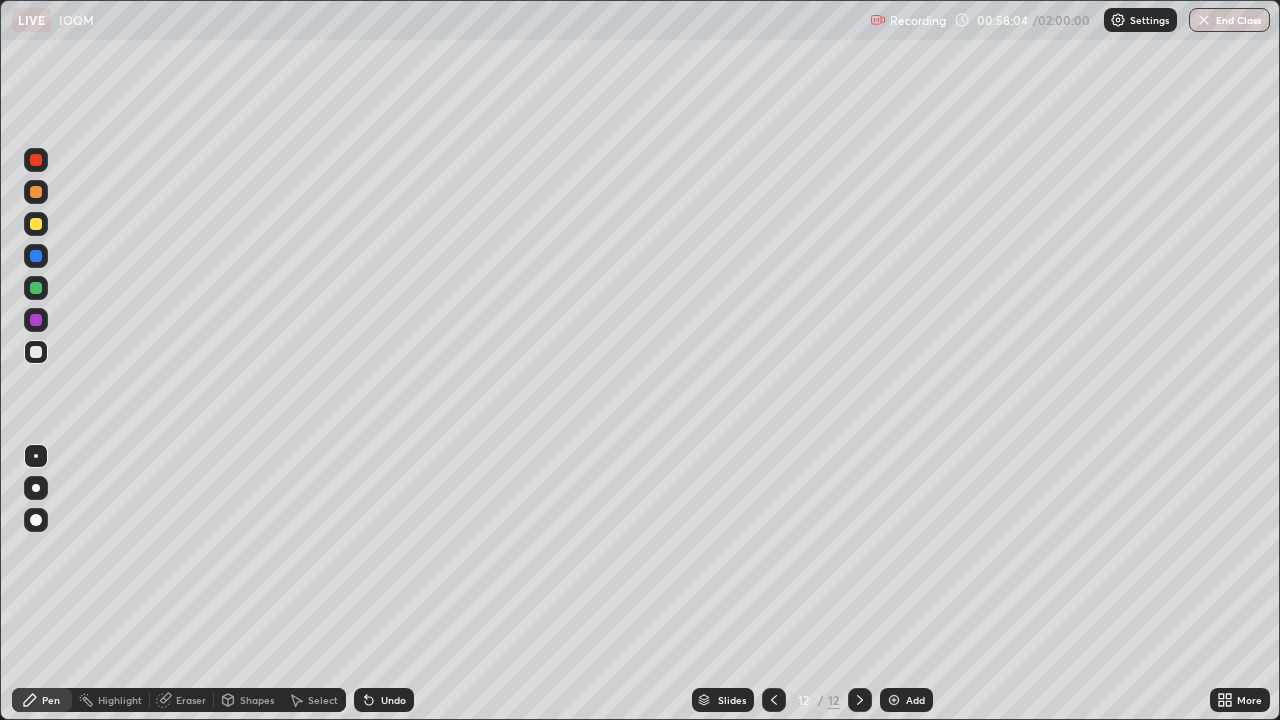click on "Undo" at bounding box center (393, 700) 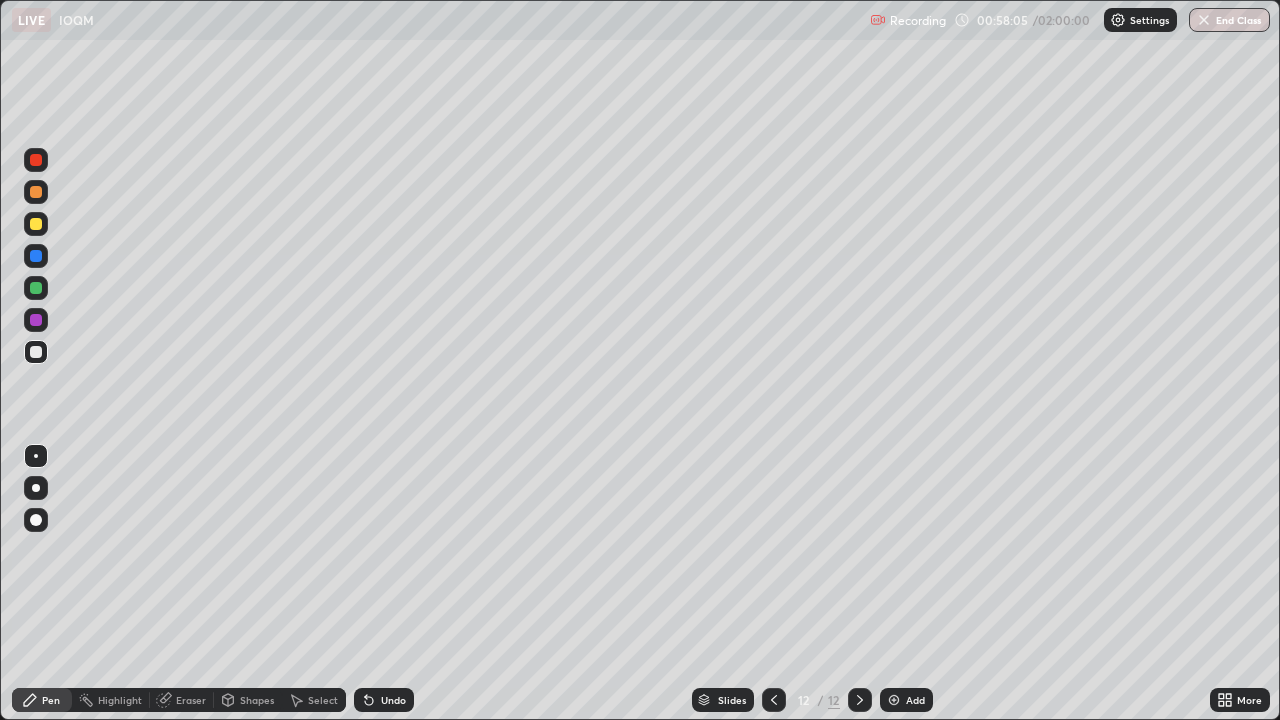 click on "Undo" at bounding box center (380, 700) 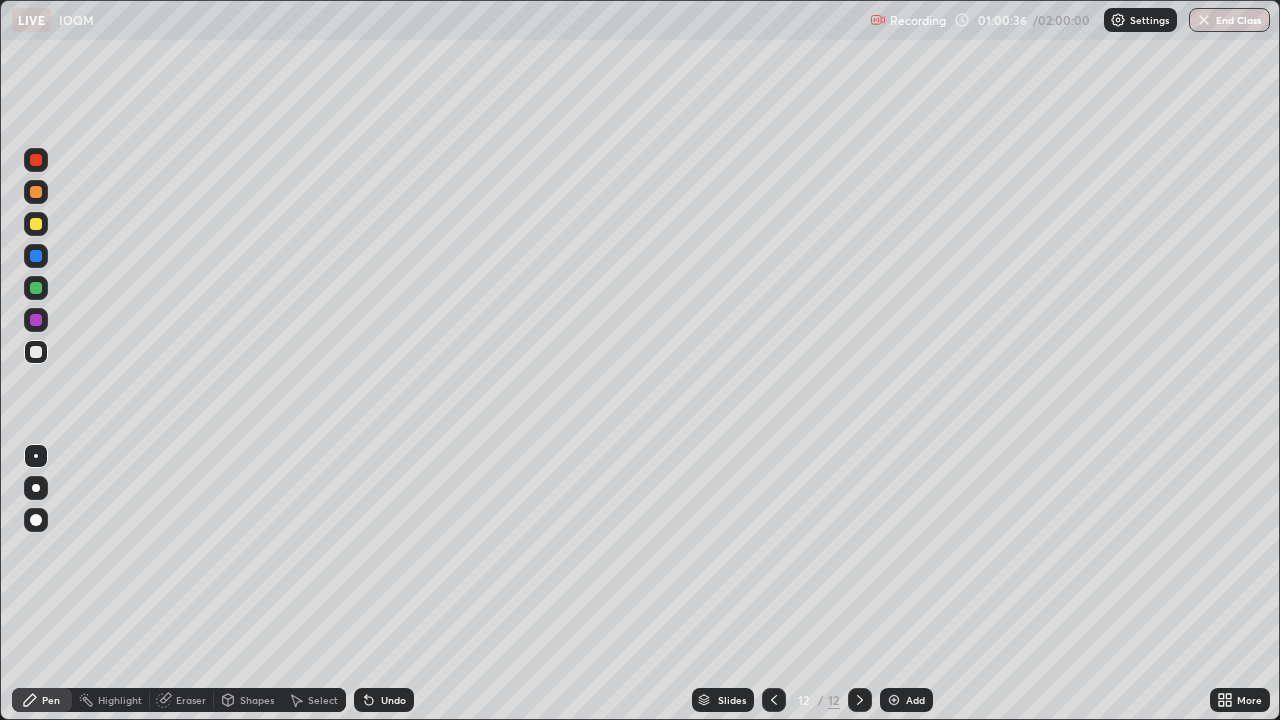 click on "Add" at bounding box center (906, 700) 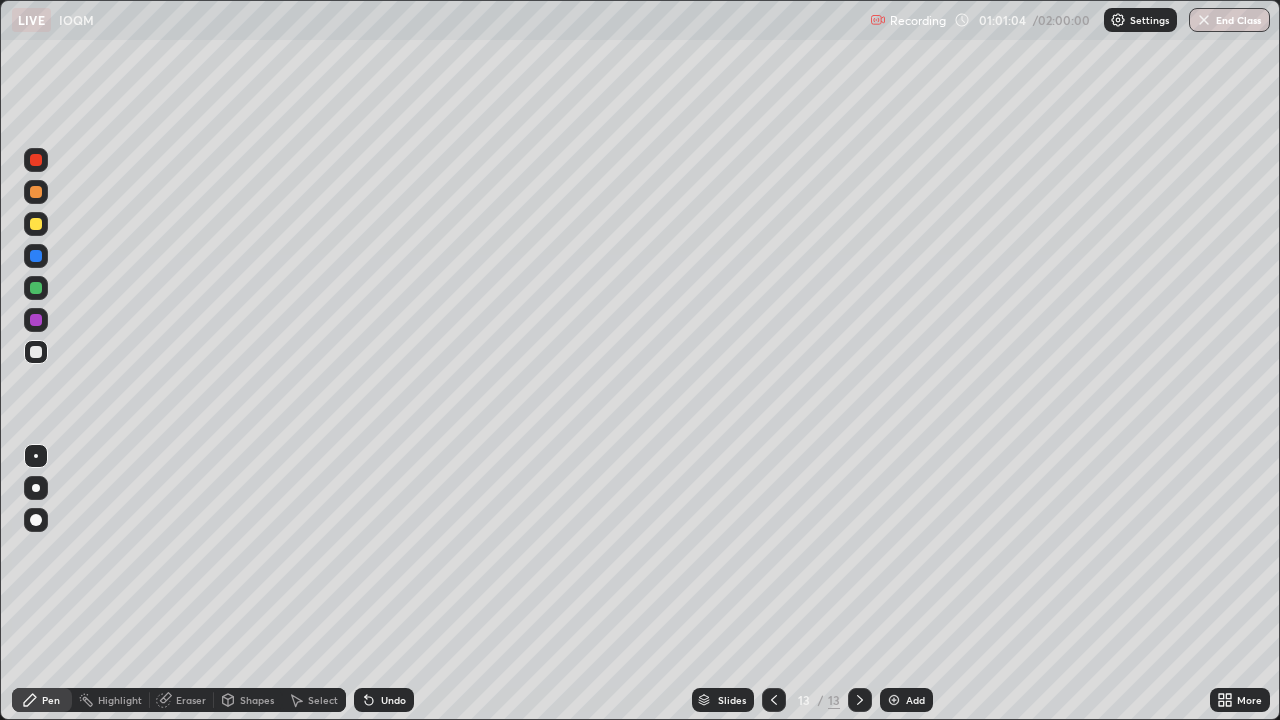 click on "Undo" at bounding box center (393, 700) 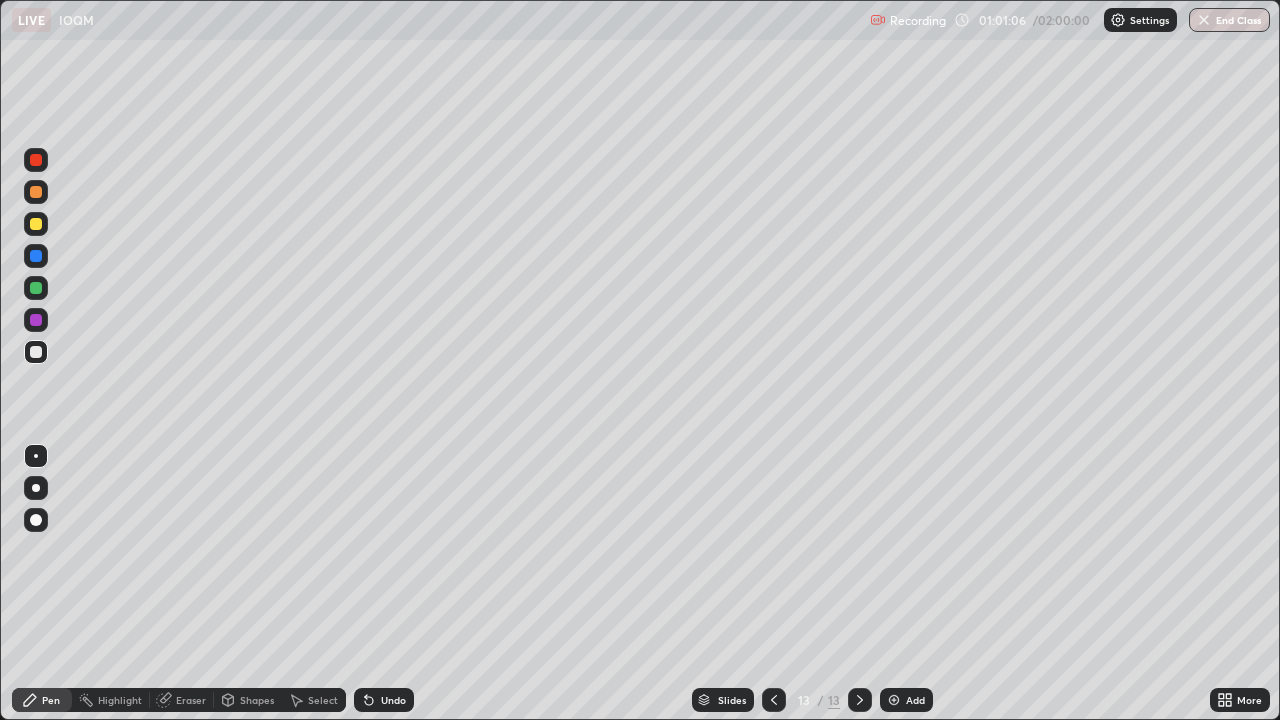 click on "Undo" at bounding box center [393, 700] 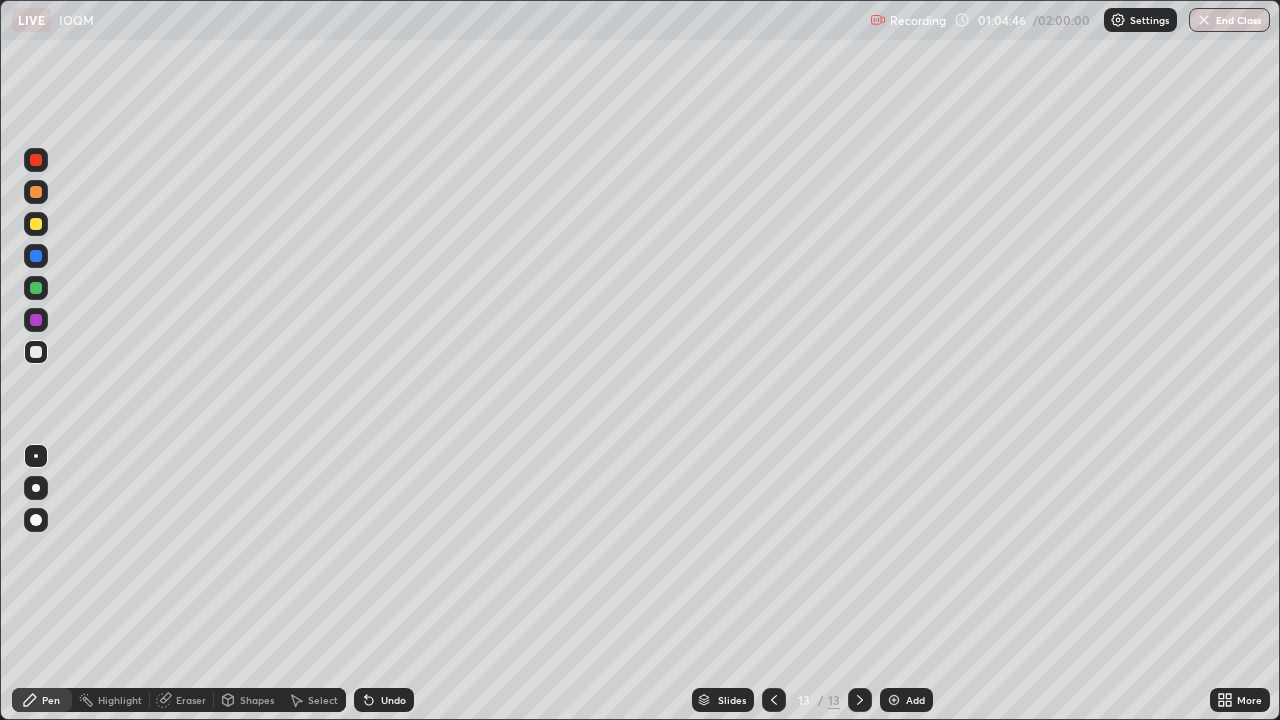 click on "Add" at bounding box center [915, 700] 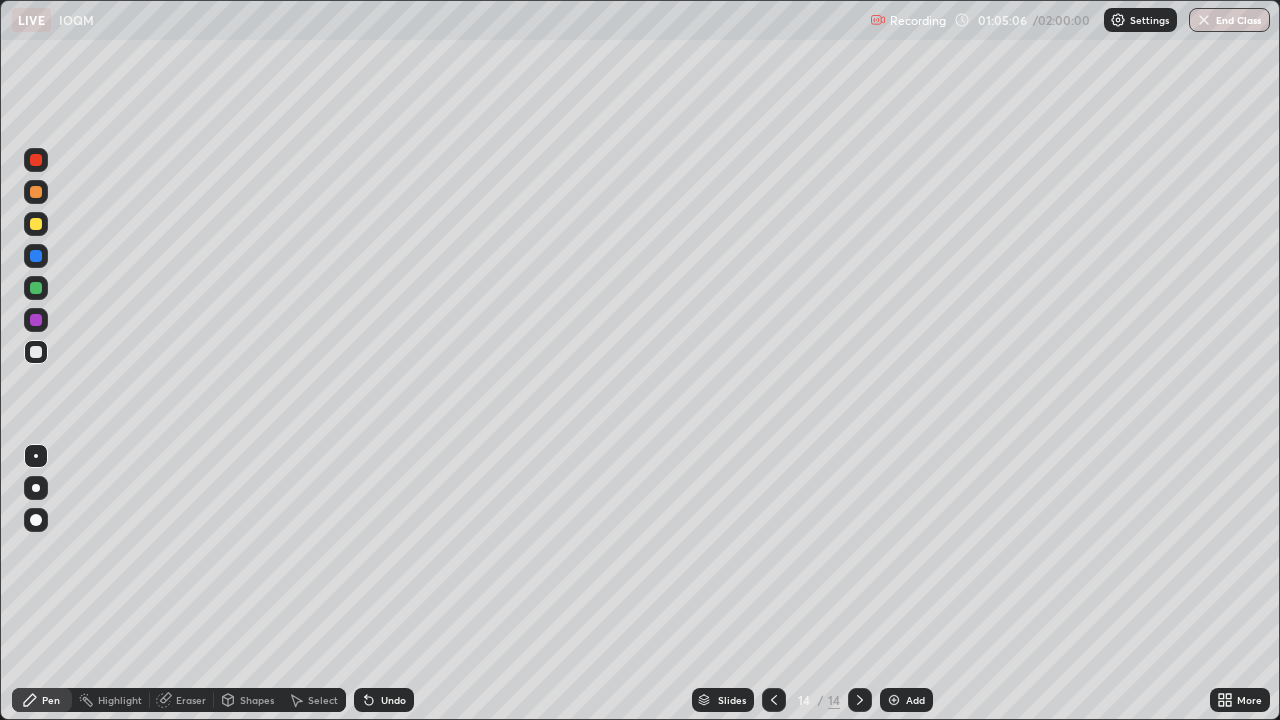 click on "Undo" at bounding box center [393, 700] 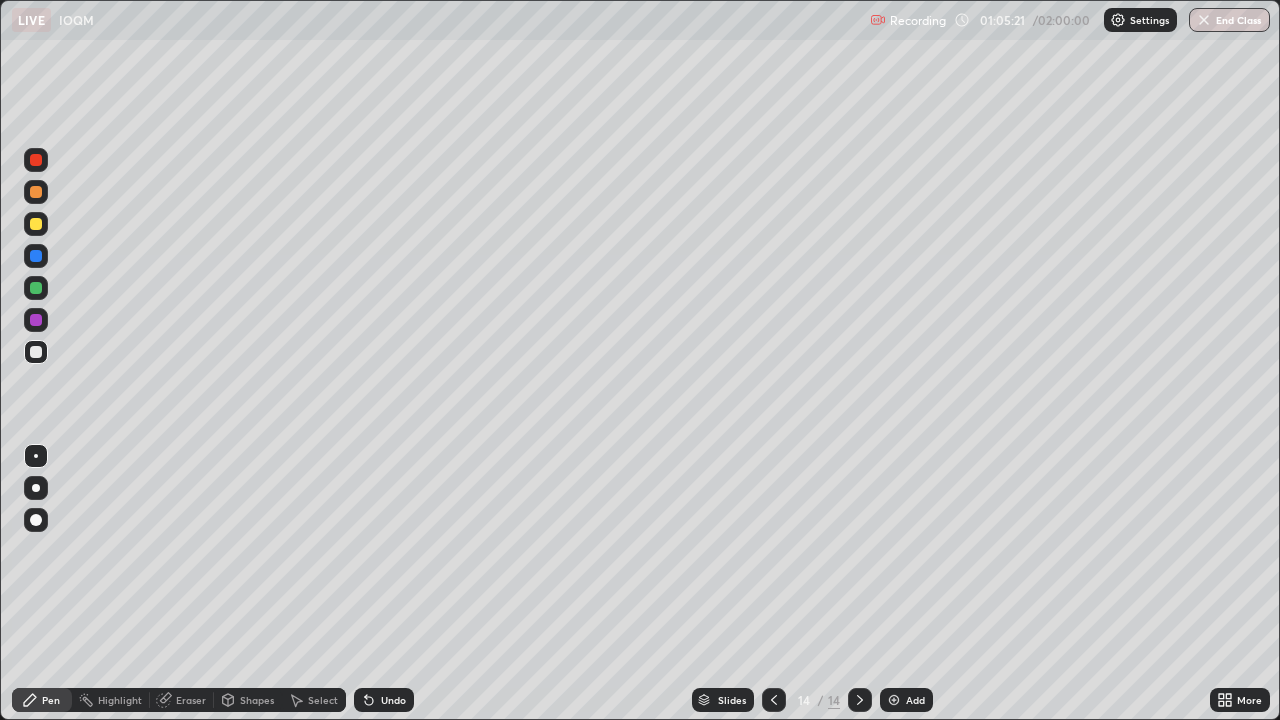 click on "Undo" at bounding box center [393, 700] 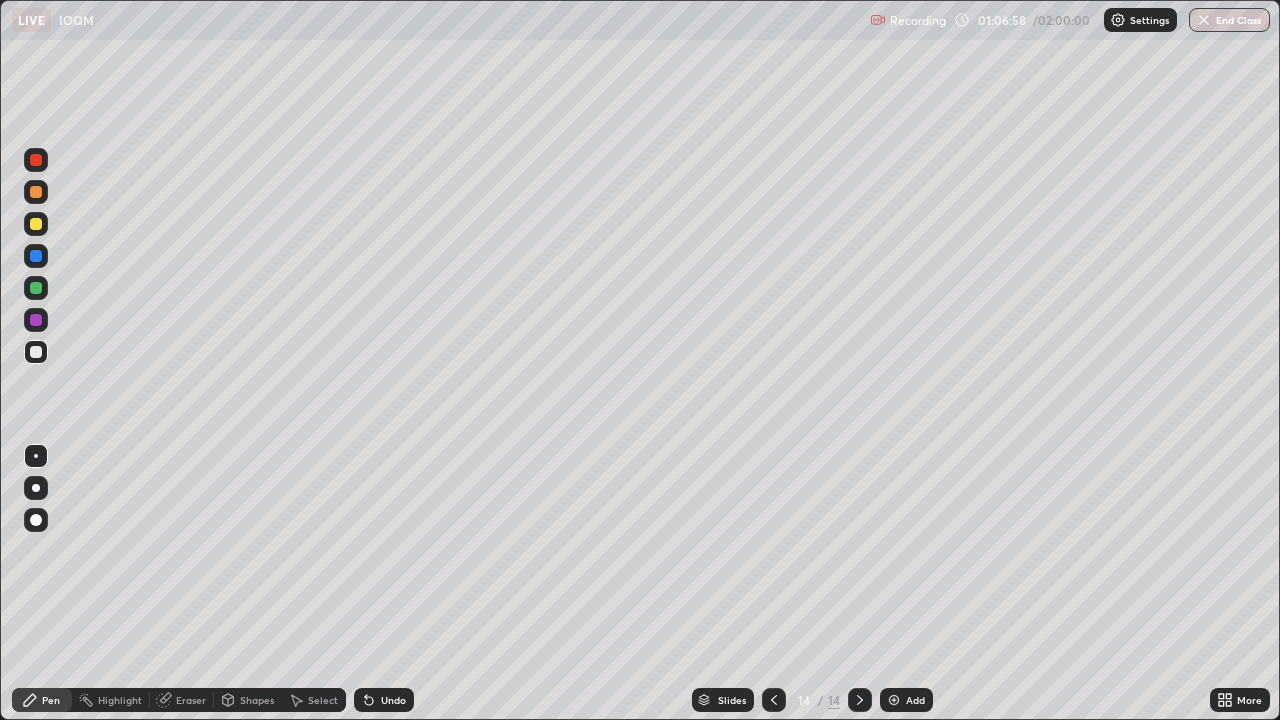 click on "Undo" at bounding box center (393, 700) 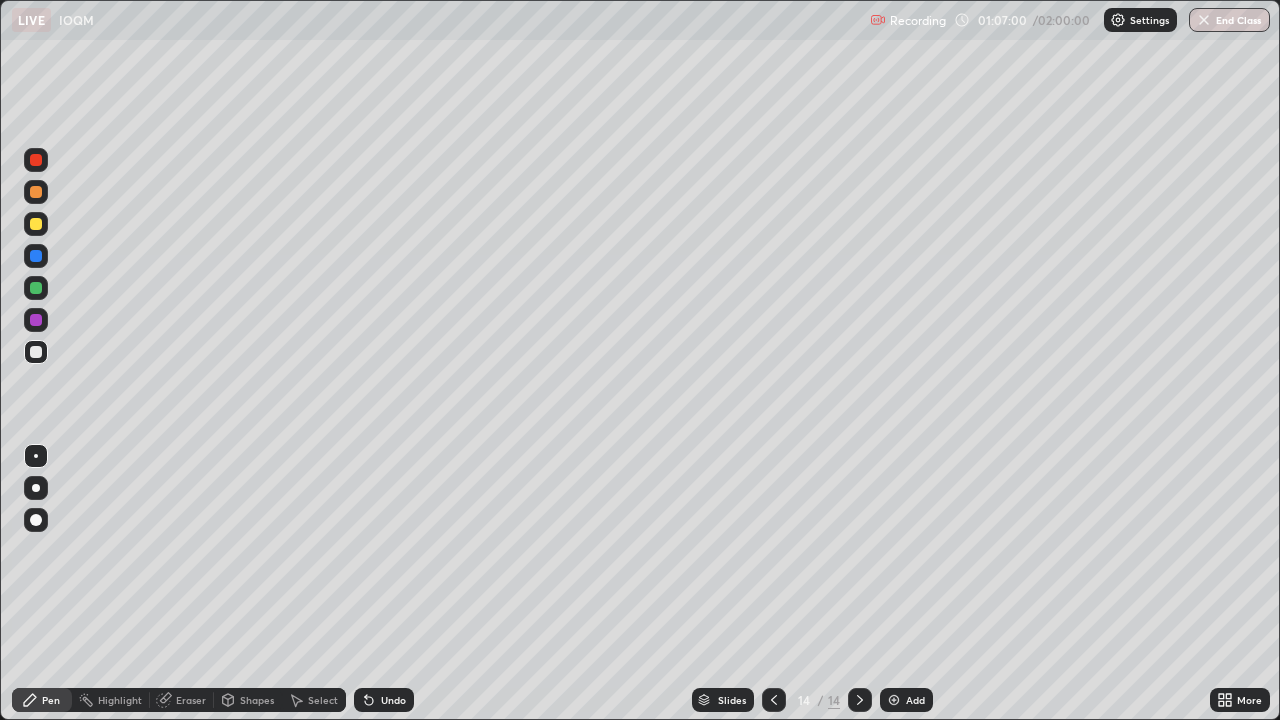 click on "Eraser" at bounding box center [182, 700] 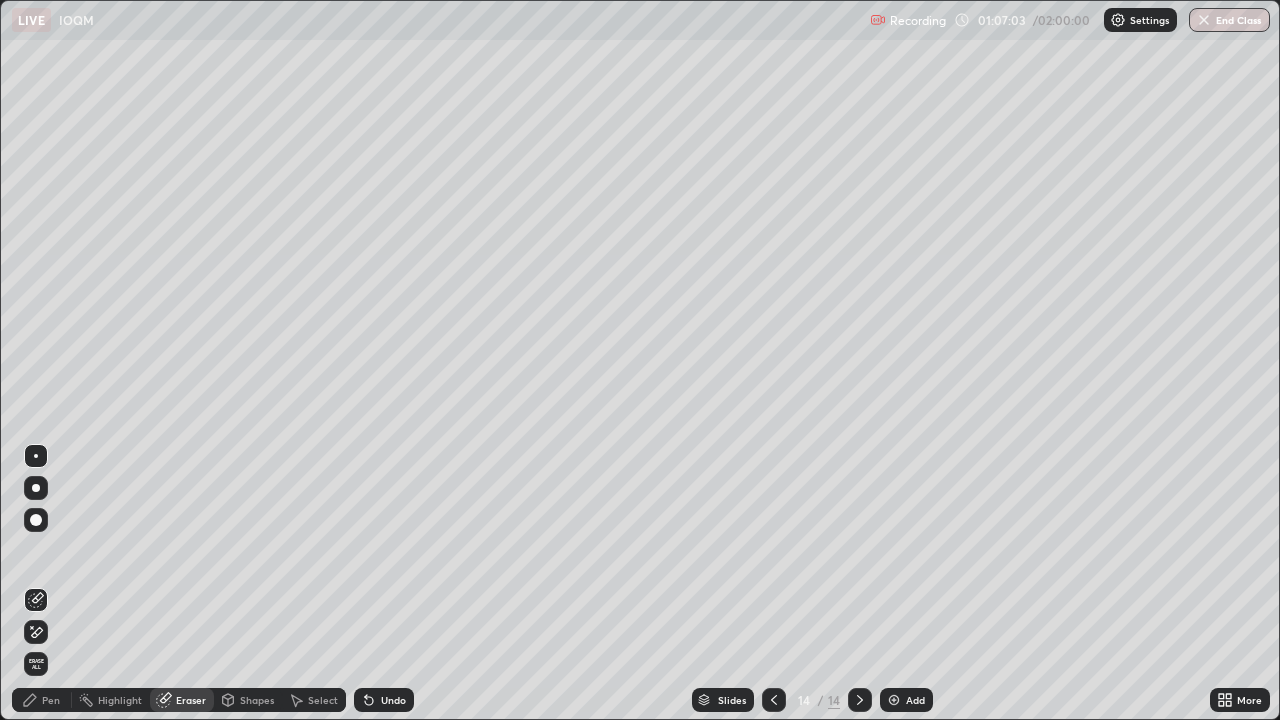 click on "Pen" at bounding box center [51, 700] 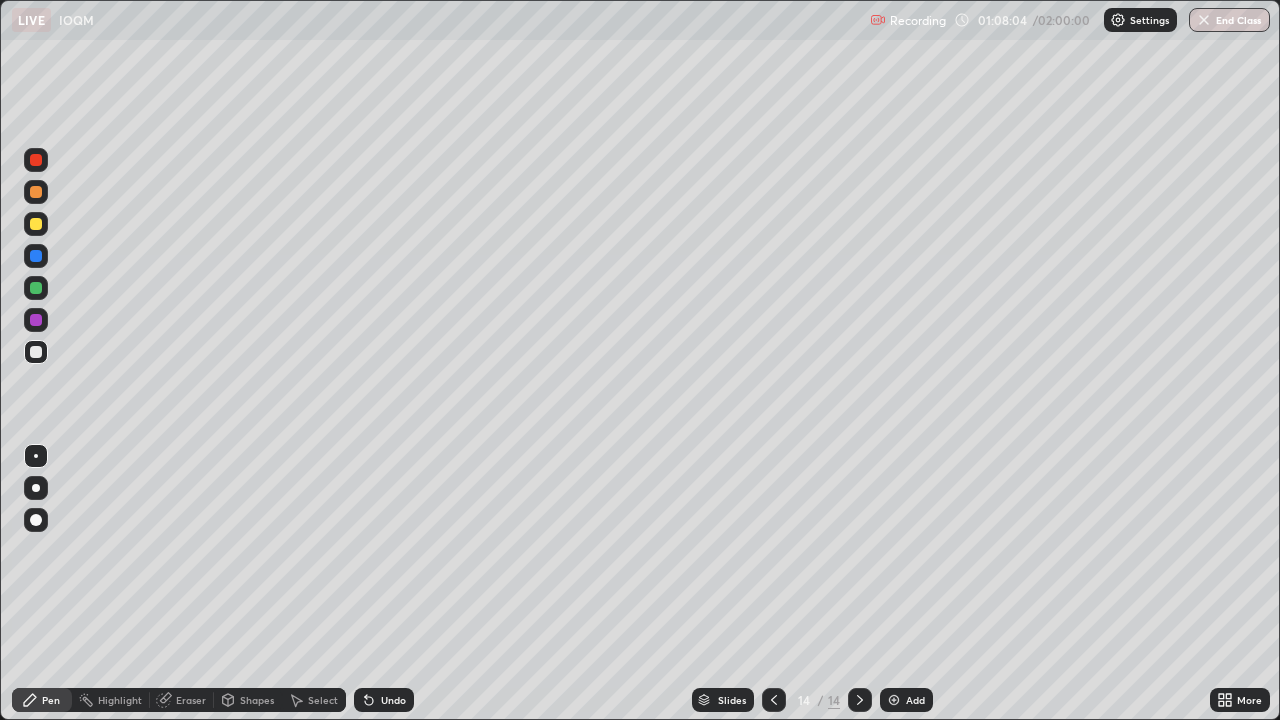 click on "Undo" at bounding box center [393, 700] 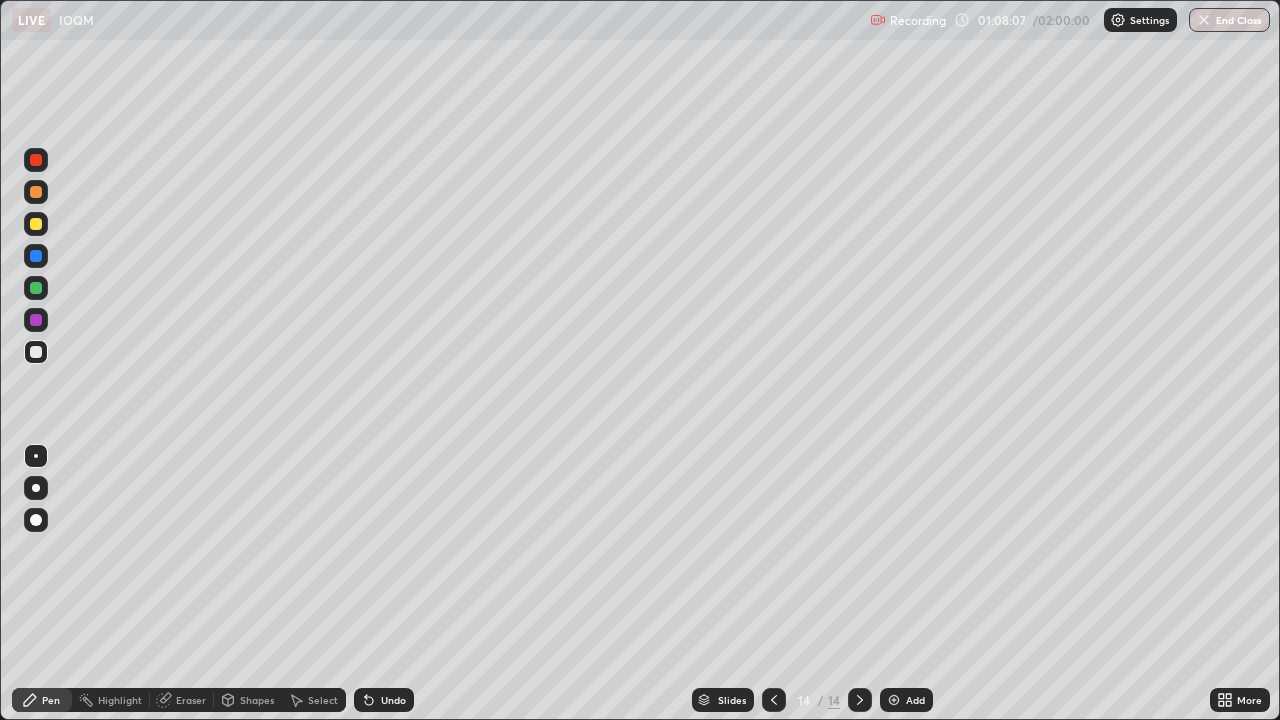 click on "Undo" at bounding box center (384, 700) 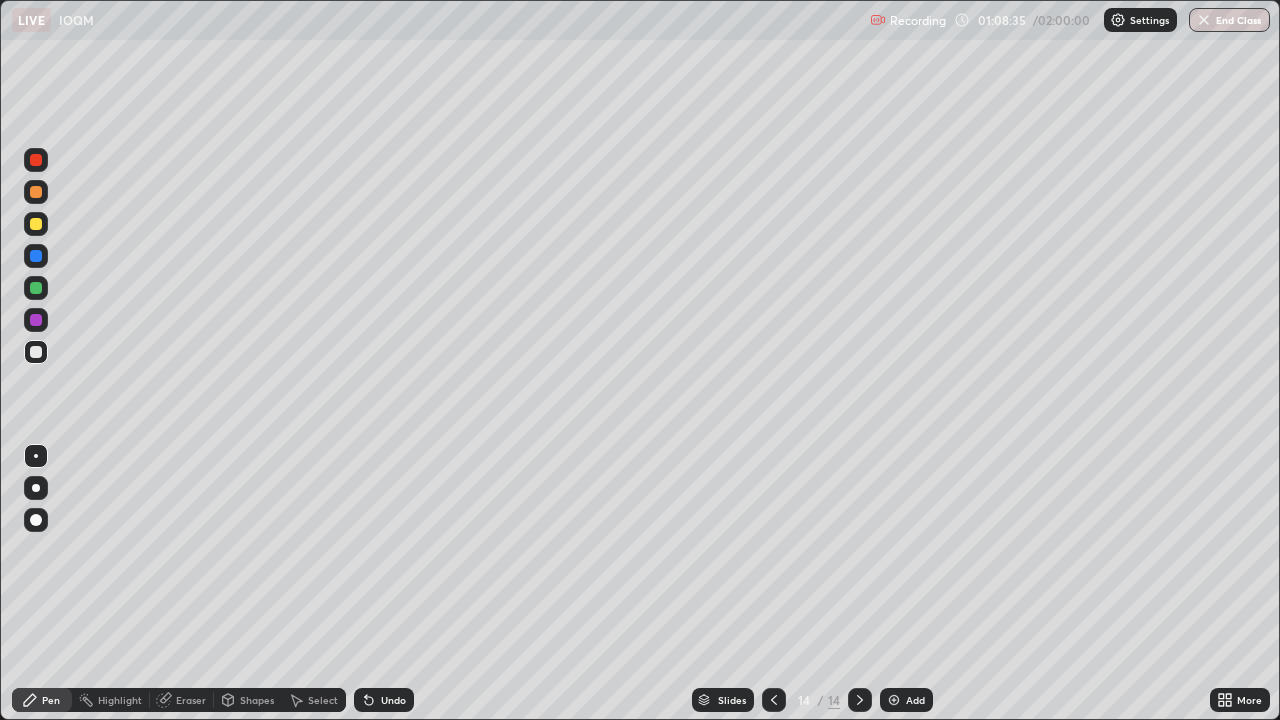 click on "Undo" at bounding box center (393, 700) 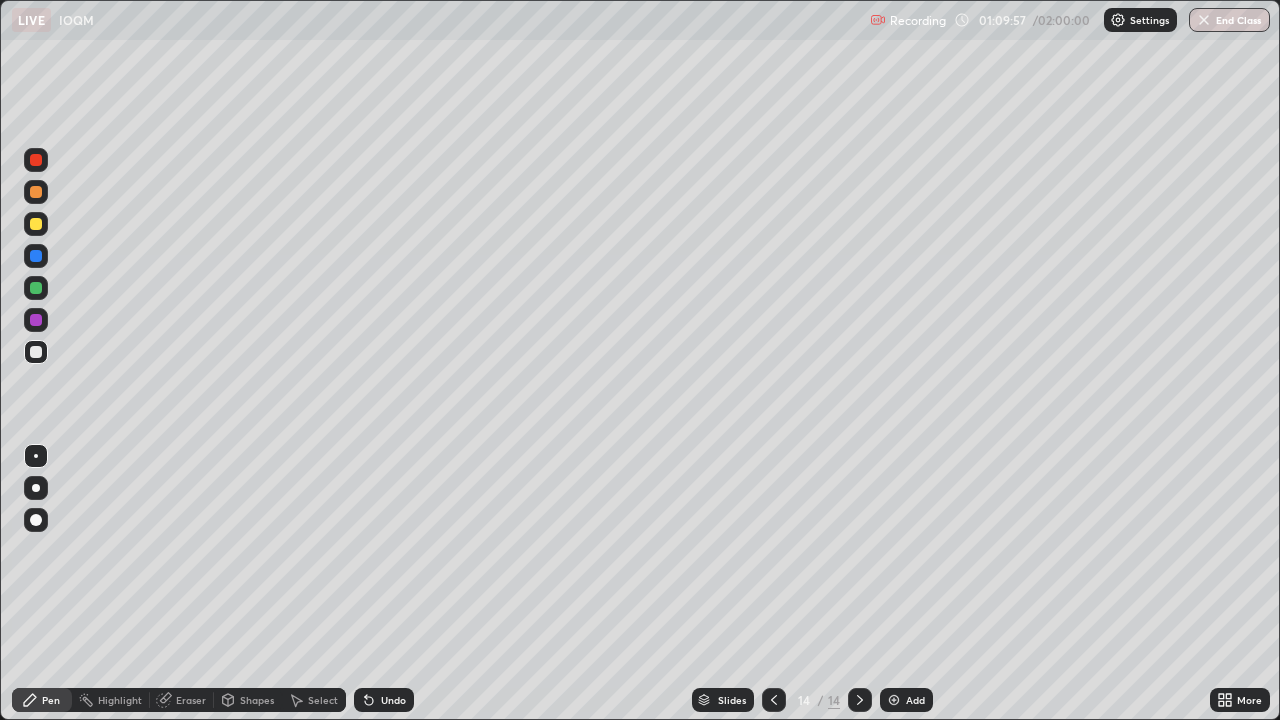 click on "Add" at bounding box center (915, 700) 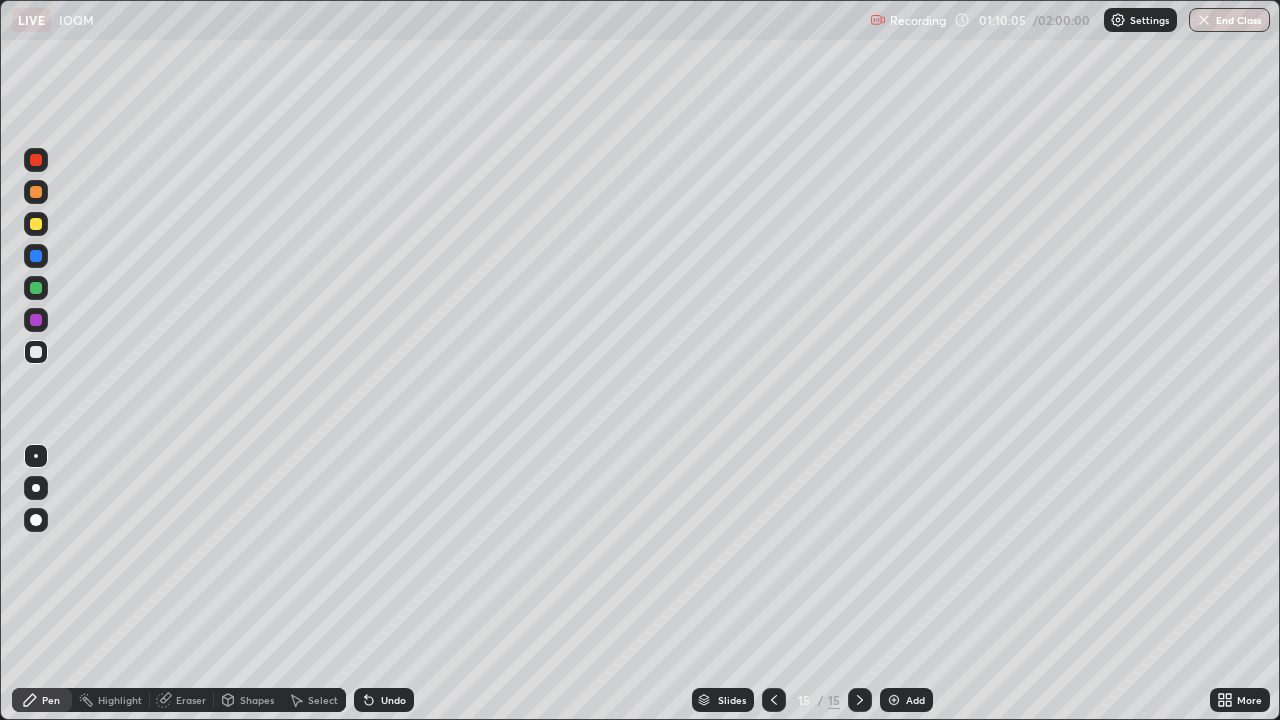 click on "Undo" at bounding box center [393, 700] 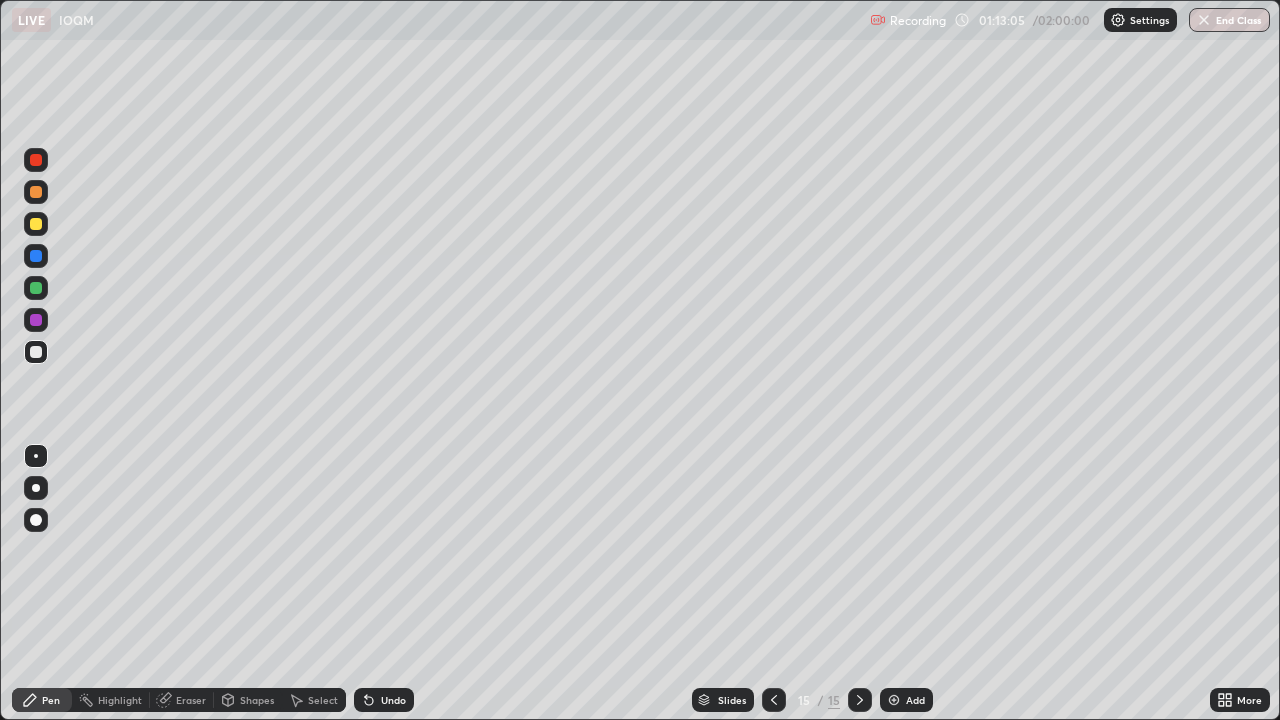 click on "Undo" at bounding box center (393, 700) 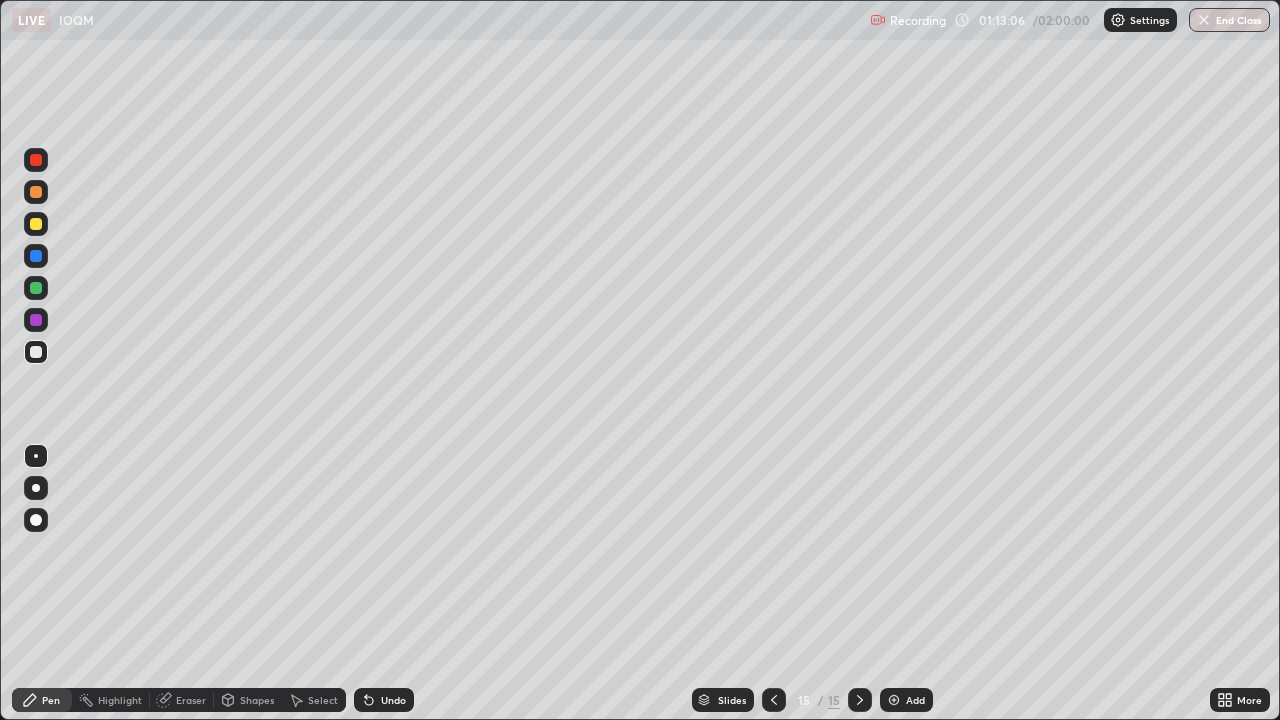 click on "Undo" at bounding box center [393, 700] 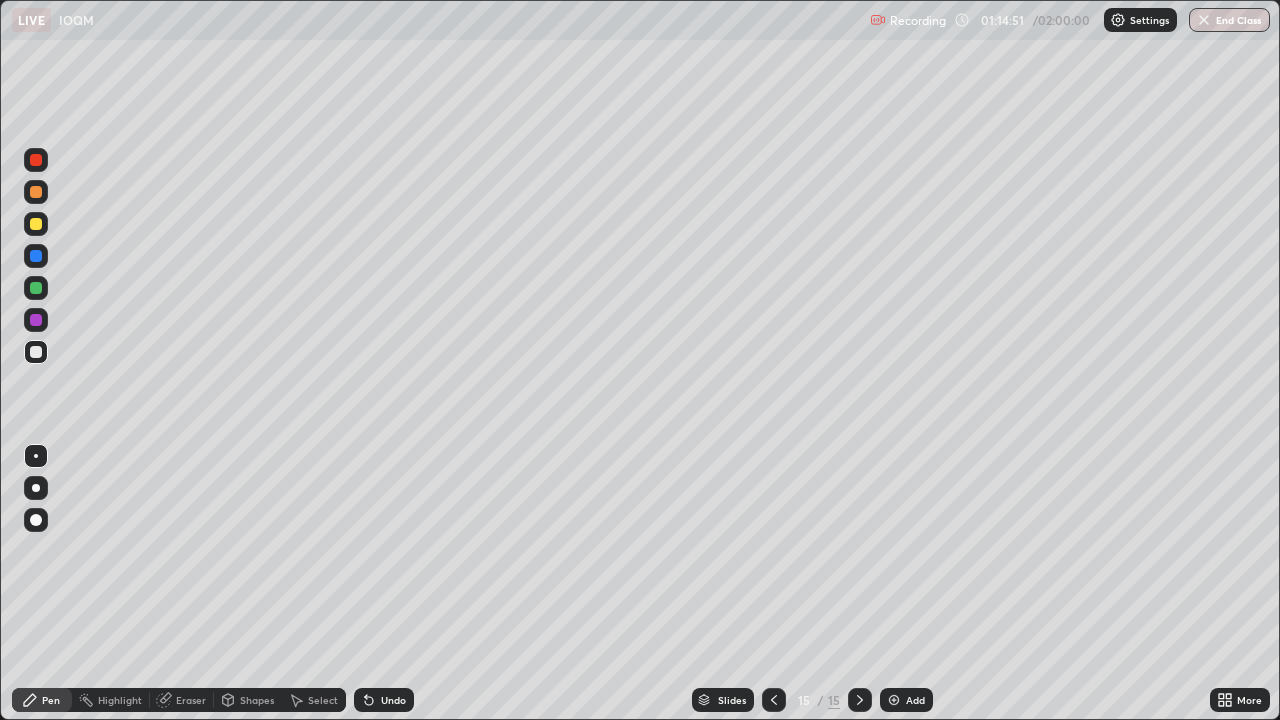 click on "Undo" at bounding box center (393, 700) 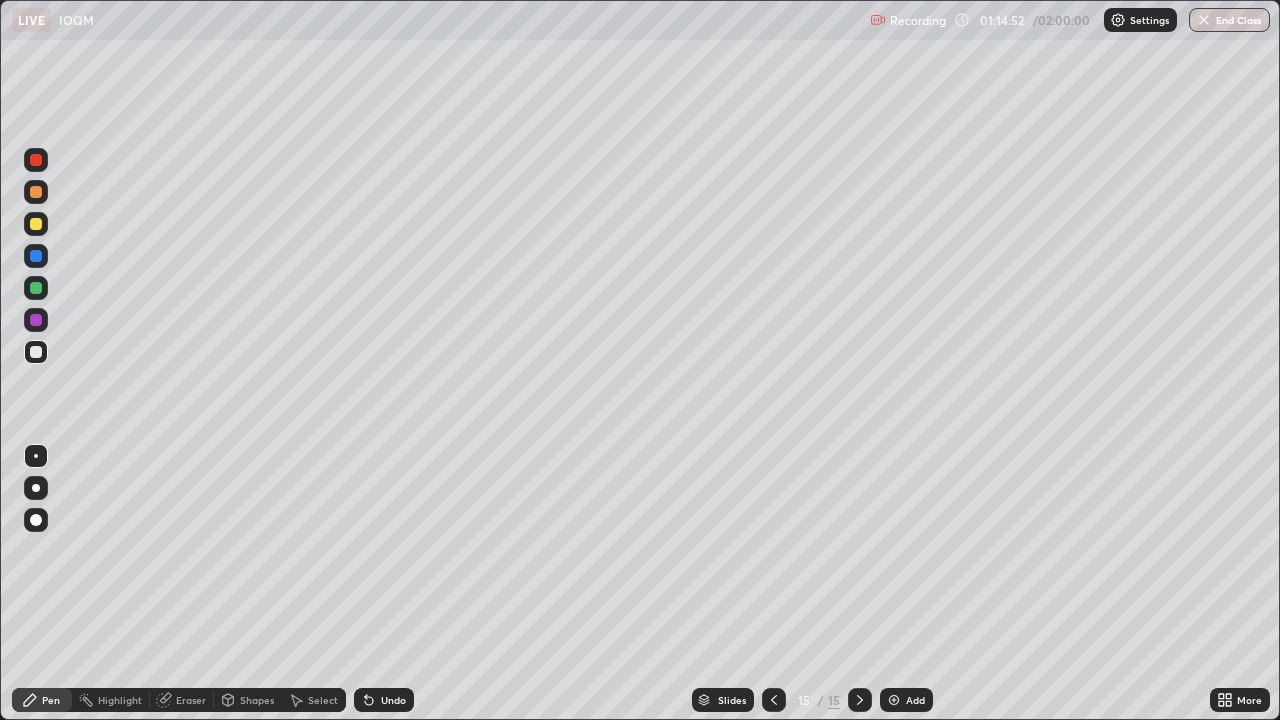 click on "Undo" at bounding box center [393, 700] 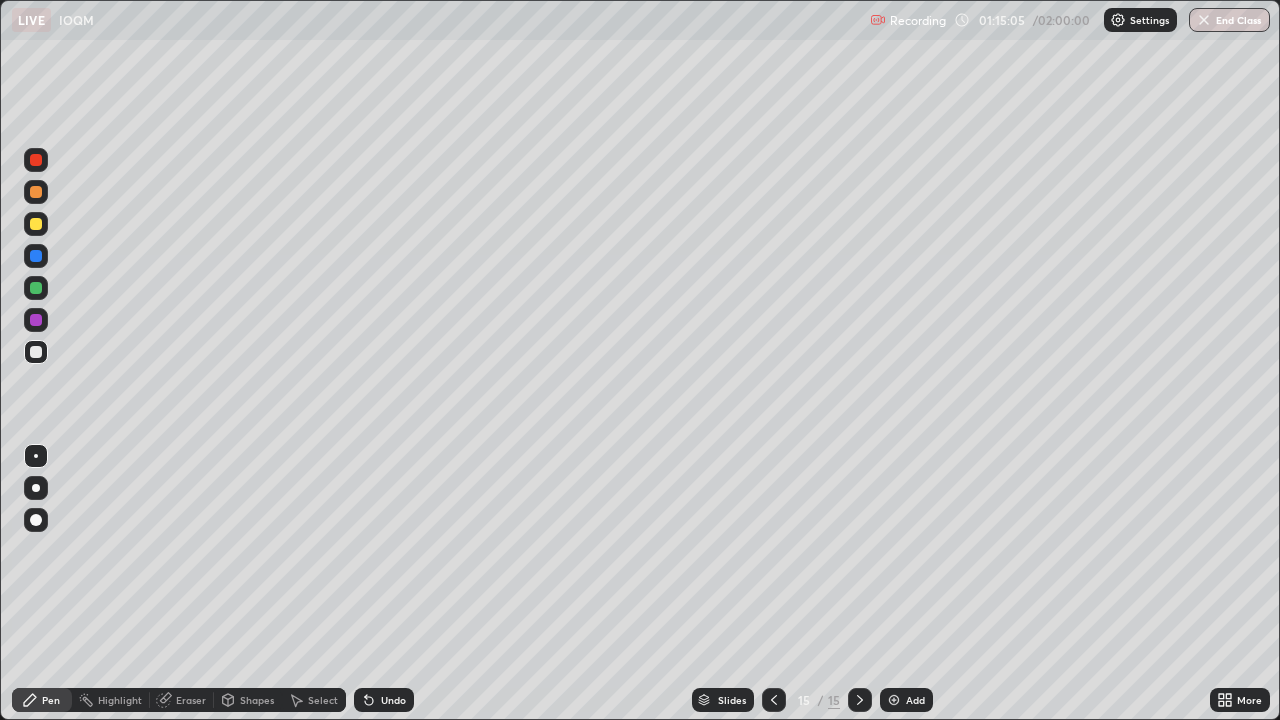 click on "Undo" at bounding box center (393, 700) 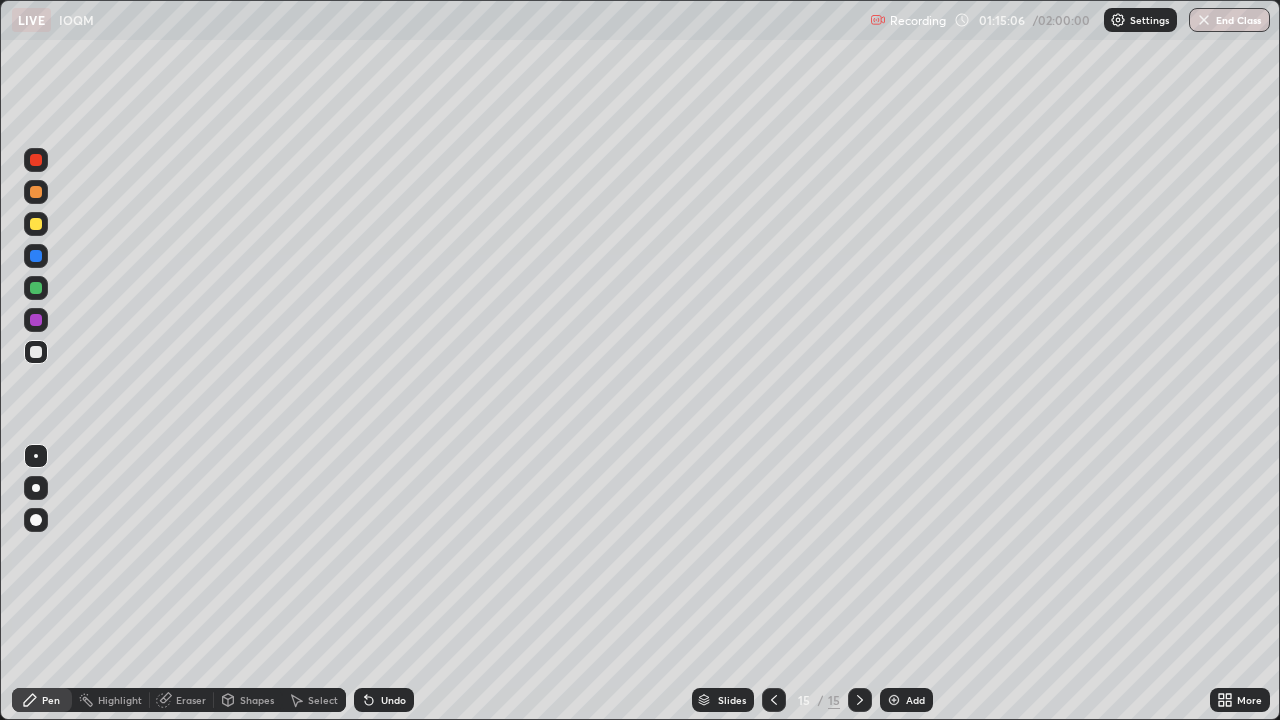 click on "Undo" at bounding box center [384, 700] 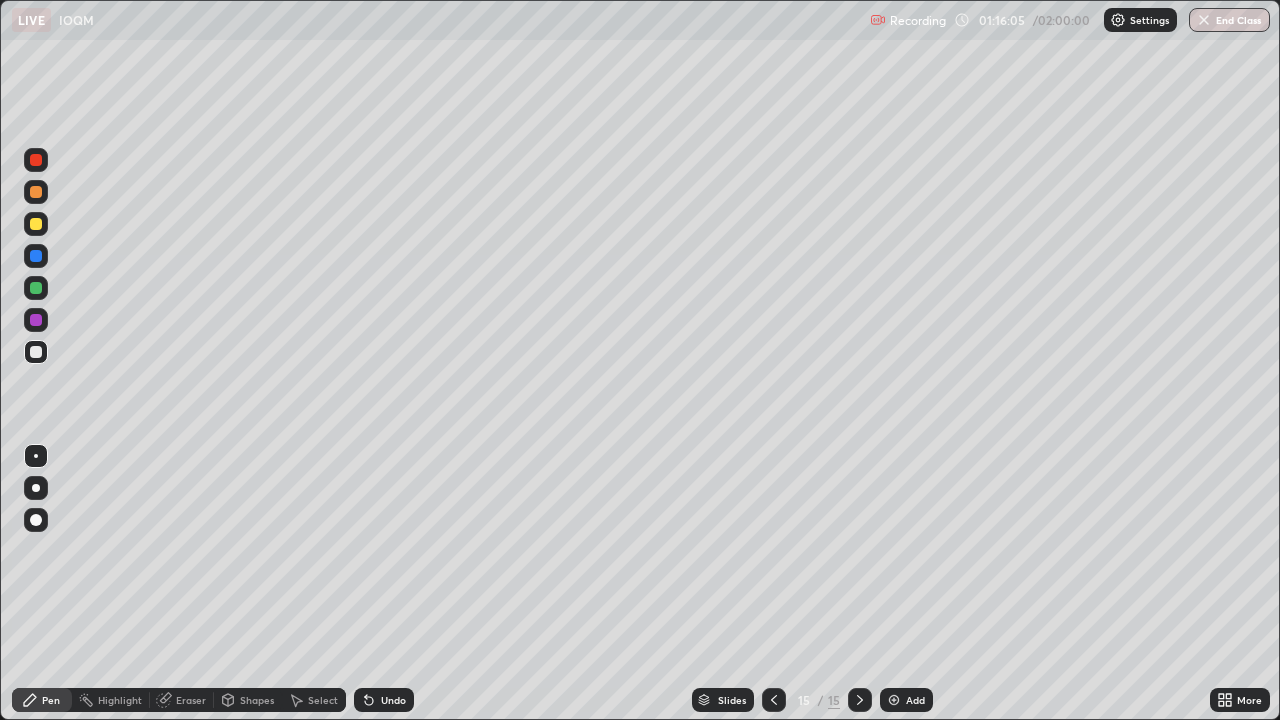 click on "Undo" at bounding box center (393, 700) 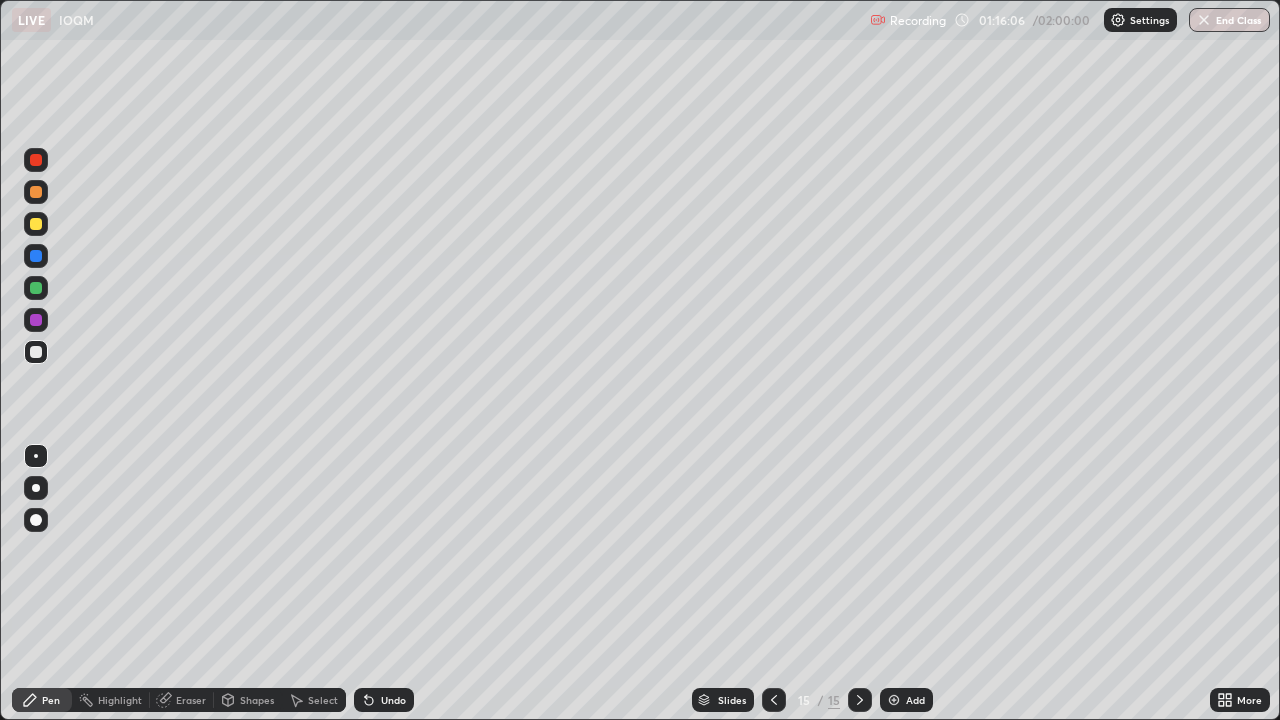 click on "Undo" at bounding box center [393, 700] 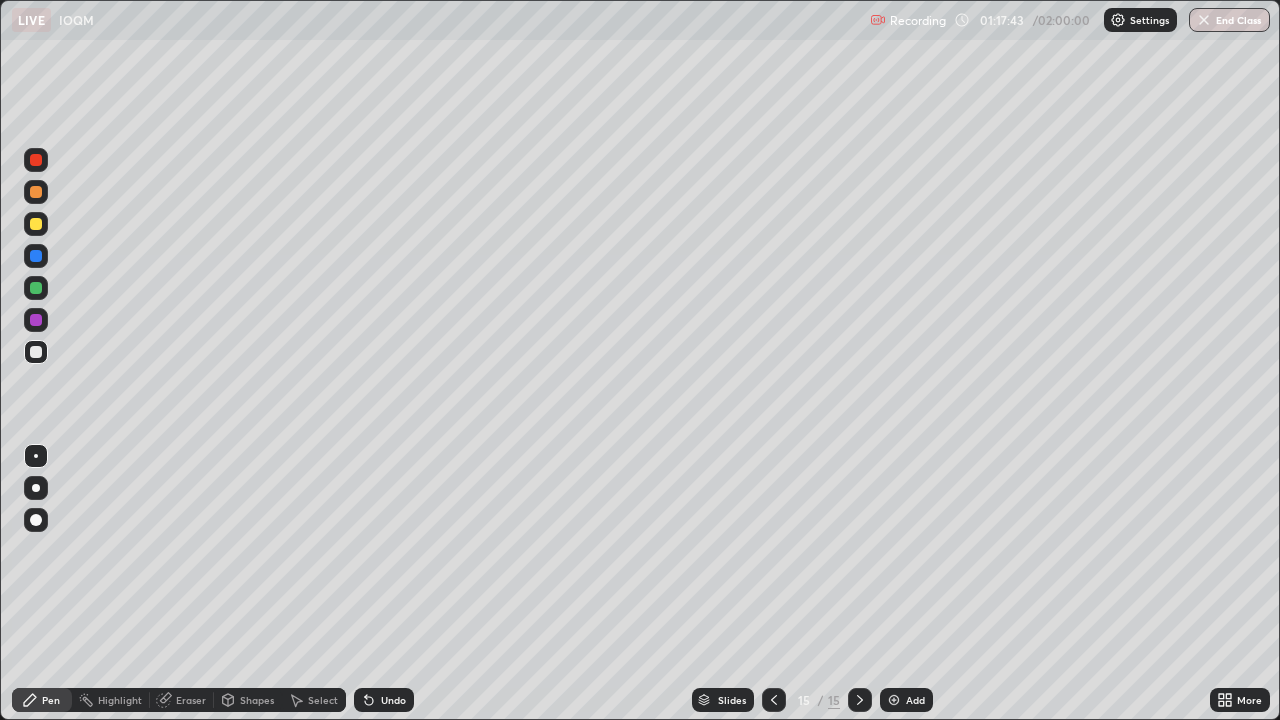 click on "Add" at bounding box center (915, 700) 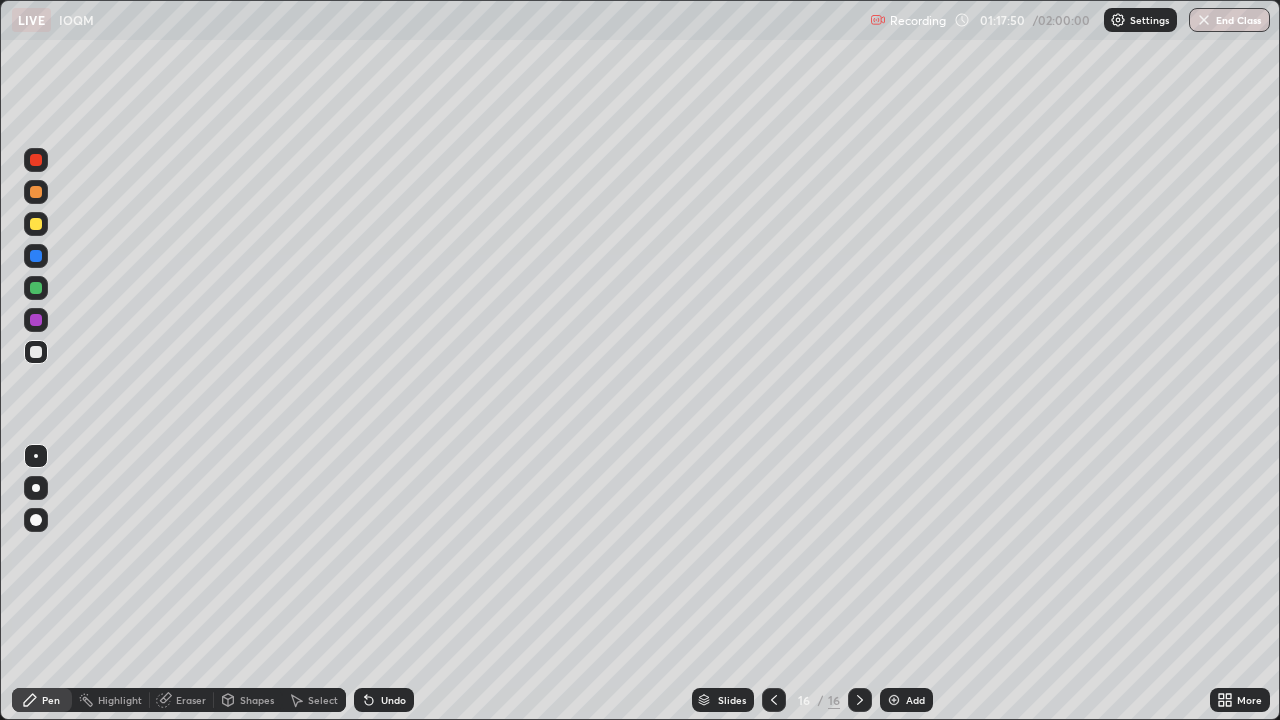 click on "Undo" at bounding box center (393, 700) 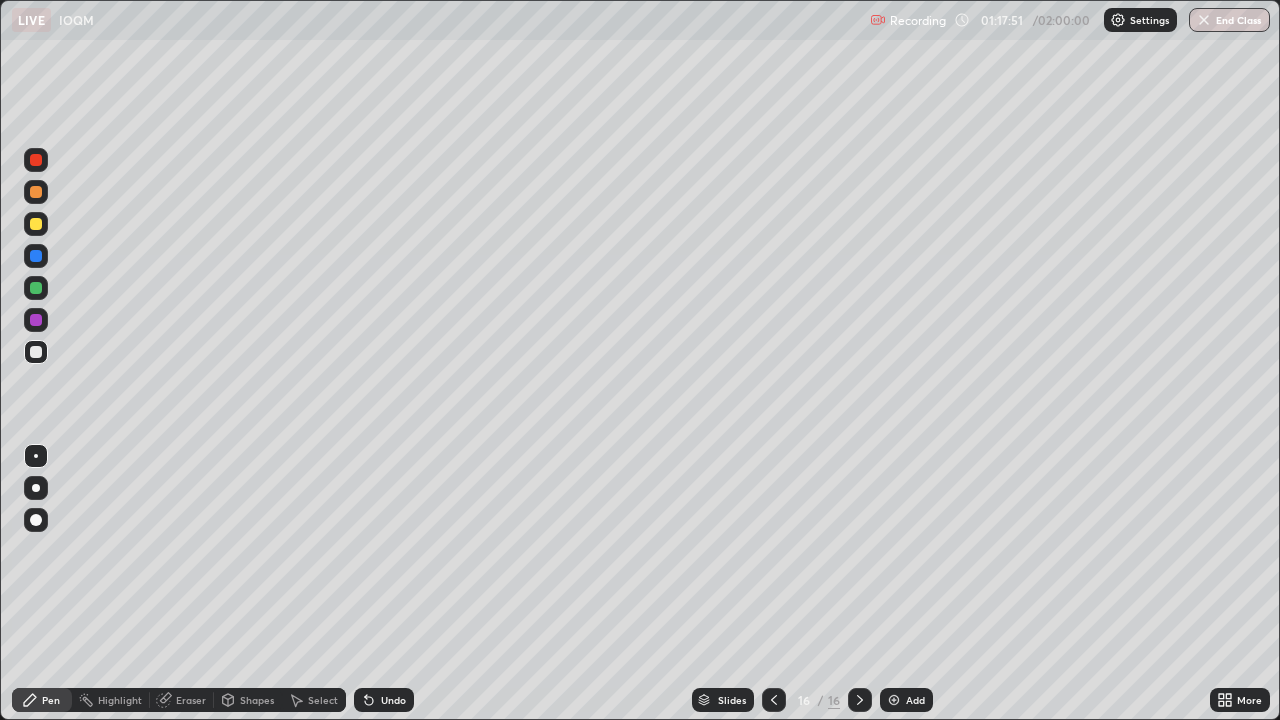 click on "Undo" at bounding box center (393, 700) 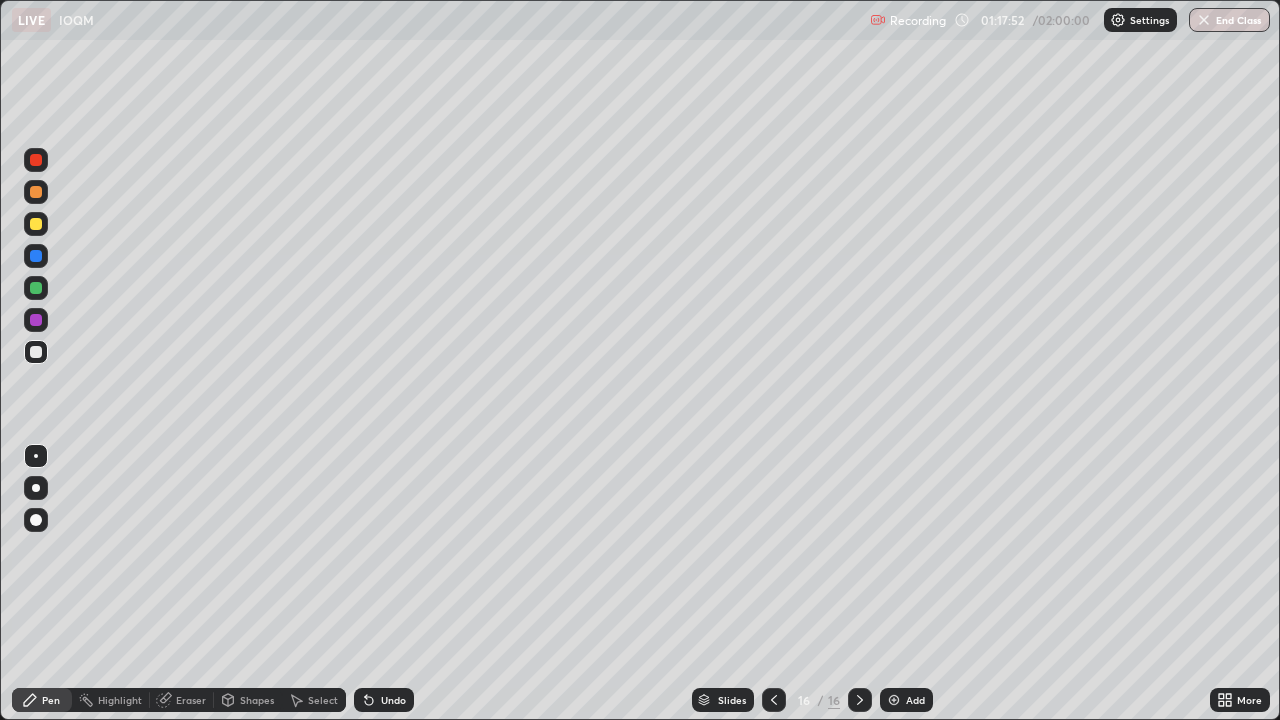 click 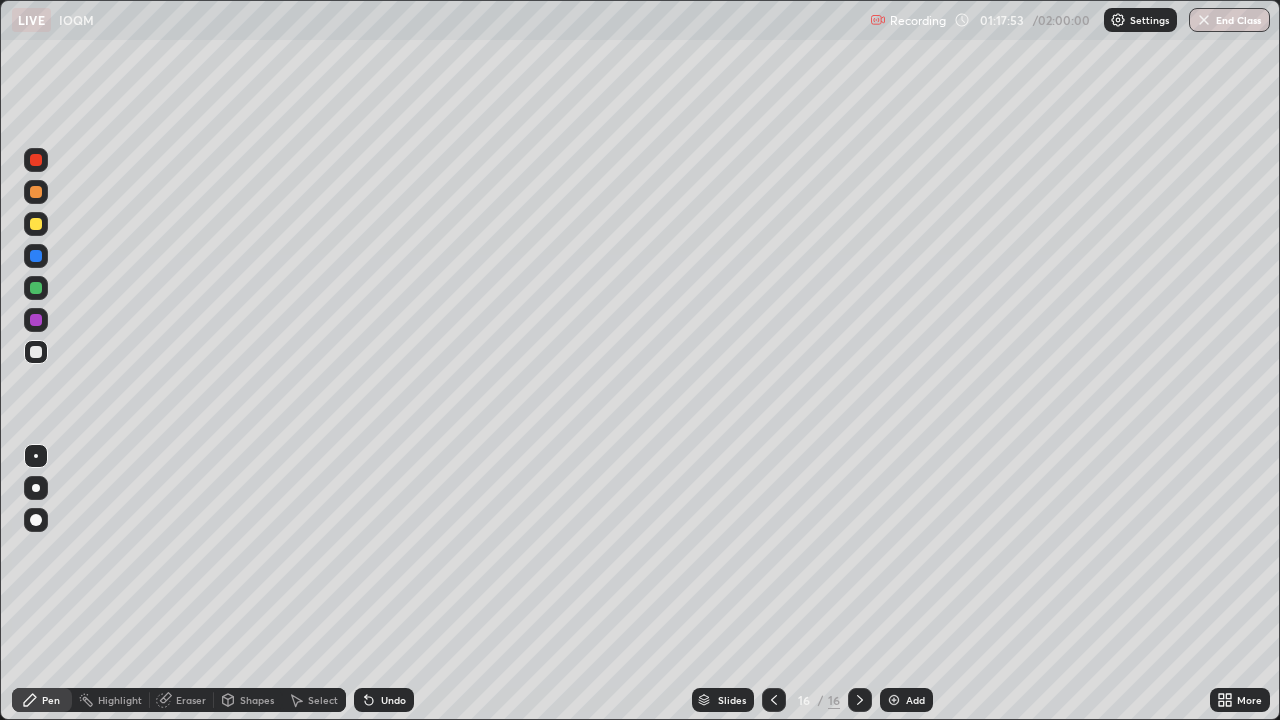 click on "Undo" at bounding box center [393, 700] 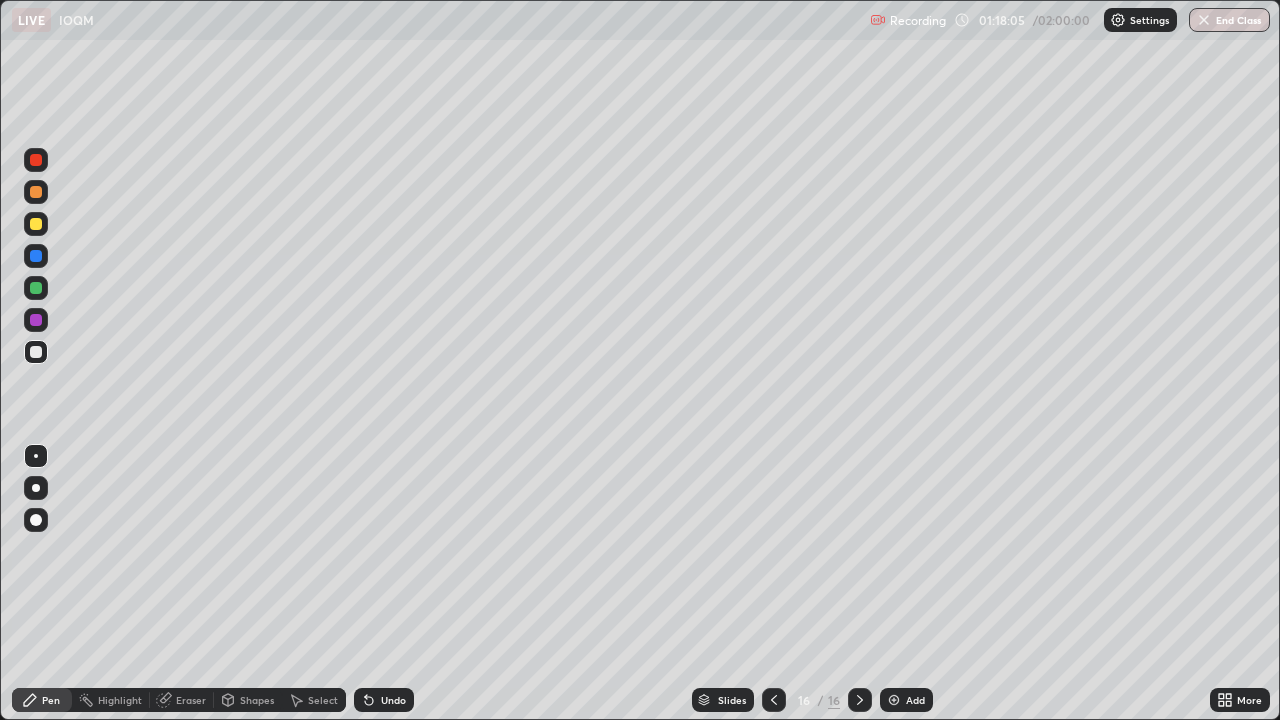 click on "Undo" at bounding box center (393, 700) 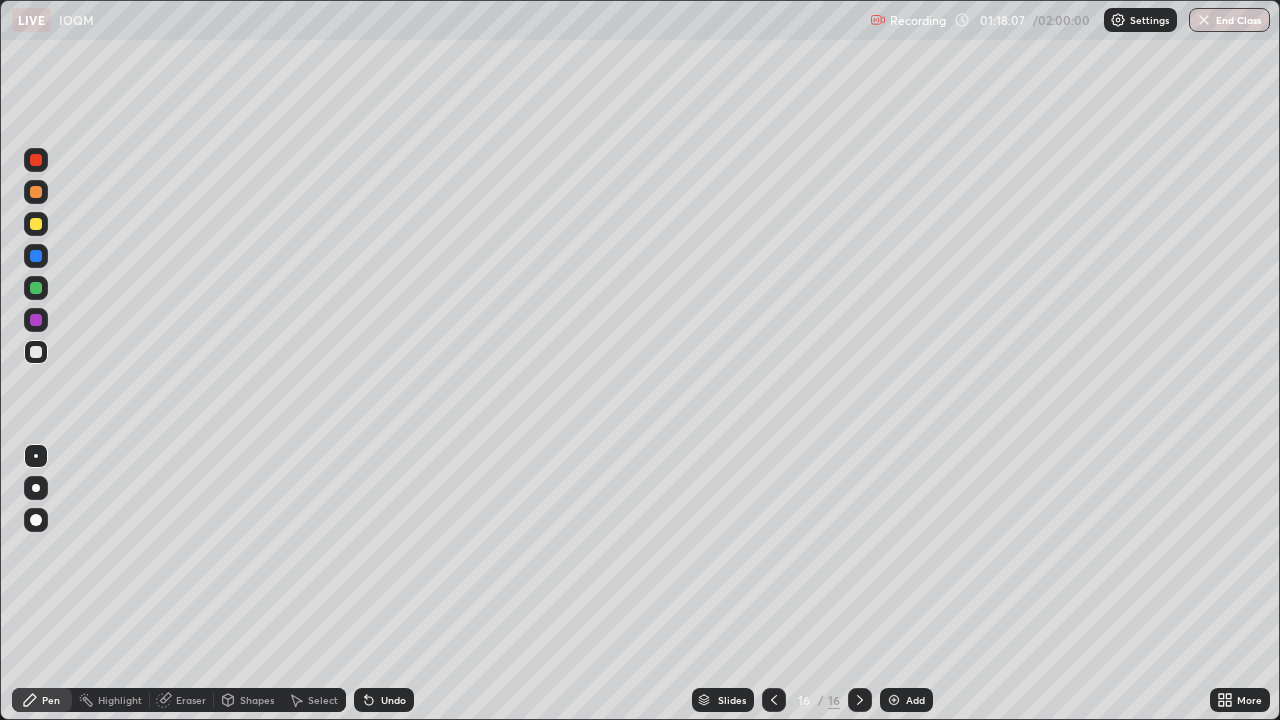 click on "Undo" at bounding box center (393, 700) 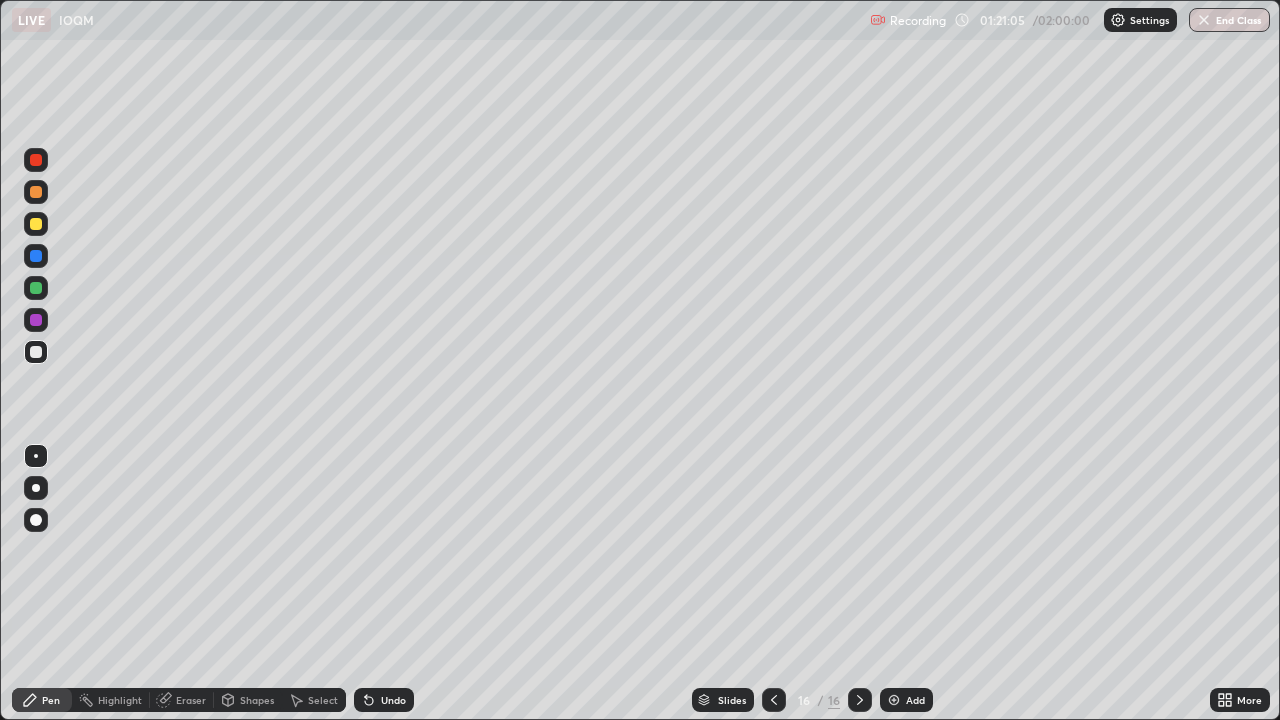 click on "Undo" at bounding box center [393, 700] 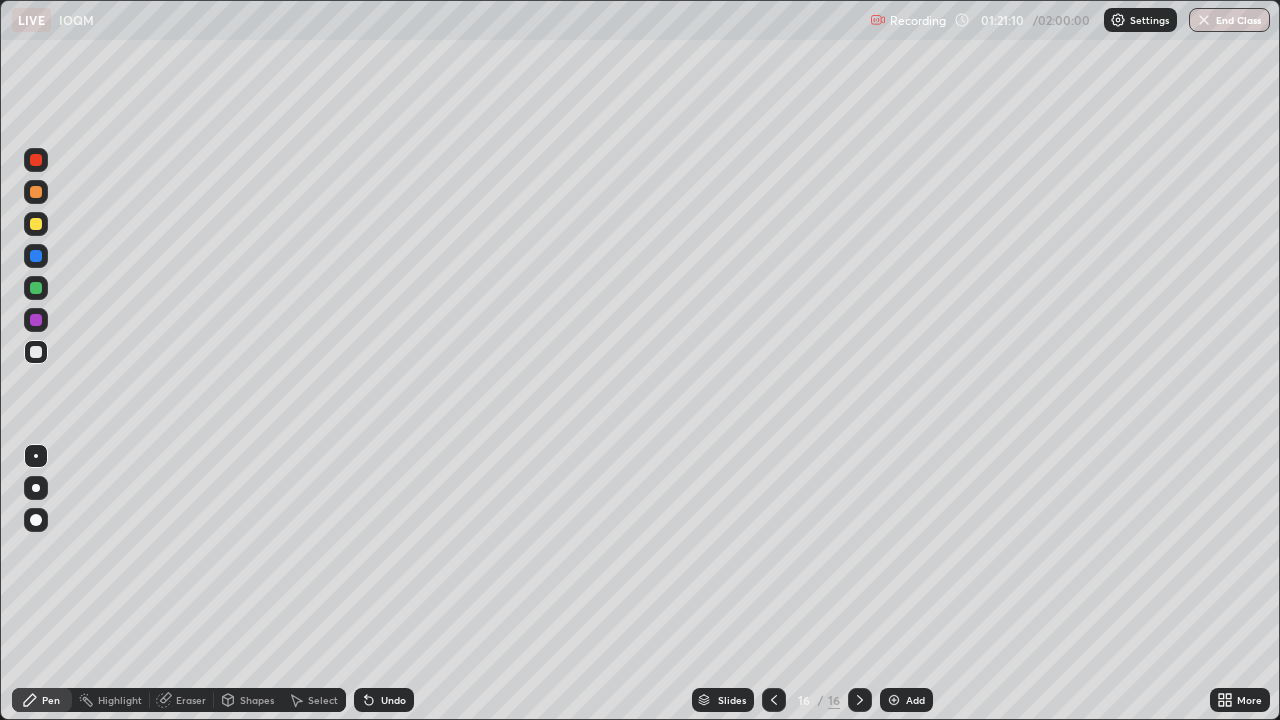 click on "Undo" at bounding box center [393, 700] 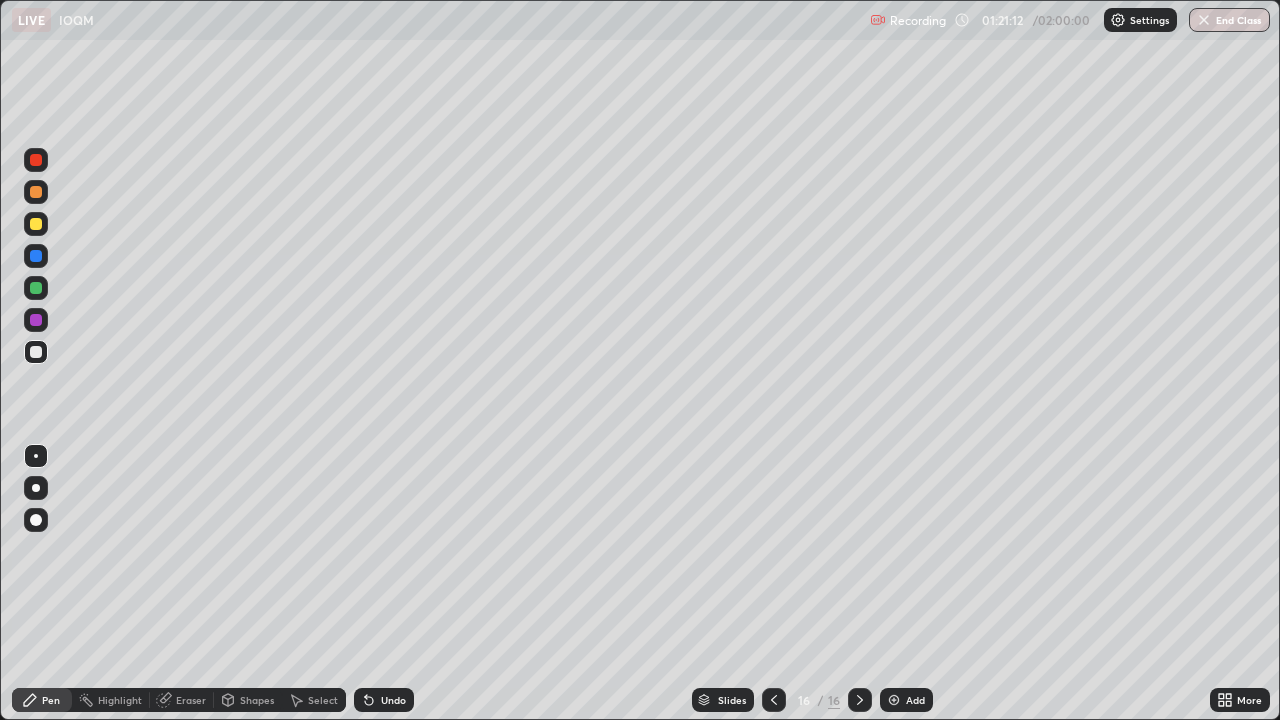 click on "Eraser" at bounding box center (191, 700) 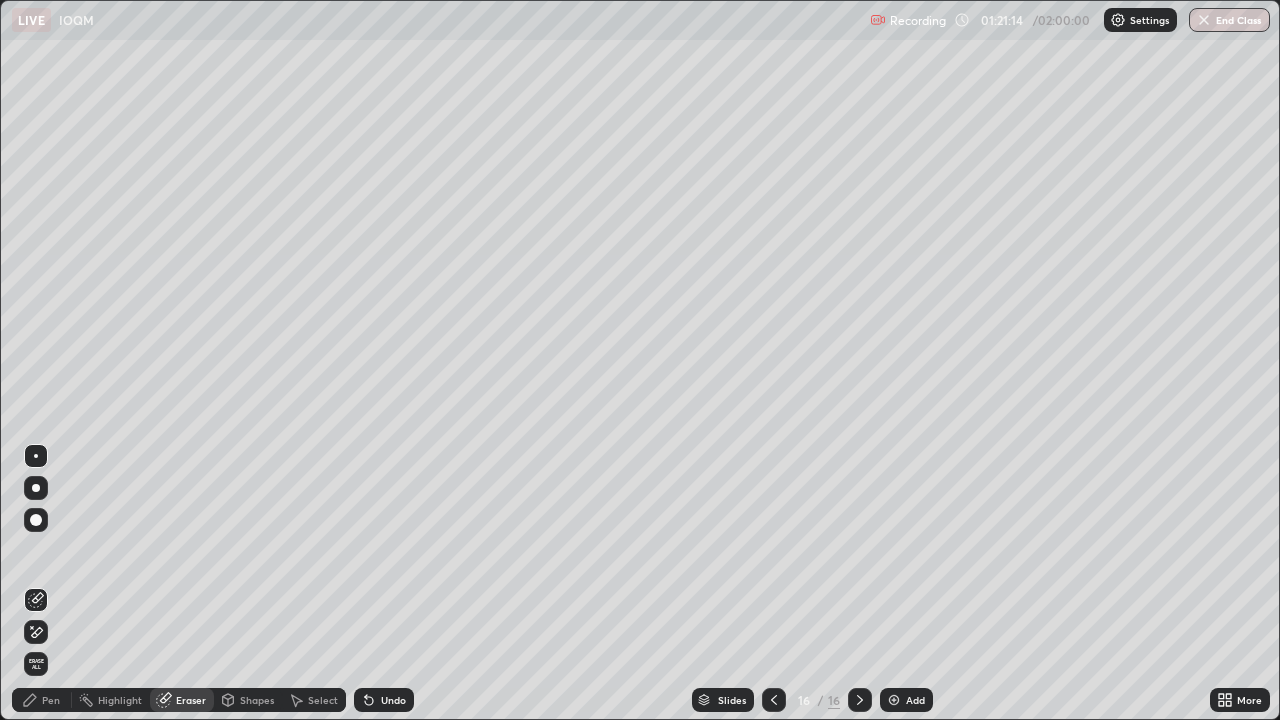 click on "Pen" at bounding box center (51, 700) 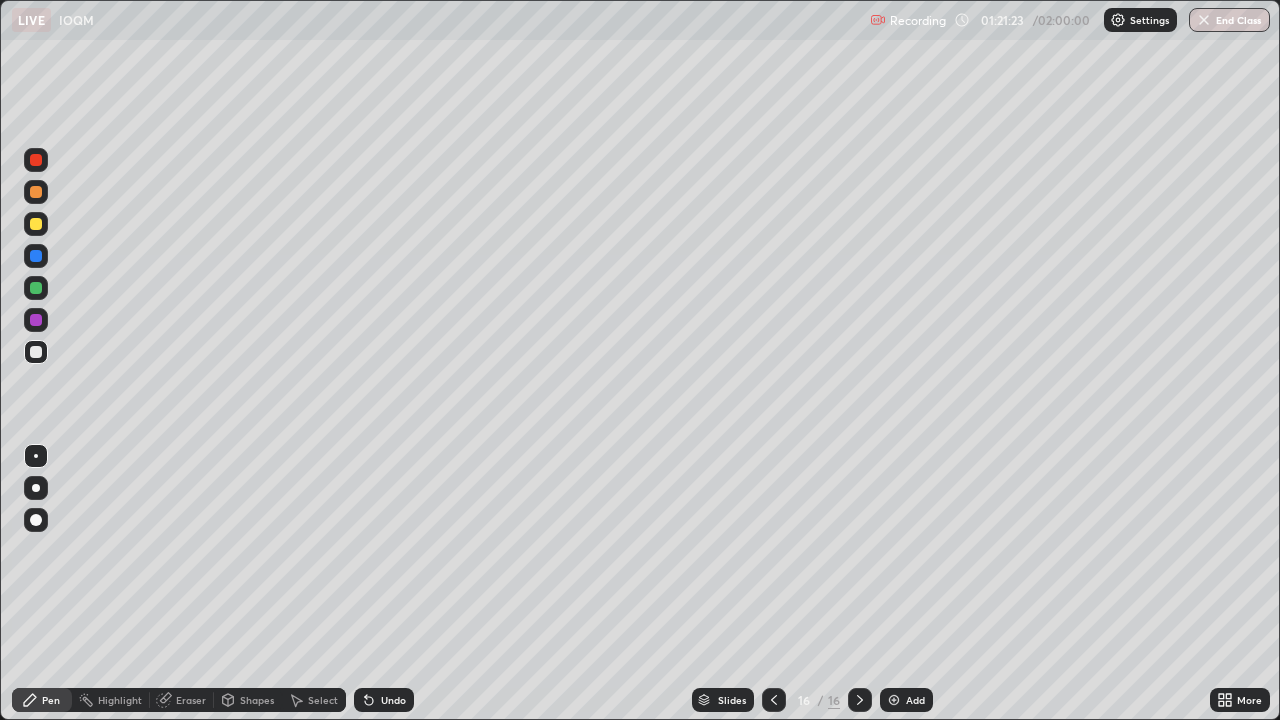 click at bounding box center [36, 288] 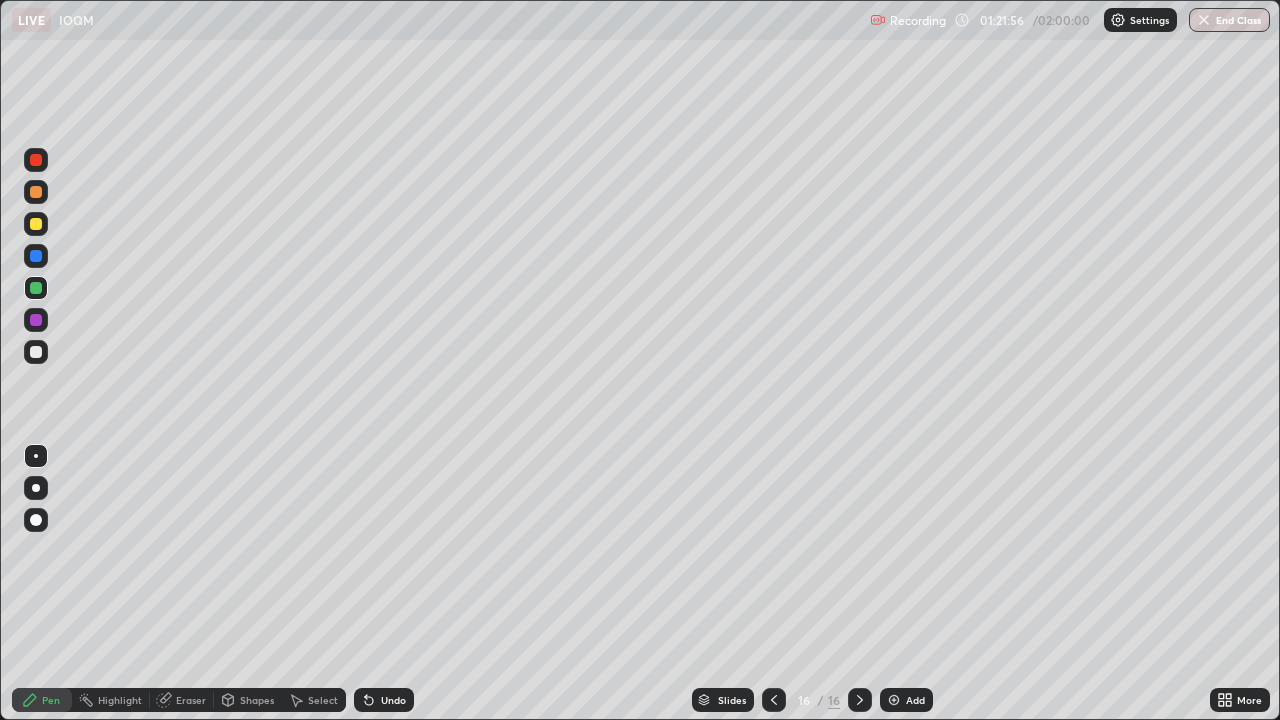 click on "Undo" at bounding box center (393, 700) 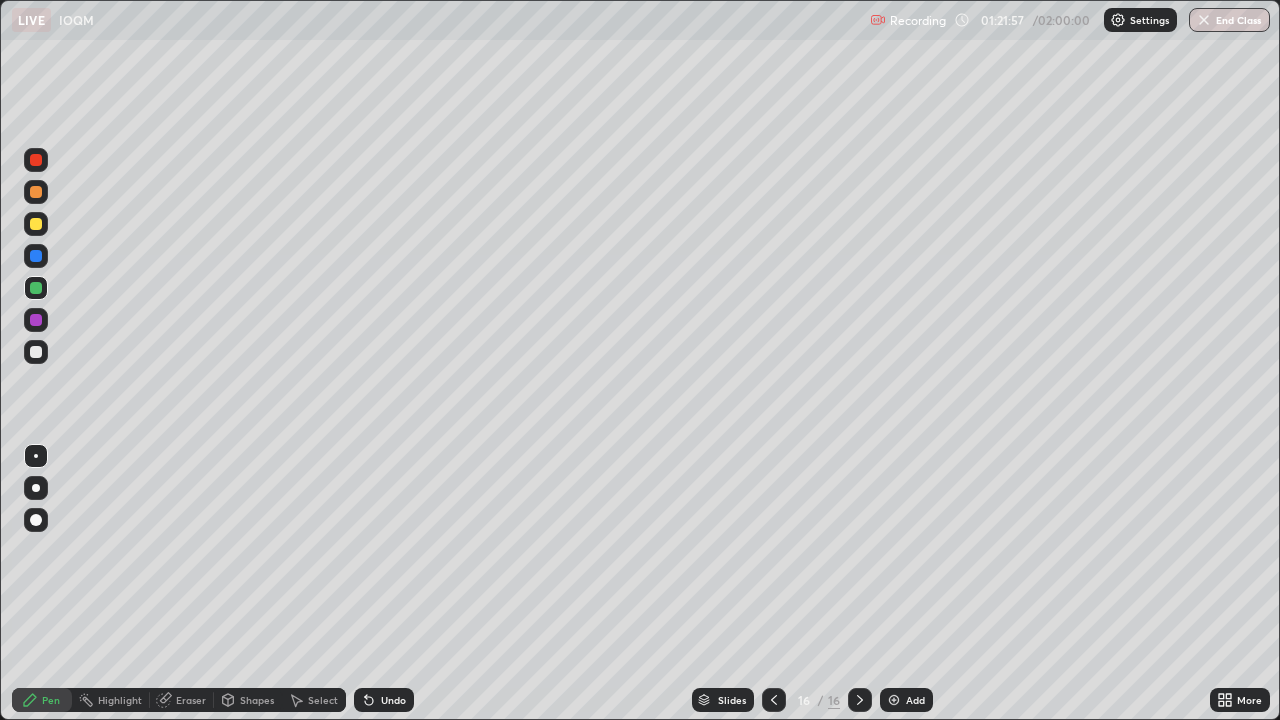 click on "Undo" at bounding box center (393, 700) 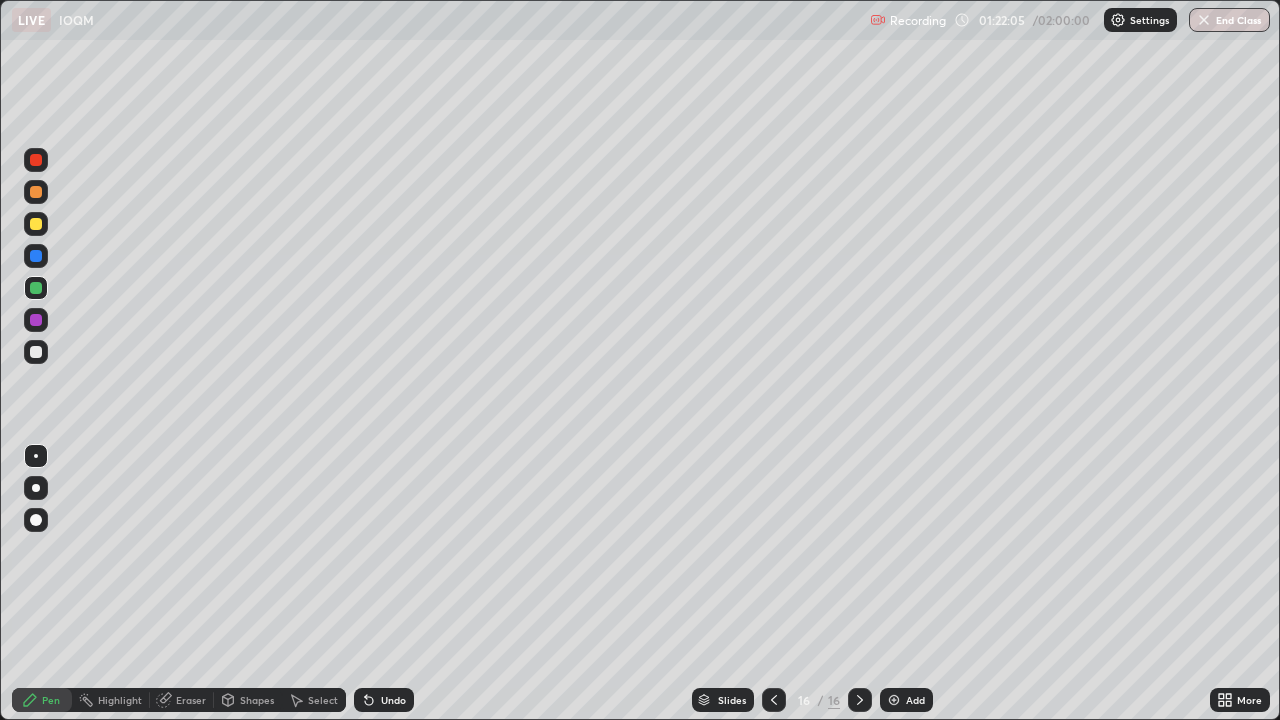 click on "Undo" at bounding box center [384, 700] 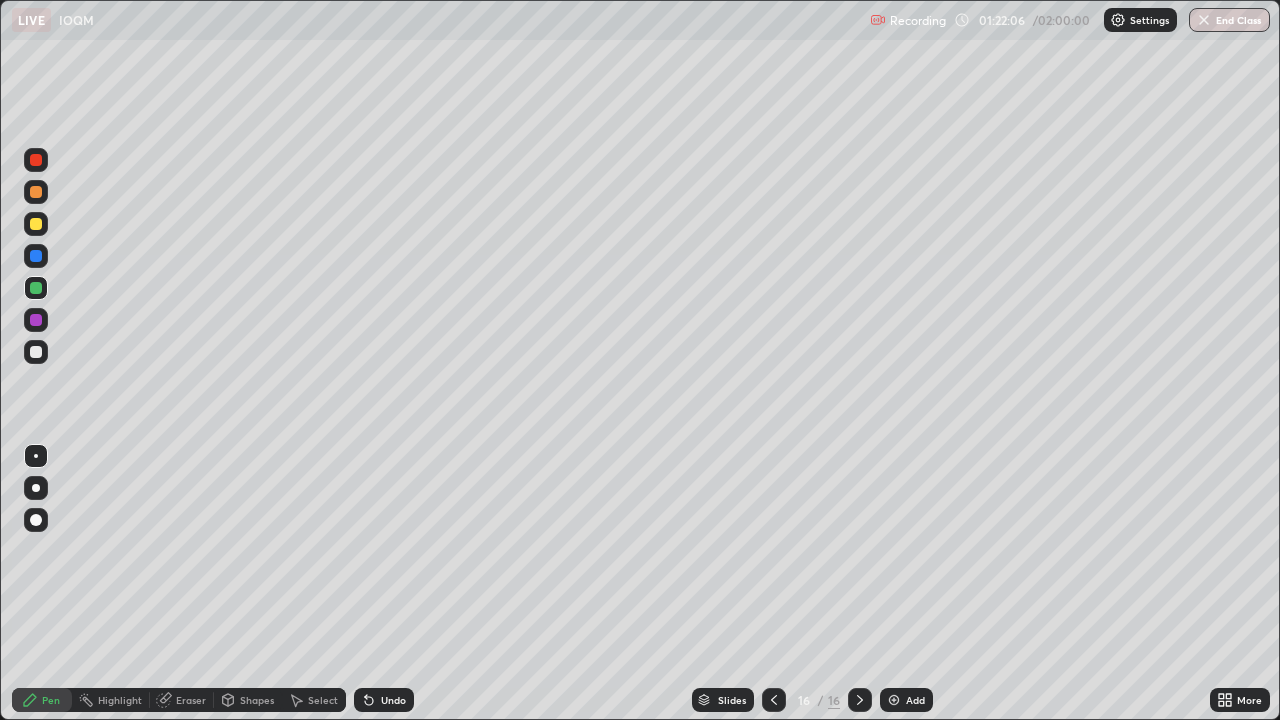 click on "Undo" at bounding box center [393, 700] 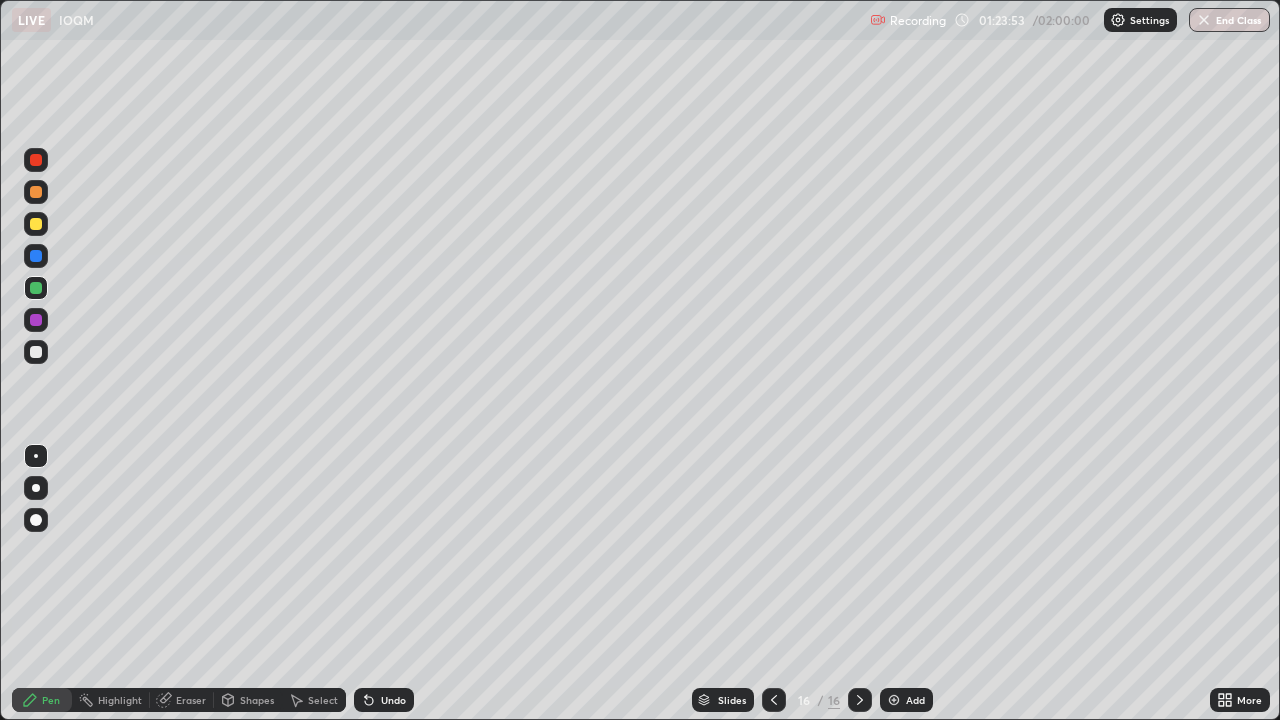 click on "Add" at bounding box center (915, 700) 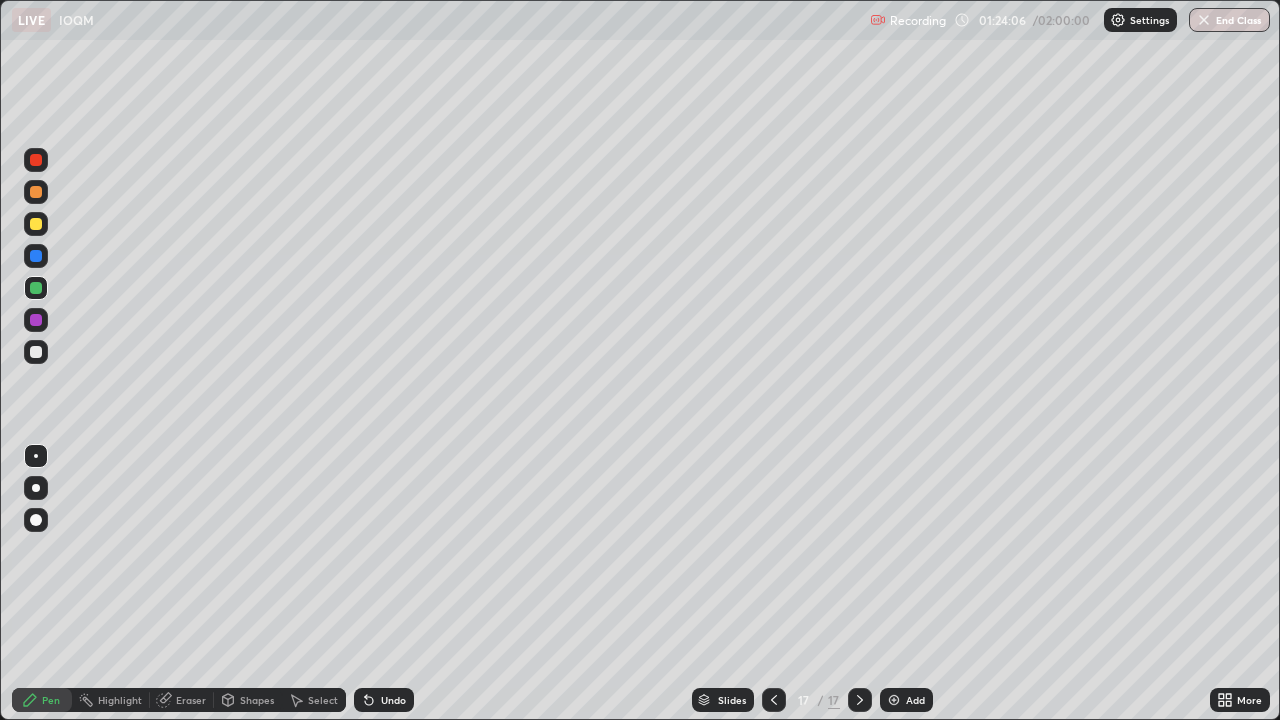 click on "Undo" at bounding box center (393, 700) 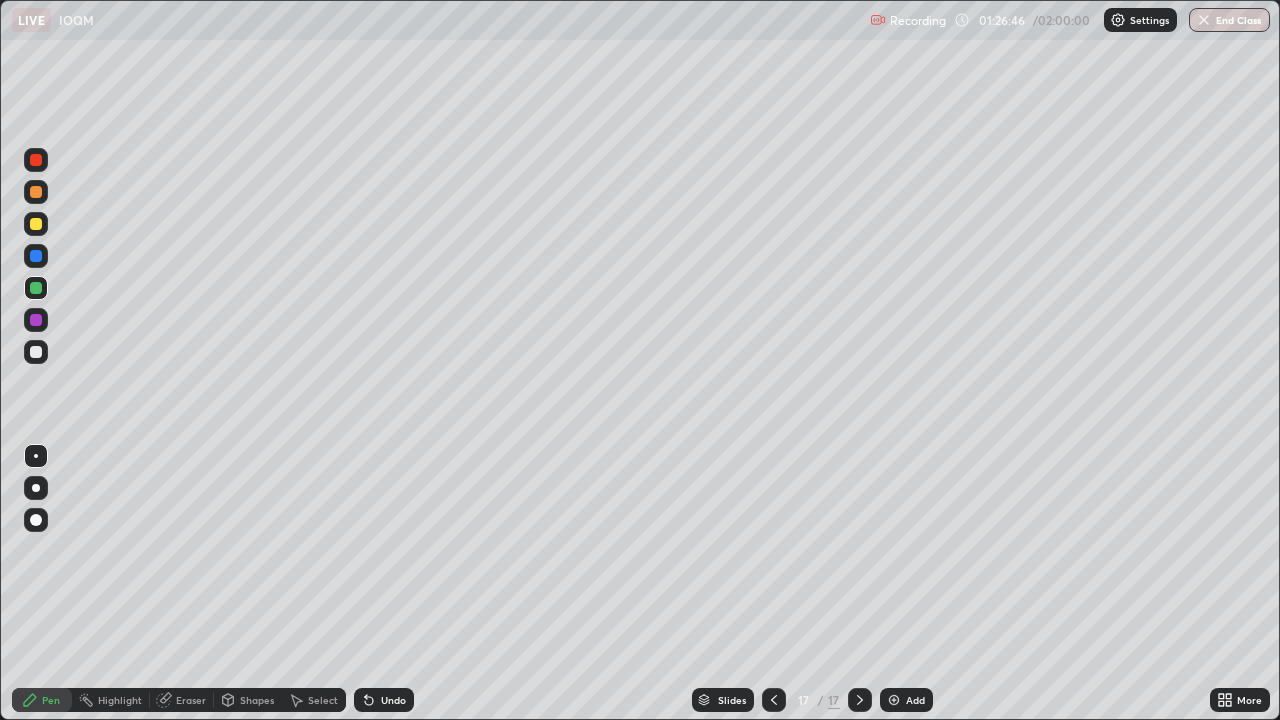 click at bounding box center (36, 352) 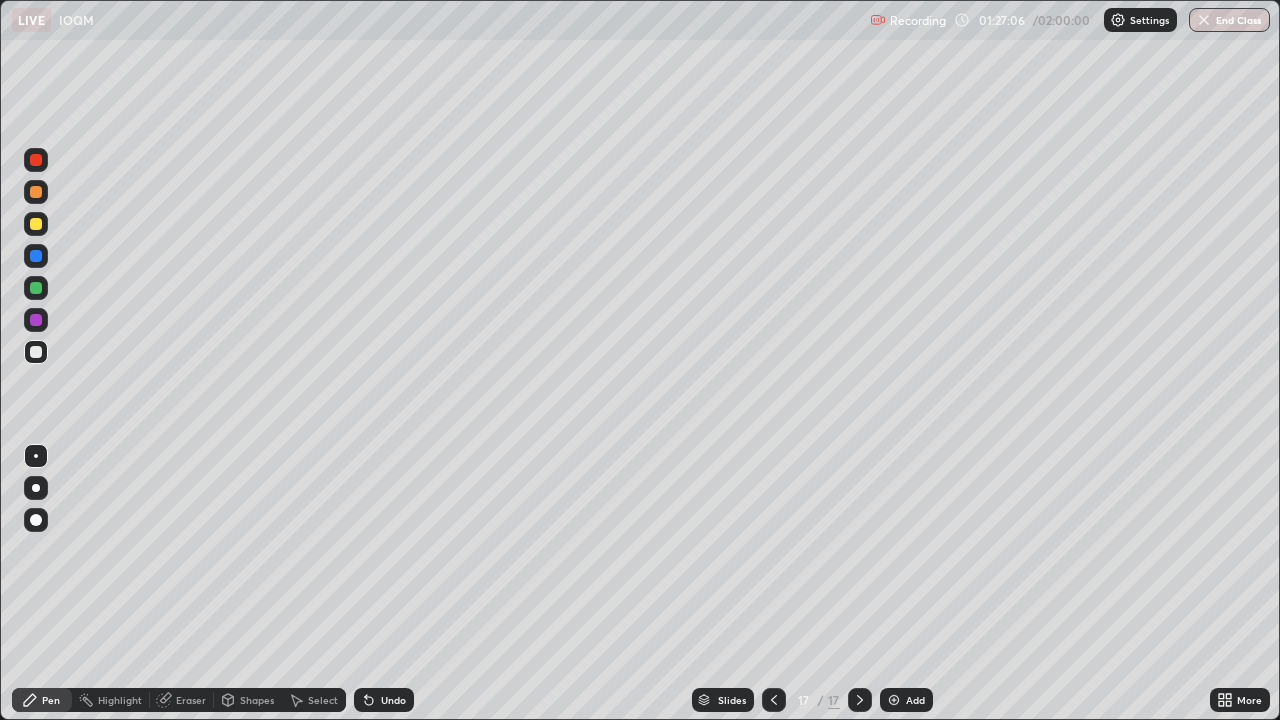 click on "Undo" at bounding box center (393, 700) 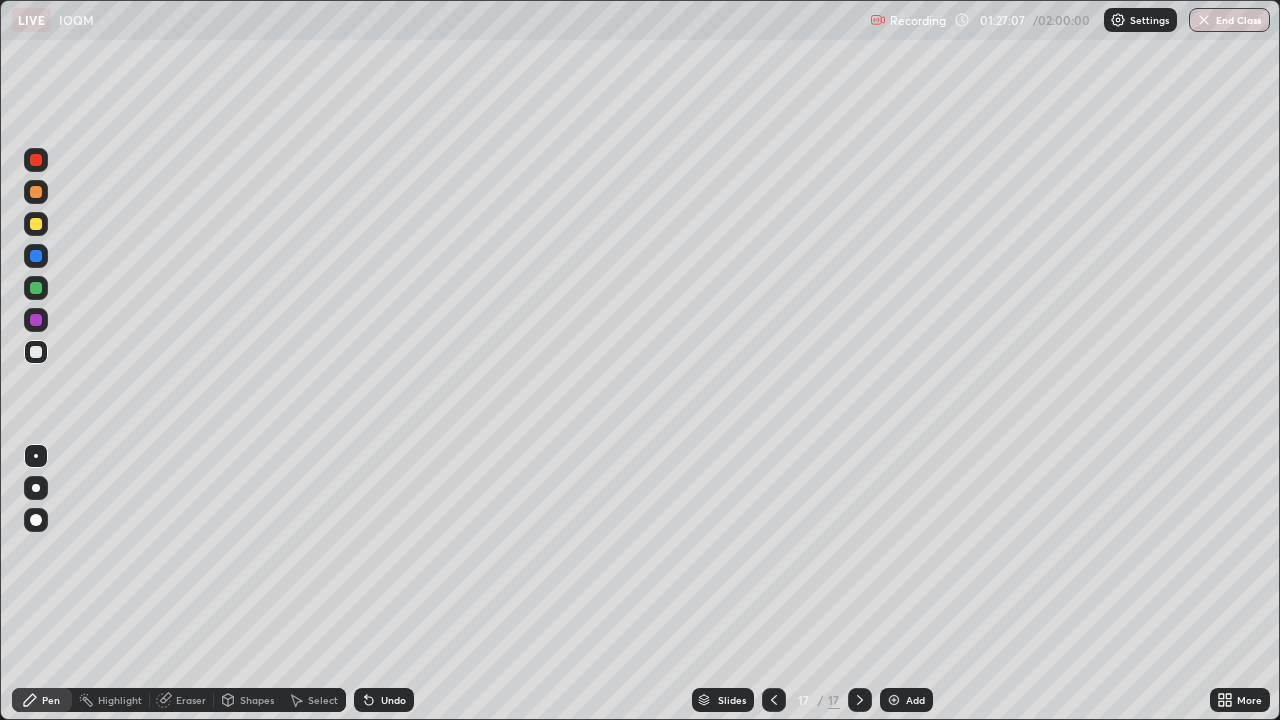 click on "Undo" at bounding box center (393, 700) 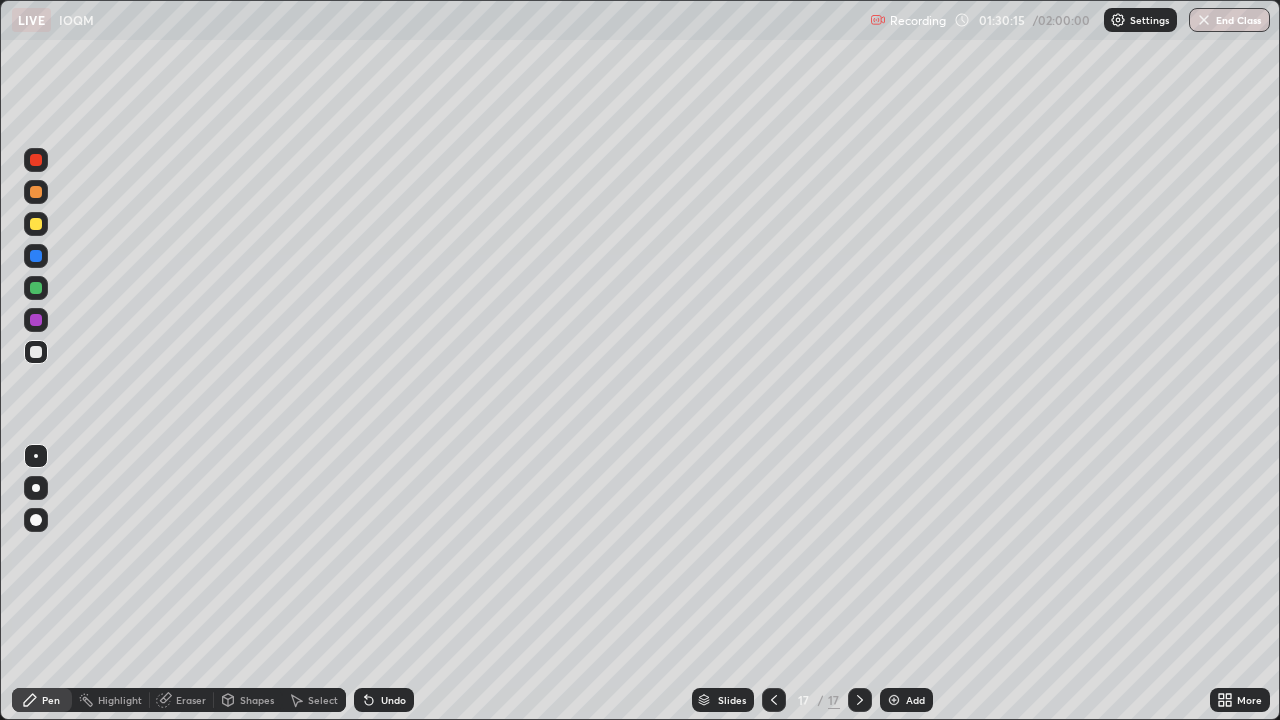click on "Add" at bounding box center (915, 700) 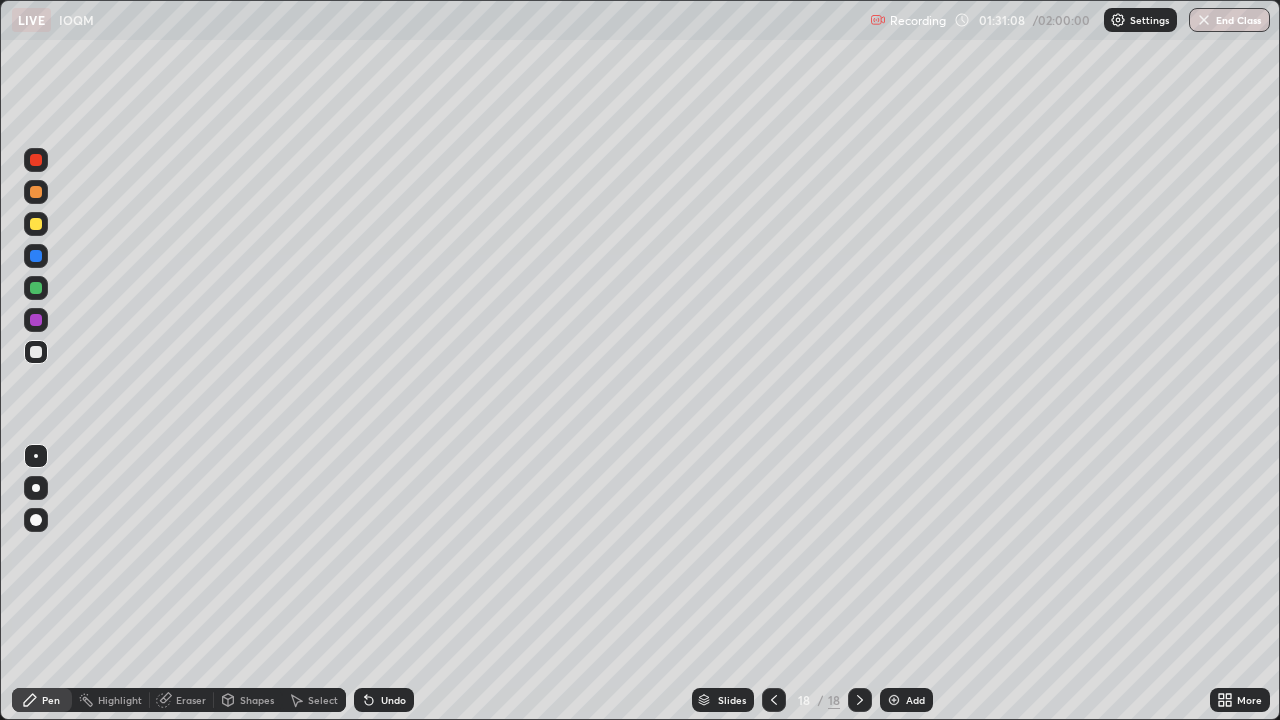 click at bounding box center [36, 288] 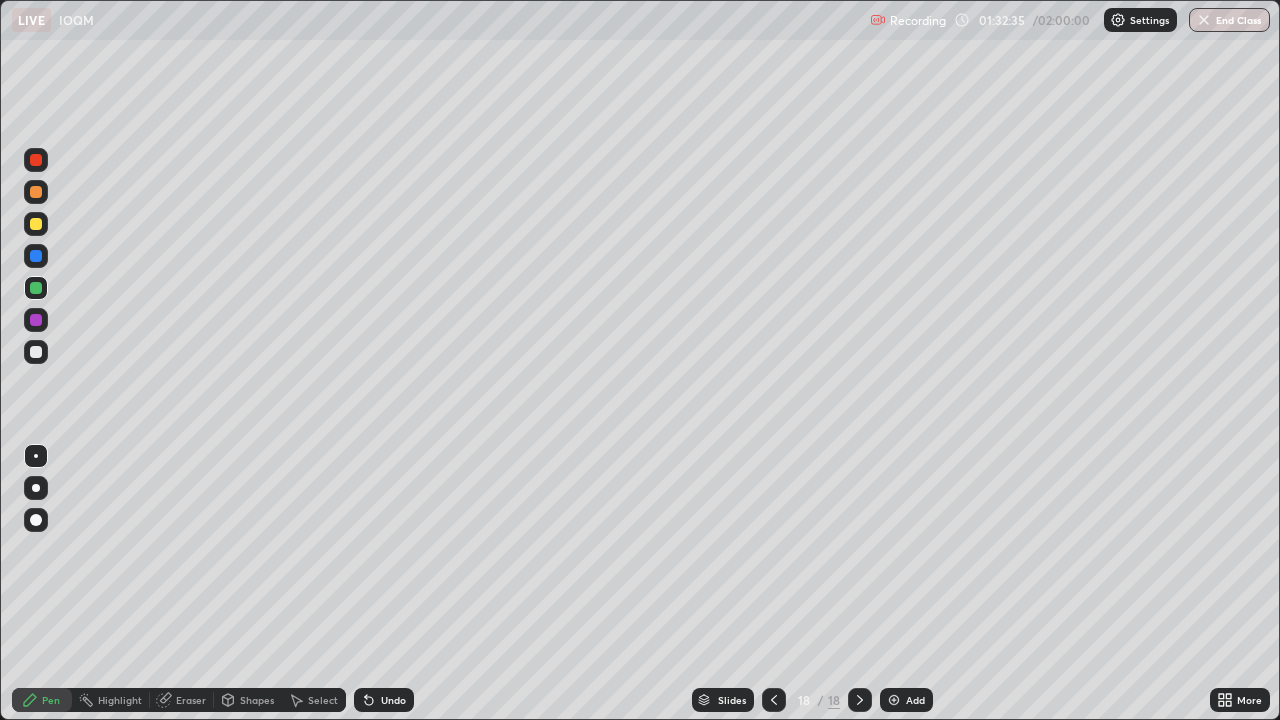 click on "Undo" at bounding box center [384, 700] 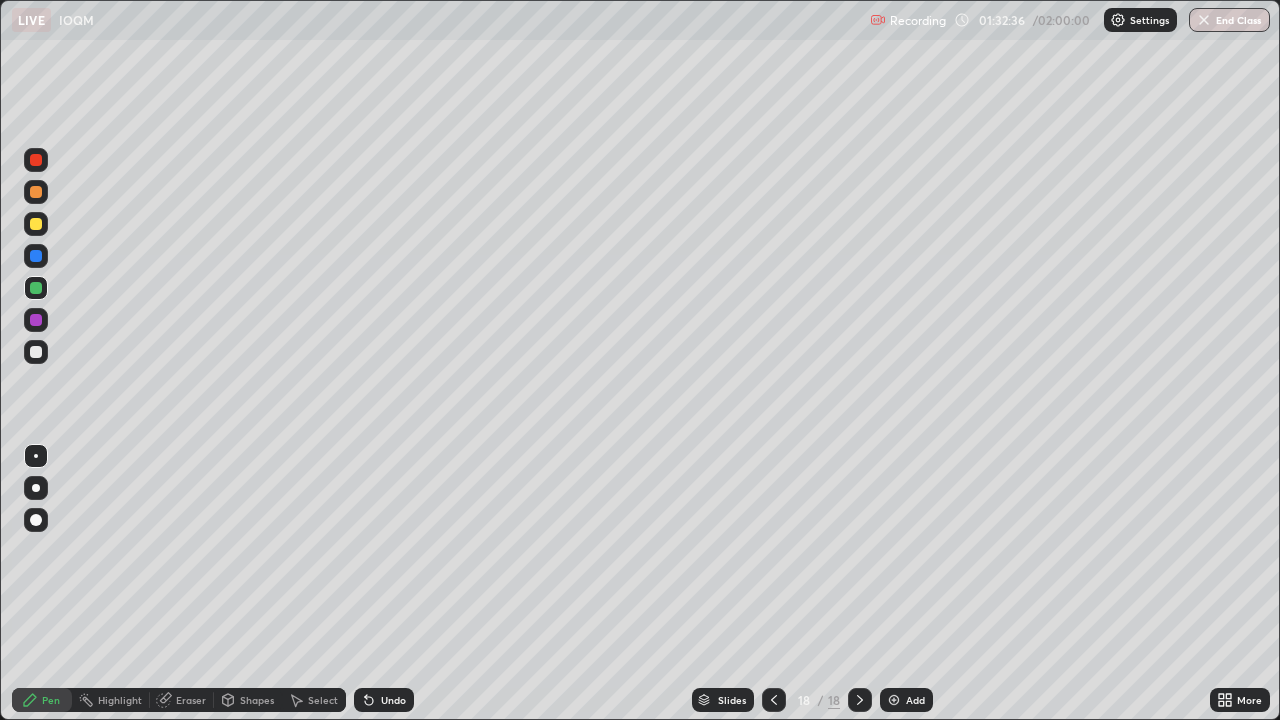 click on "Undo" at bounding box center (393, 700) 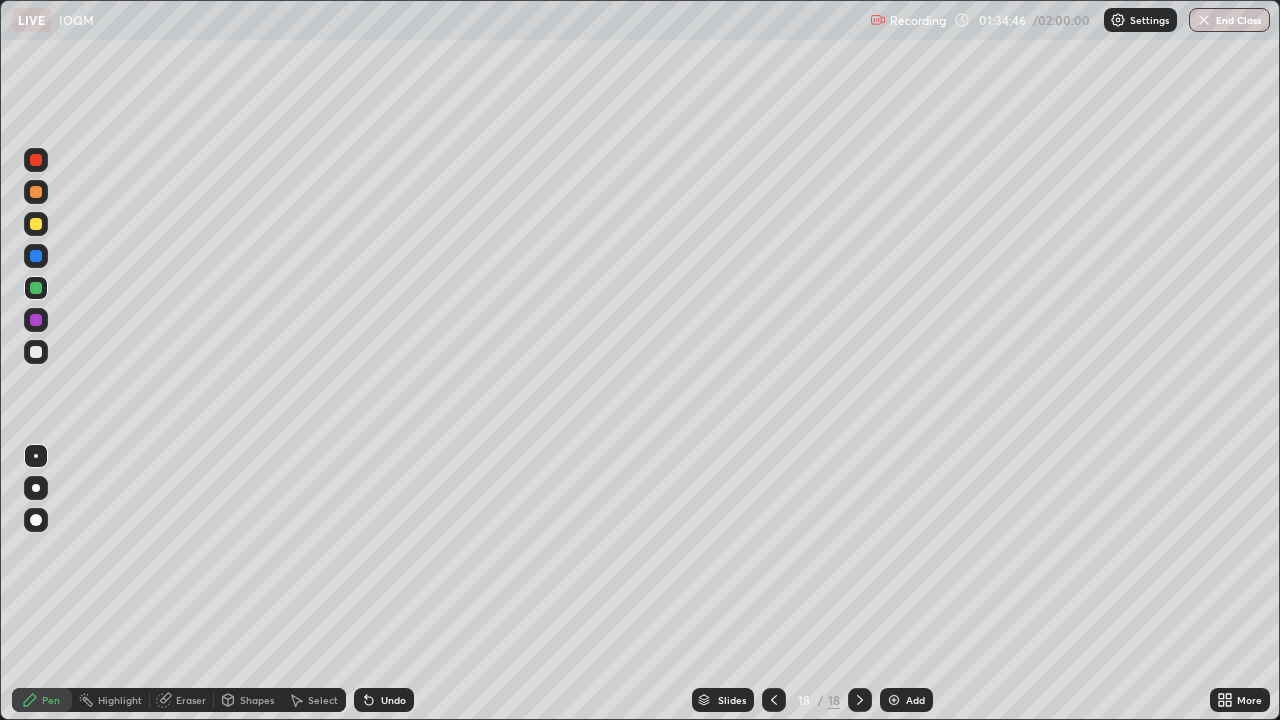 click on "Add" at bounding box center [915, 700] 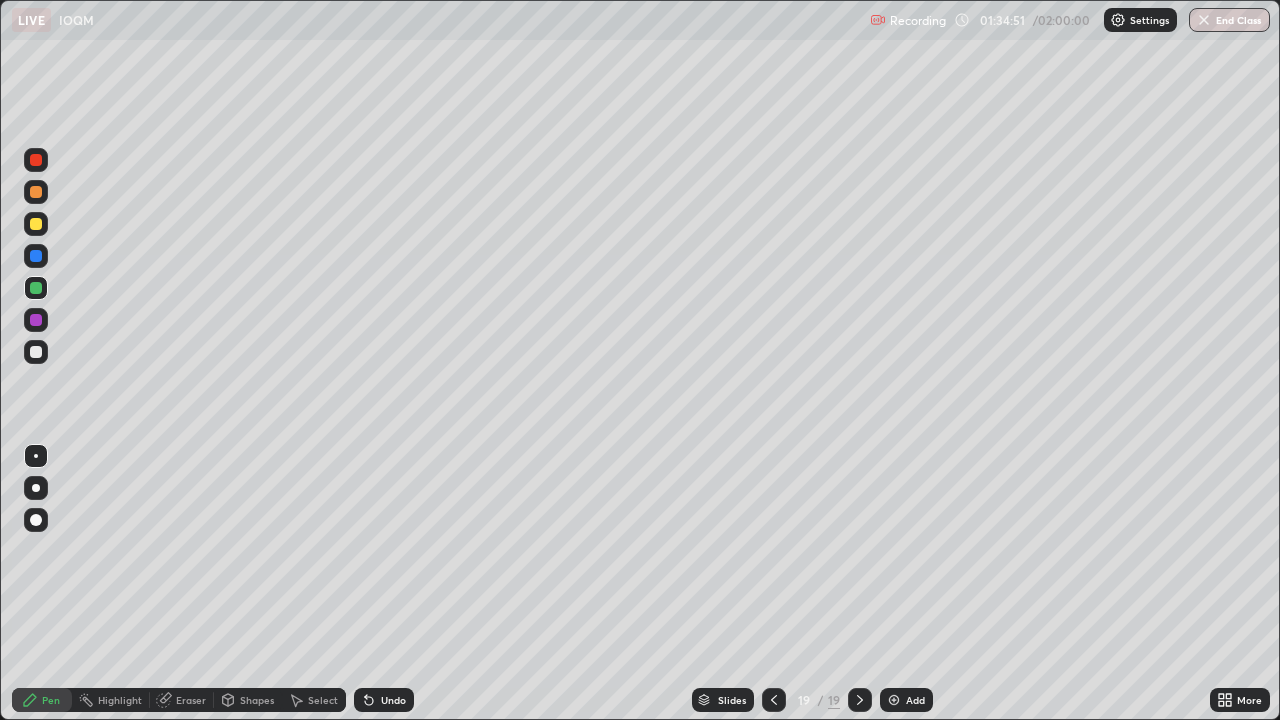 click at bounding box center (36, 352) 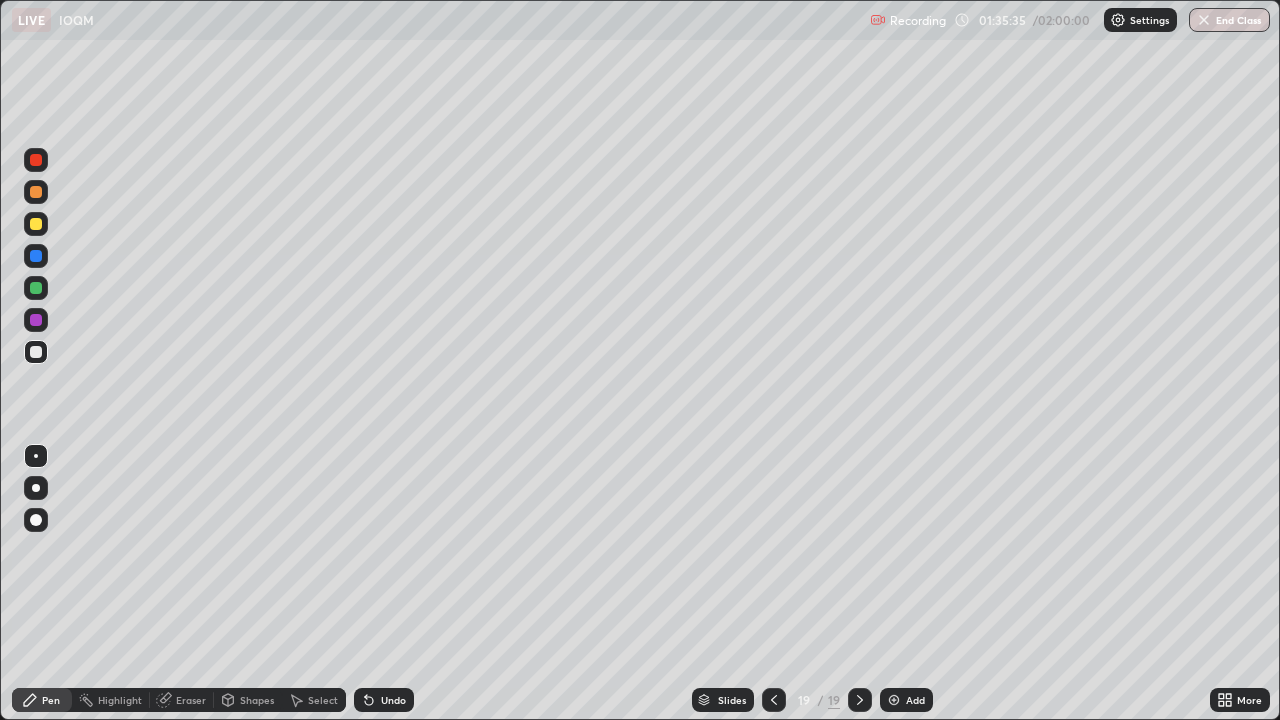 click on "Undo" at bounding box center (393, 700) 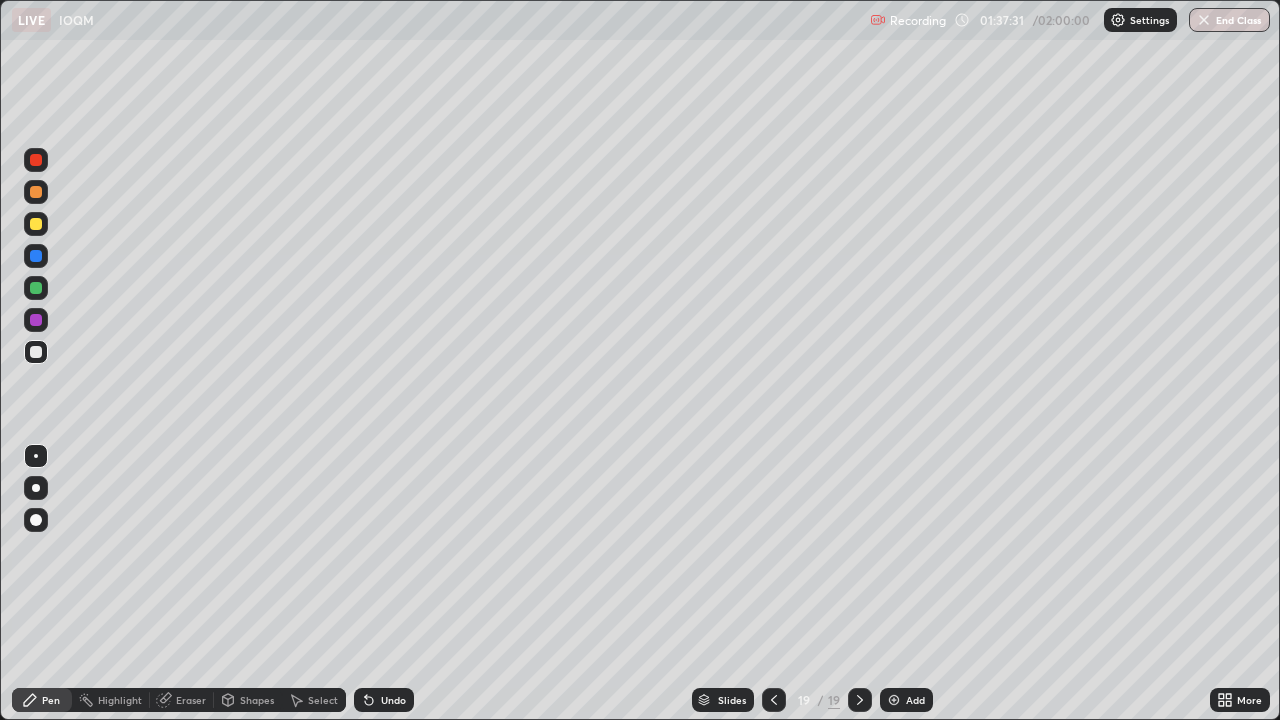 click on "Undo" at bounding box center [393, 700] 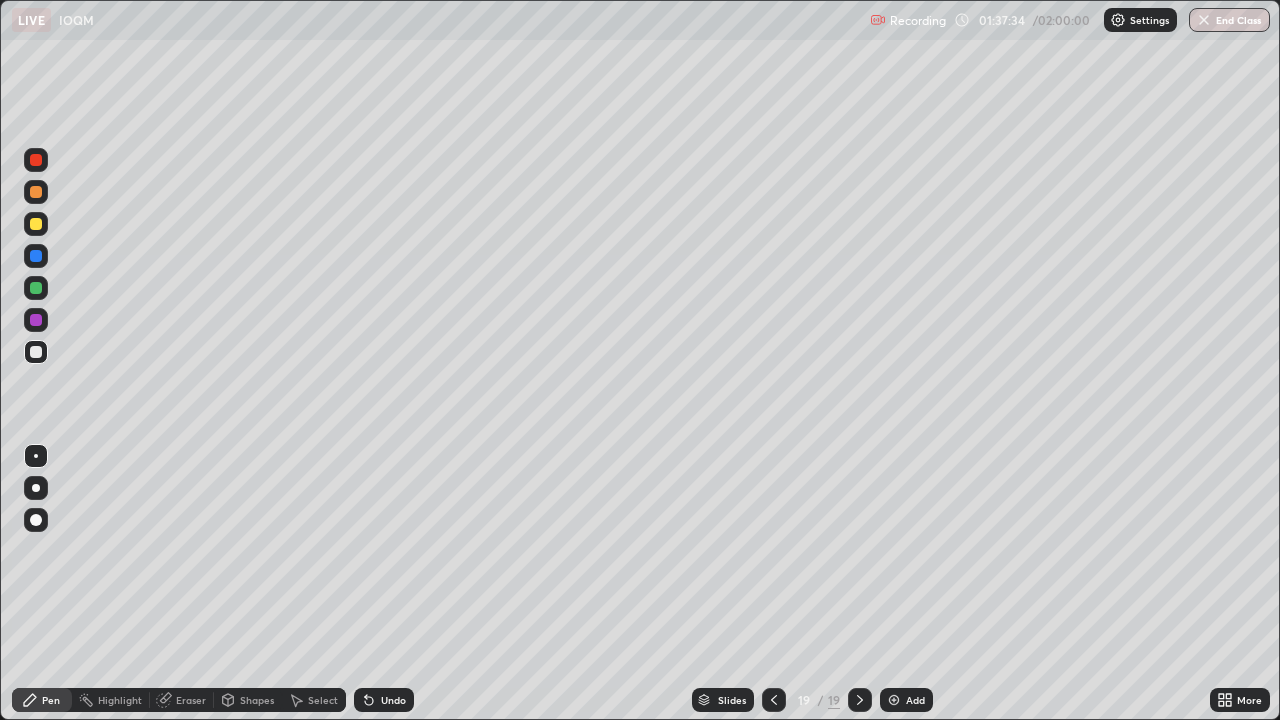 click on "Undo" at bounding box center (393, 700) 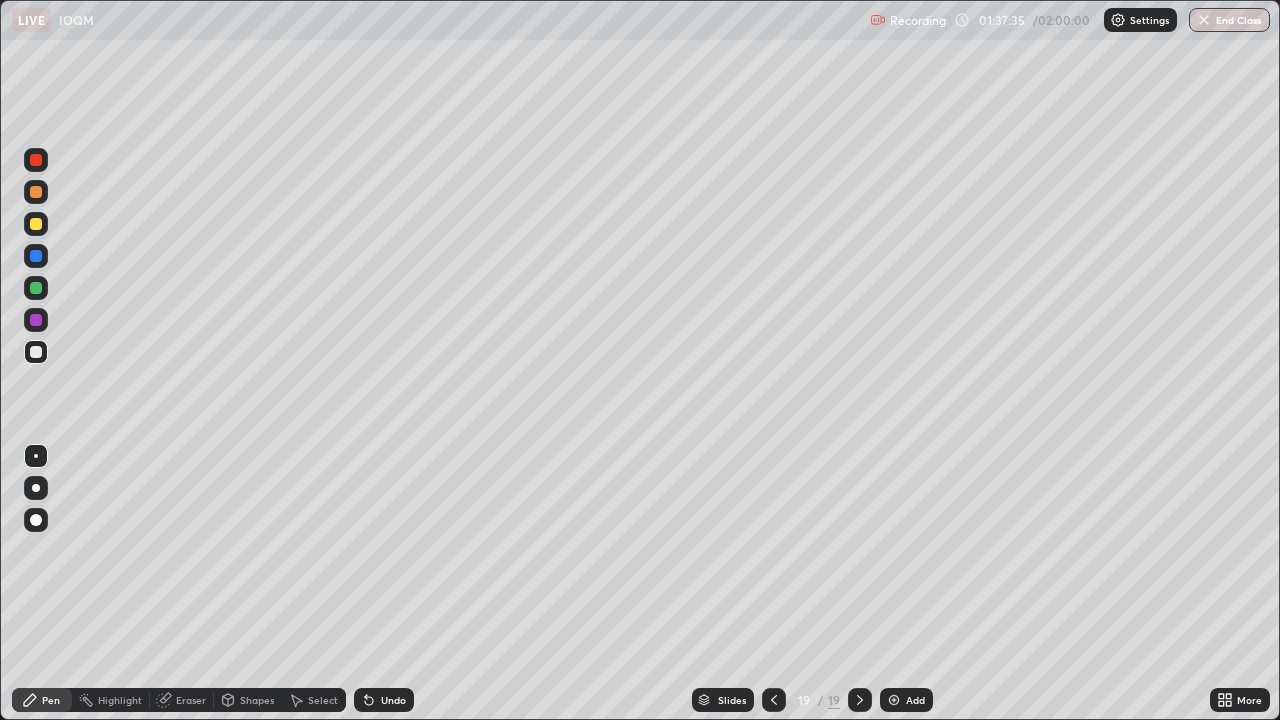 click on "Undo" at bounding box center (393, 700) 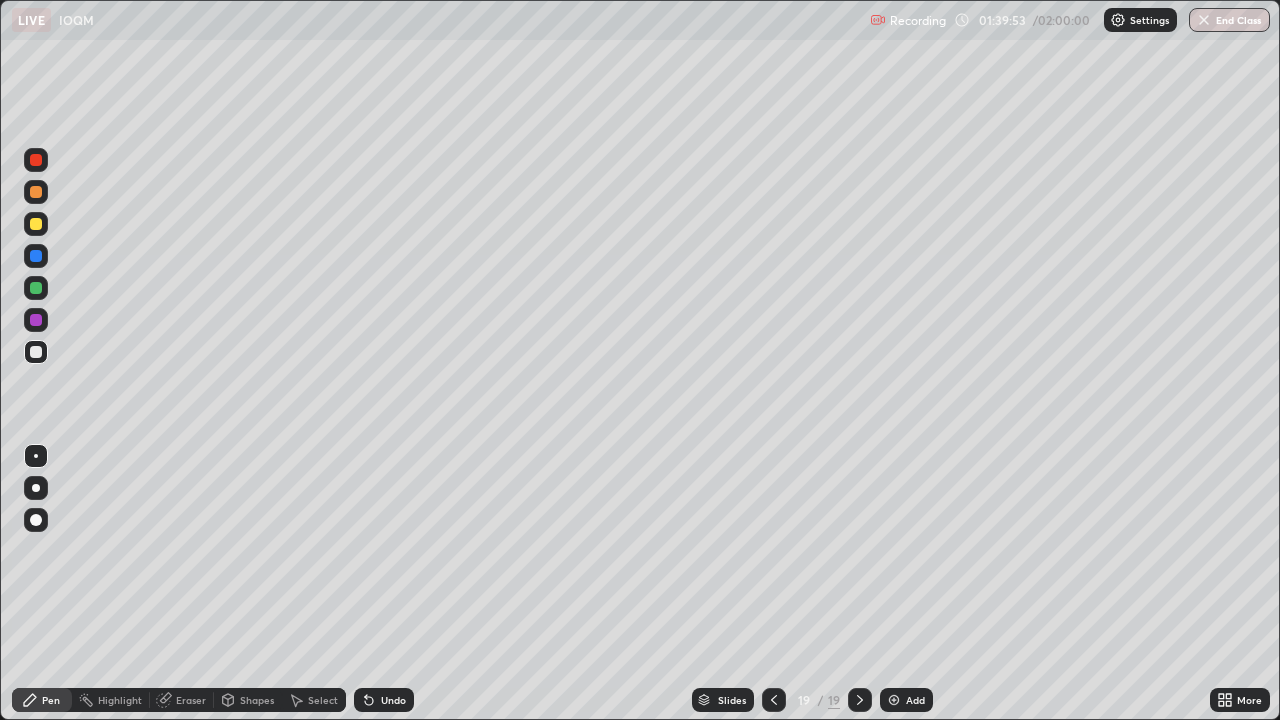 click on "Add" at bounding box center [915, 700] 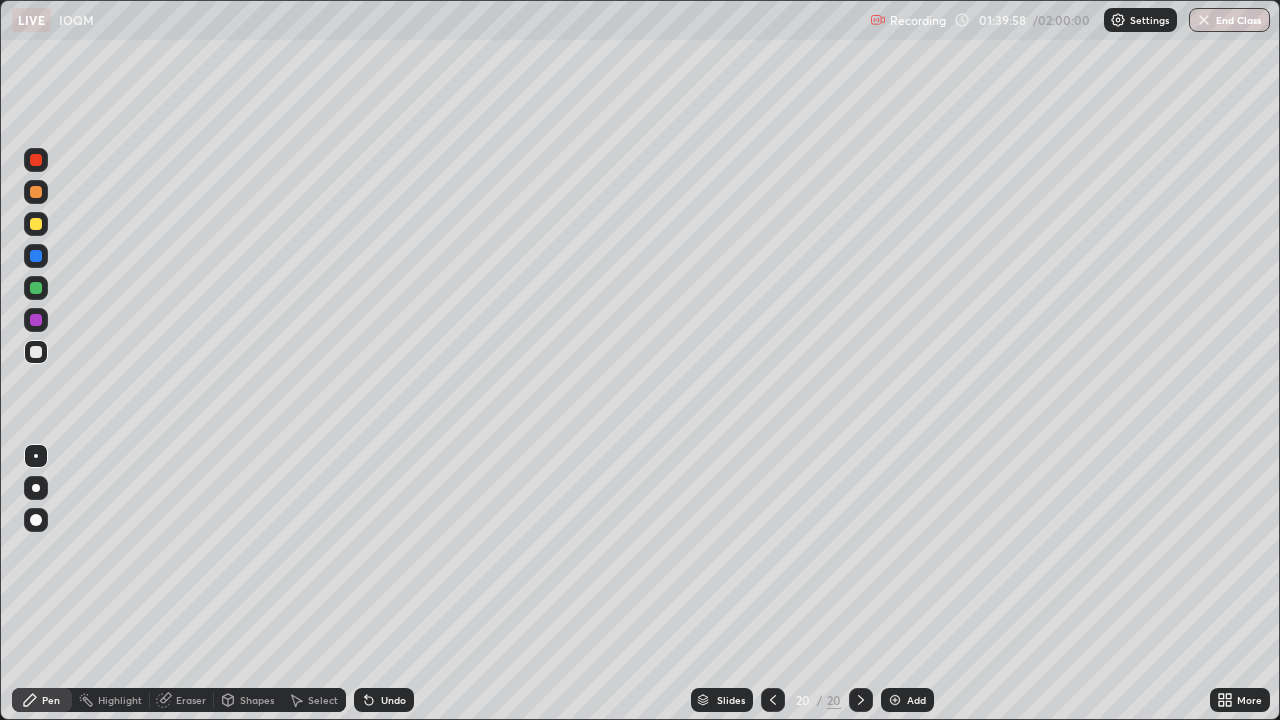 click on "Undo" at bounding box center [393, 700] 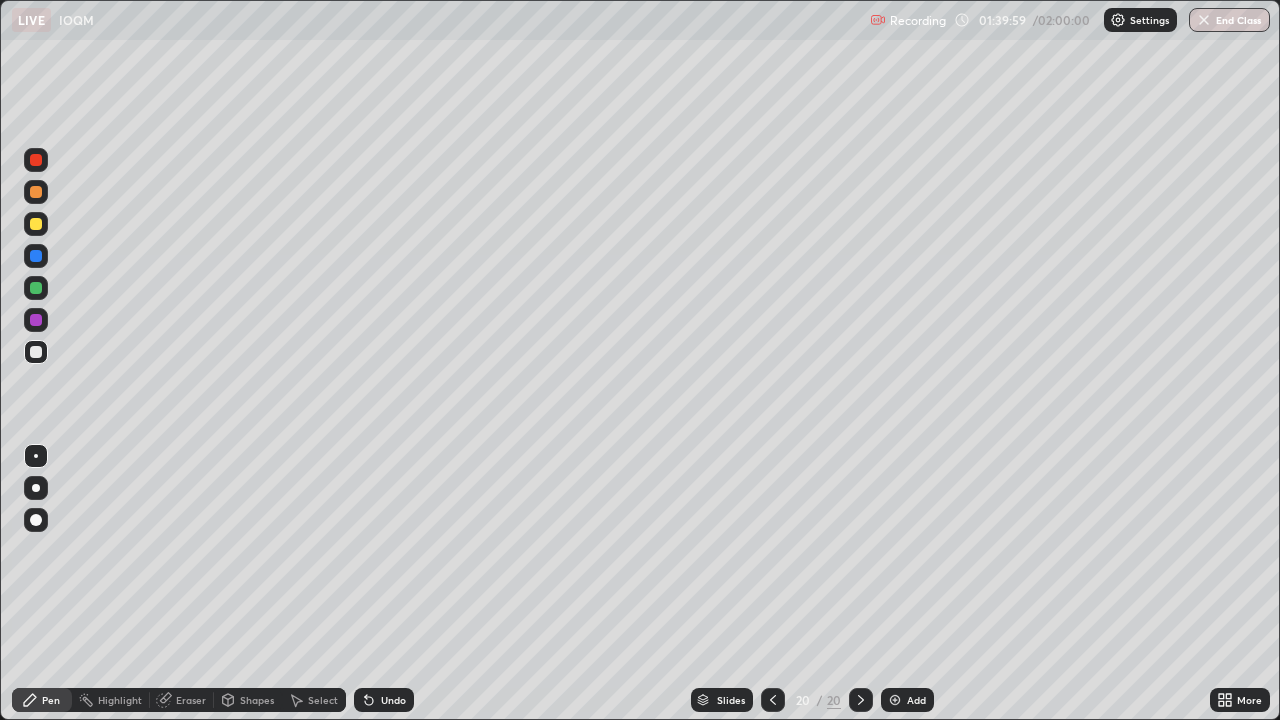 click on "Undo" at bounding box center [384, 700] 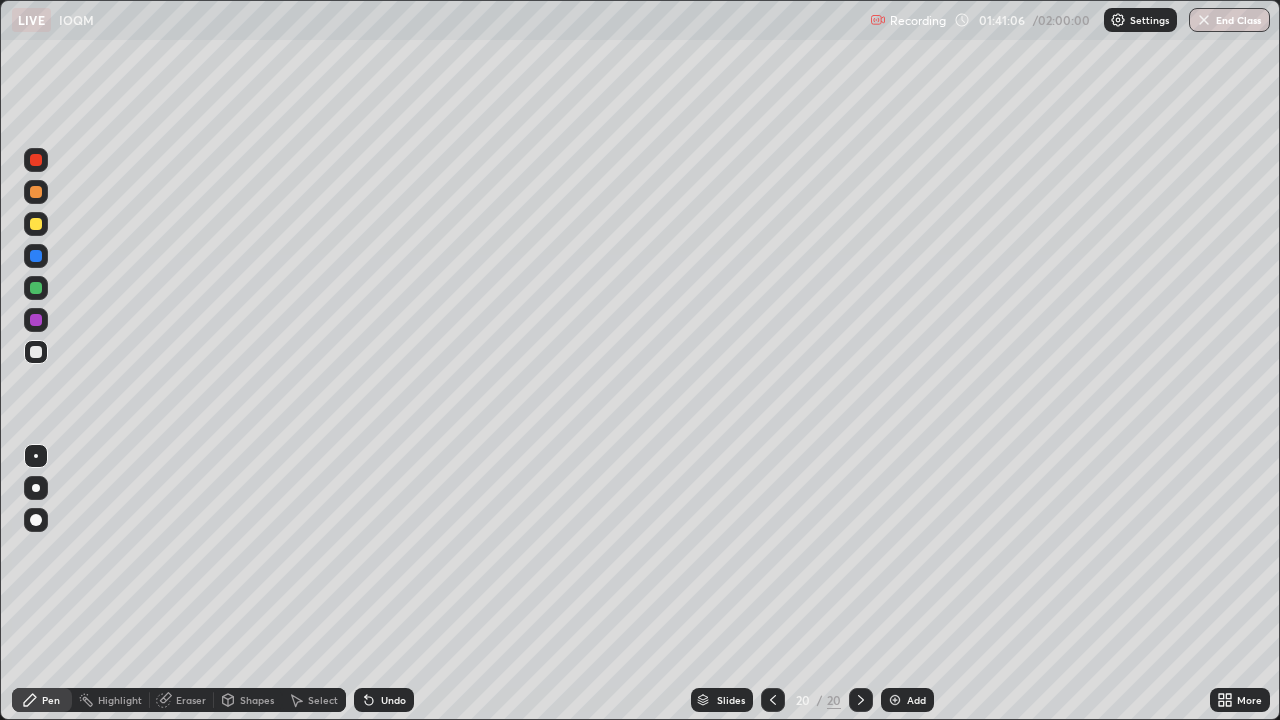 click on "Undo" at bounding box center (393, 700) 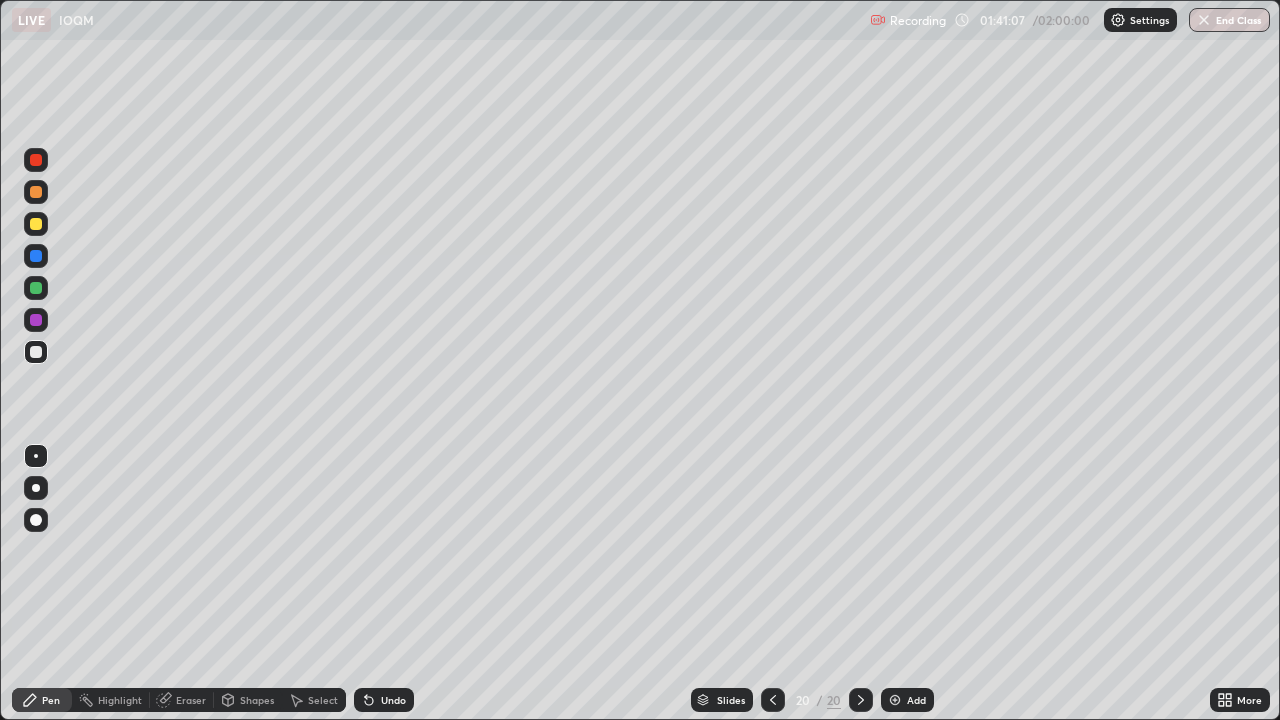 click on "Undo" at bounding box center [384, 700] 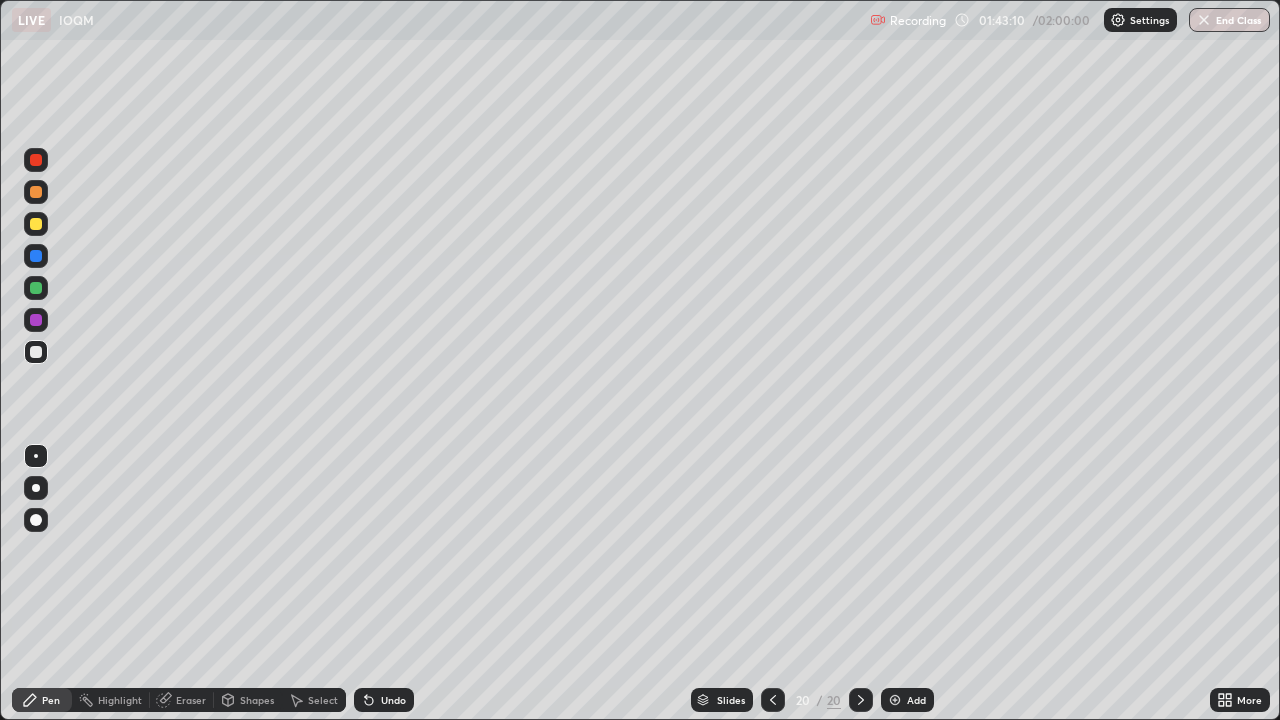 click on "Eraser" at bounding box center (191, 700) 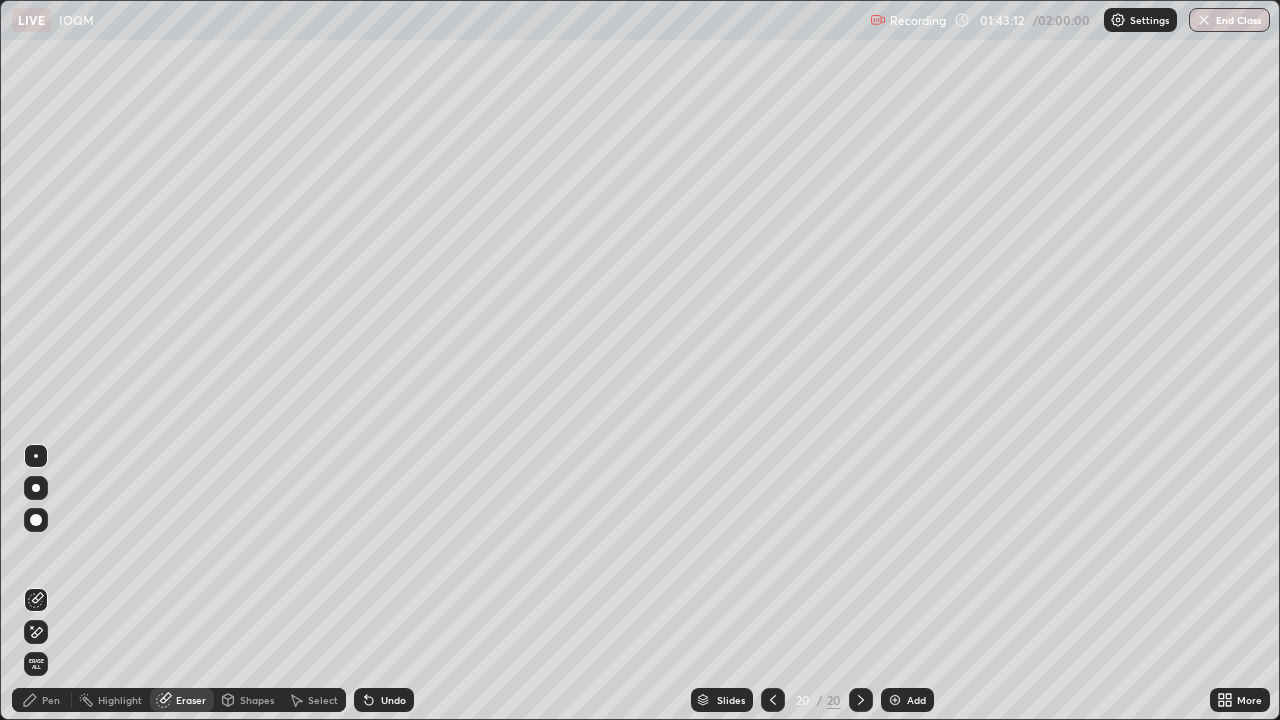 click on "Pen" at bounding box center (51, 700) 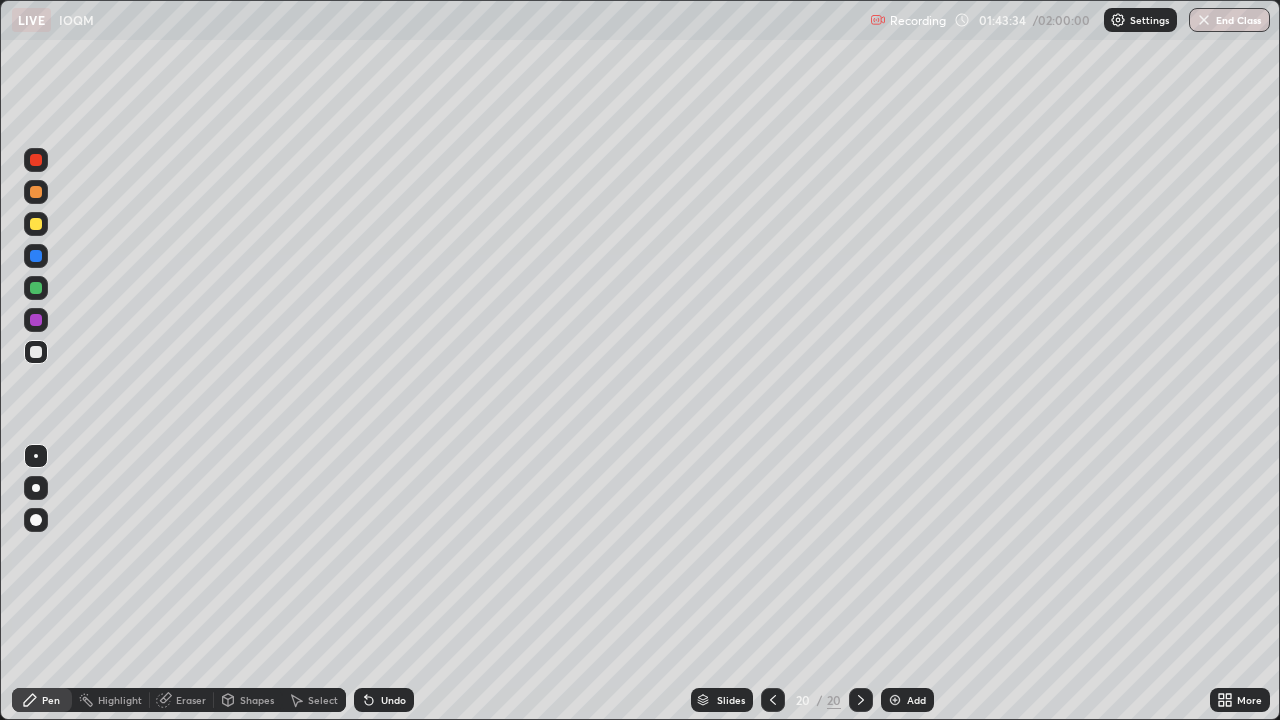 click at bounding box center (36, 288) 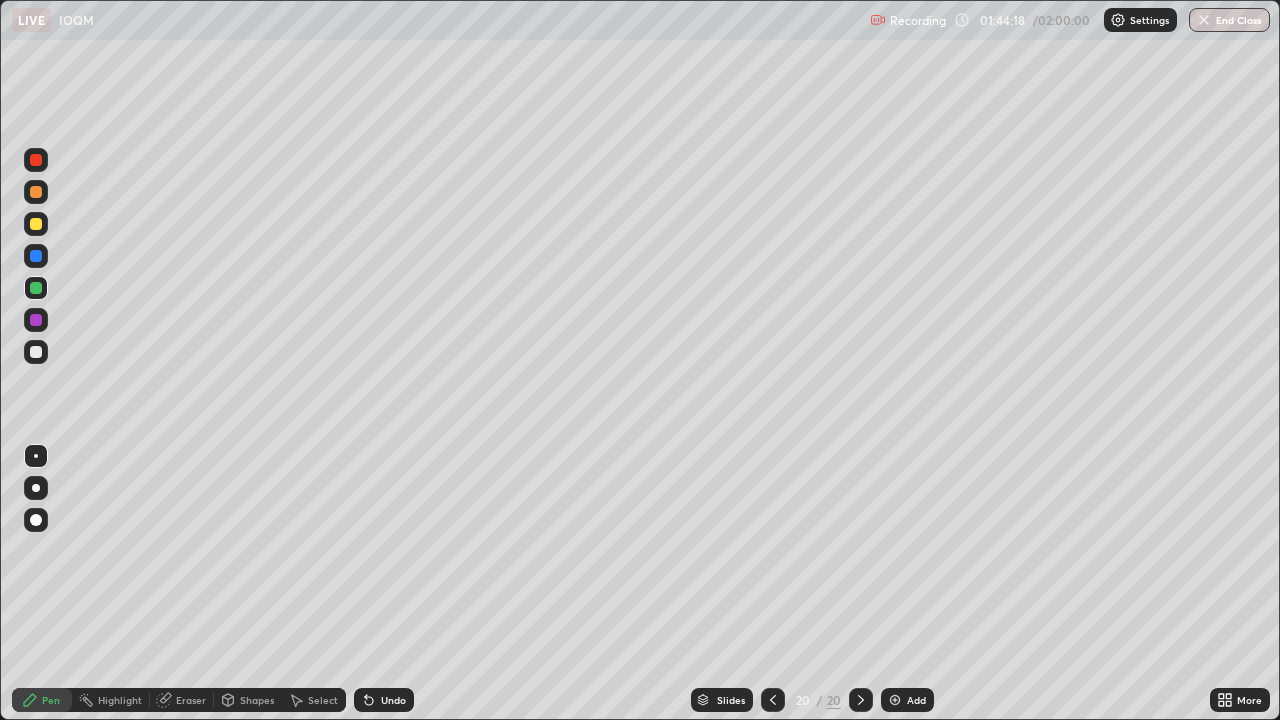 click on "Undo" at bounding box center (393, 700) 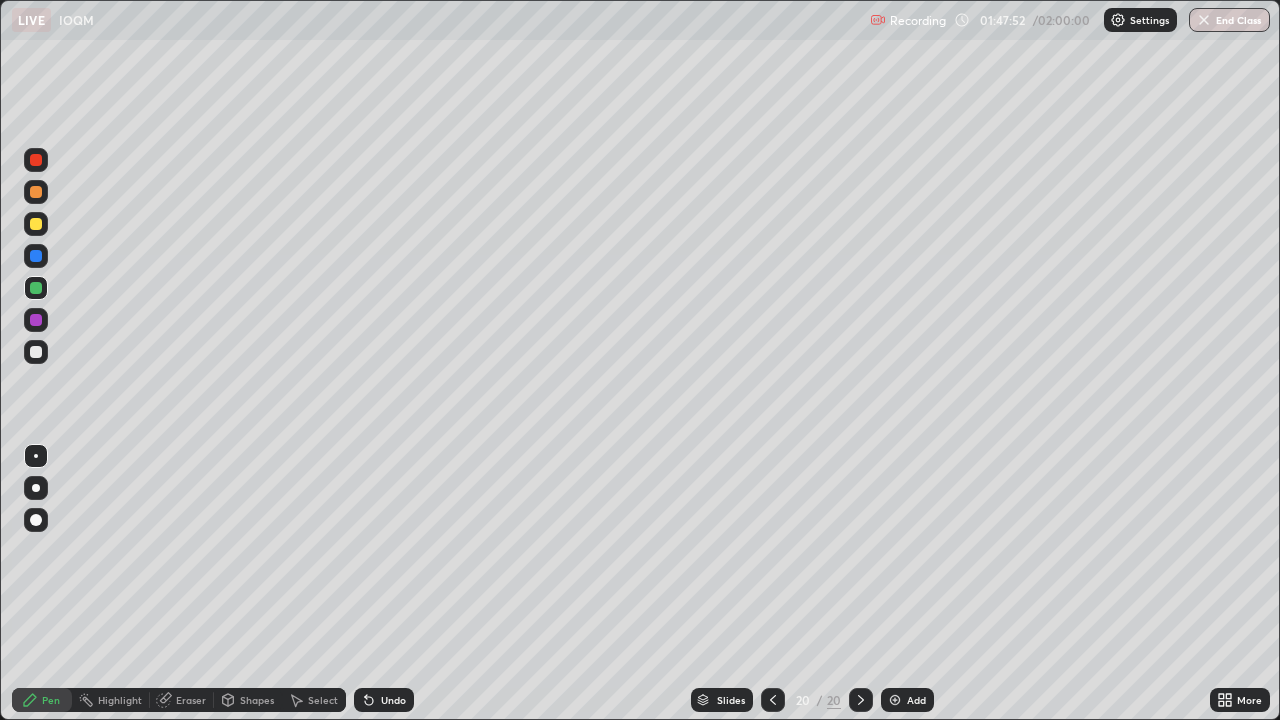 click on "Add" at bounding box center (916, 700) 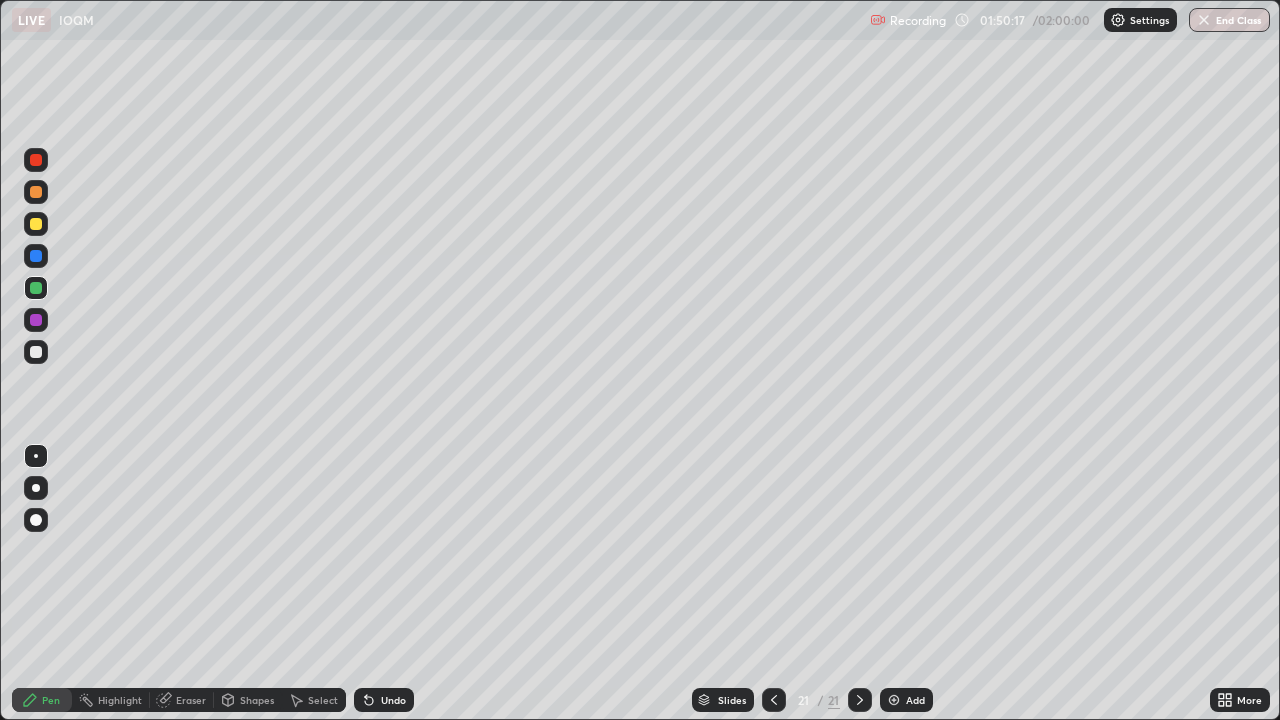 click on "End Class" at bounding box center (1229, 20) 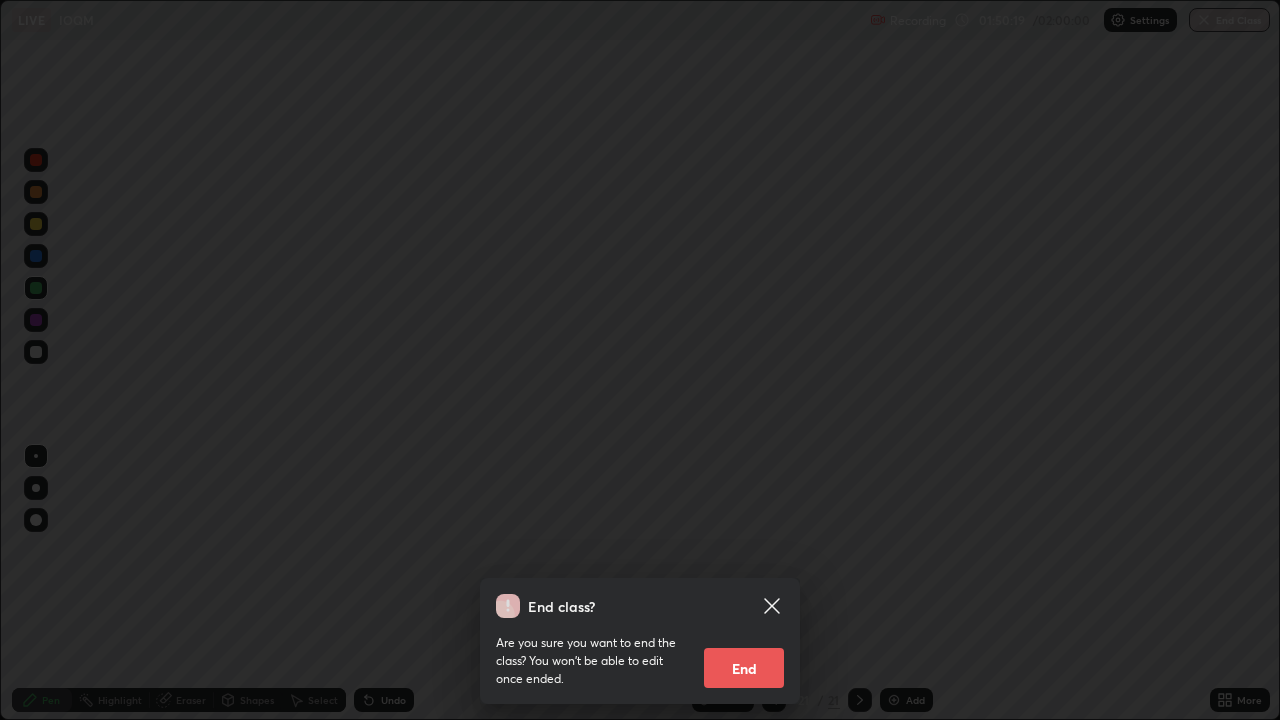 click on "End" at bounding box center (744, 668) 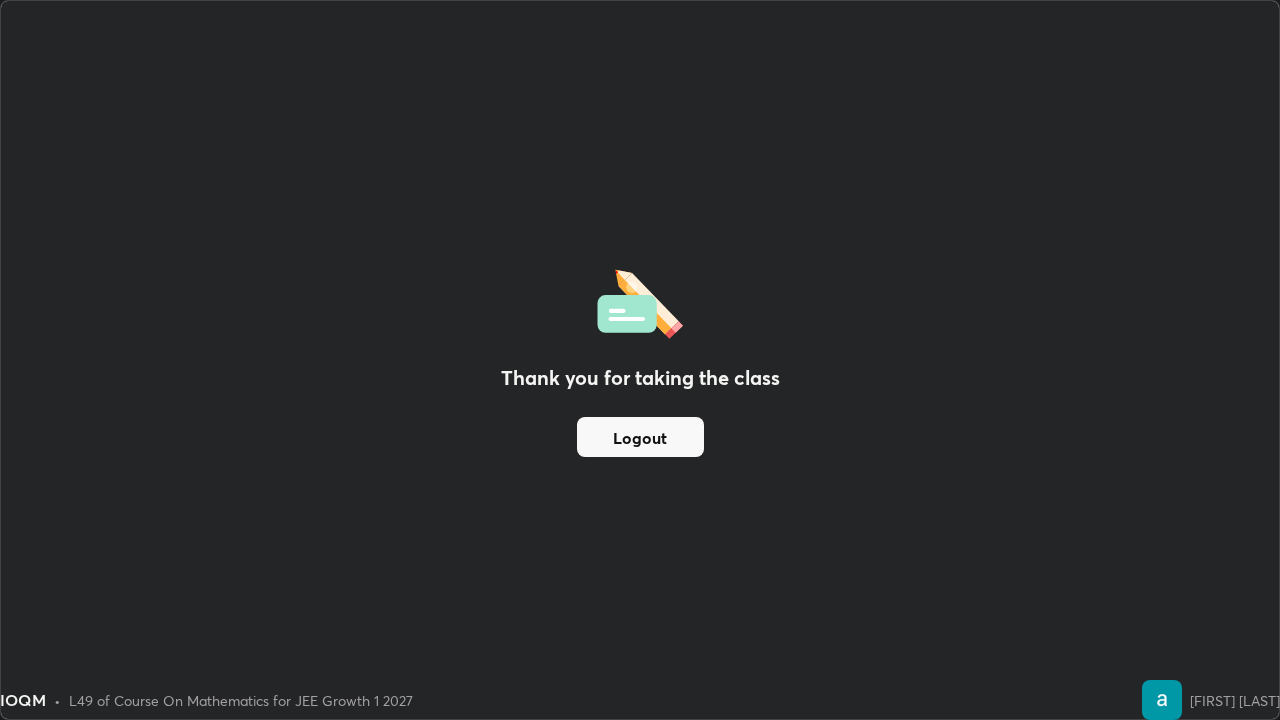 click on "Logout" at bounding box center [640, 437] 